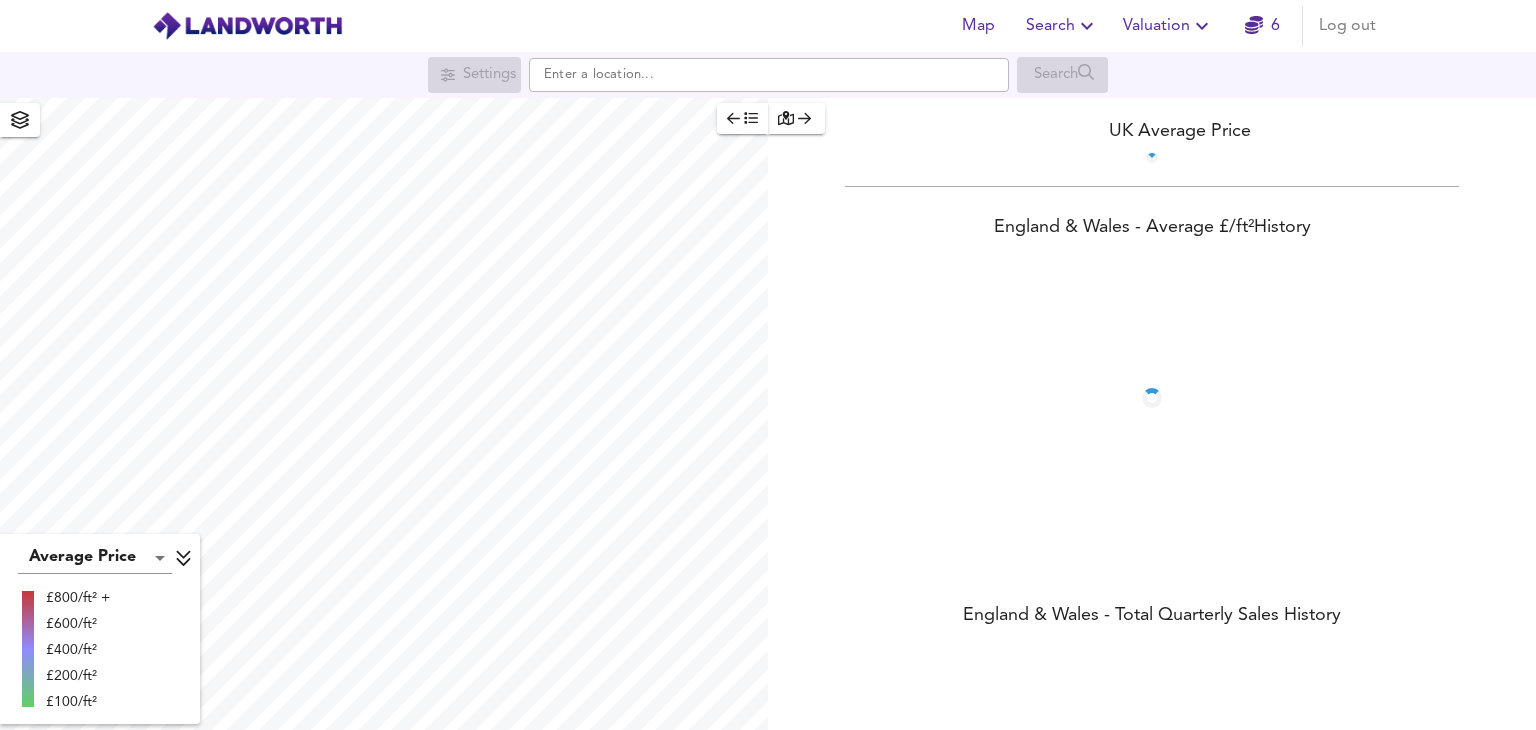 scroll, scrollTop: 0, scrollLeft: 0, axis: both 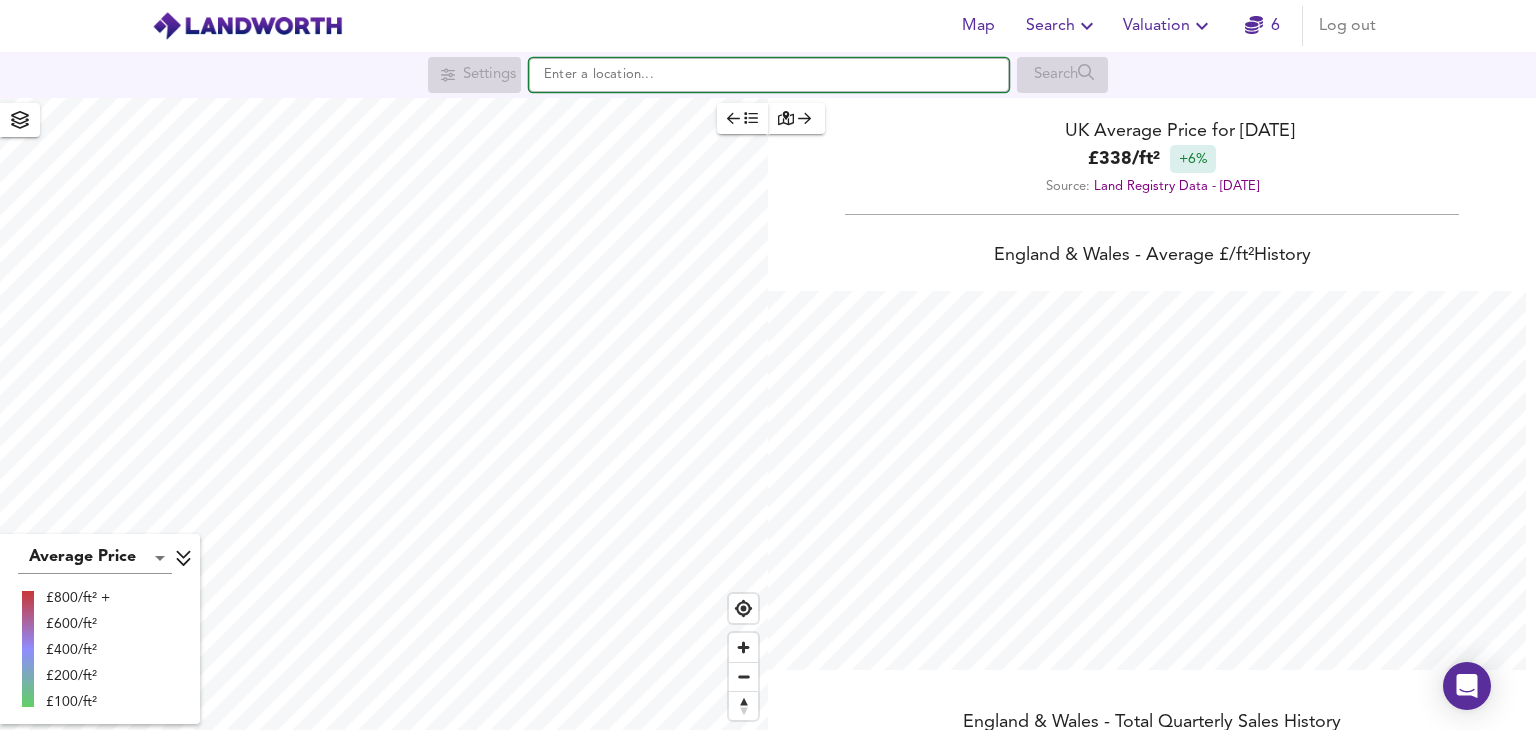 click at bounding box center [769, 75] 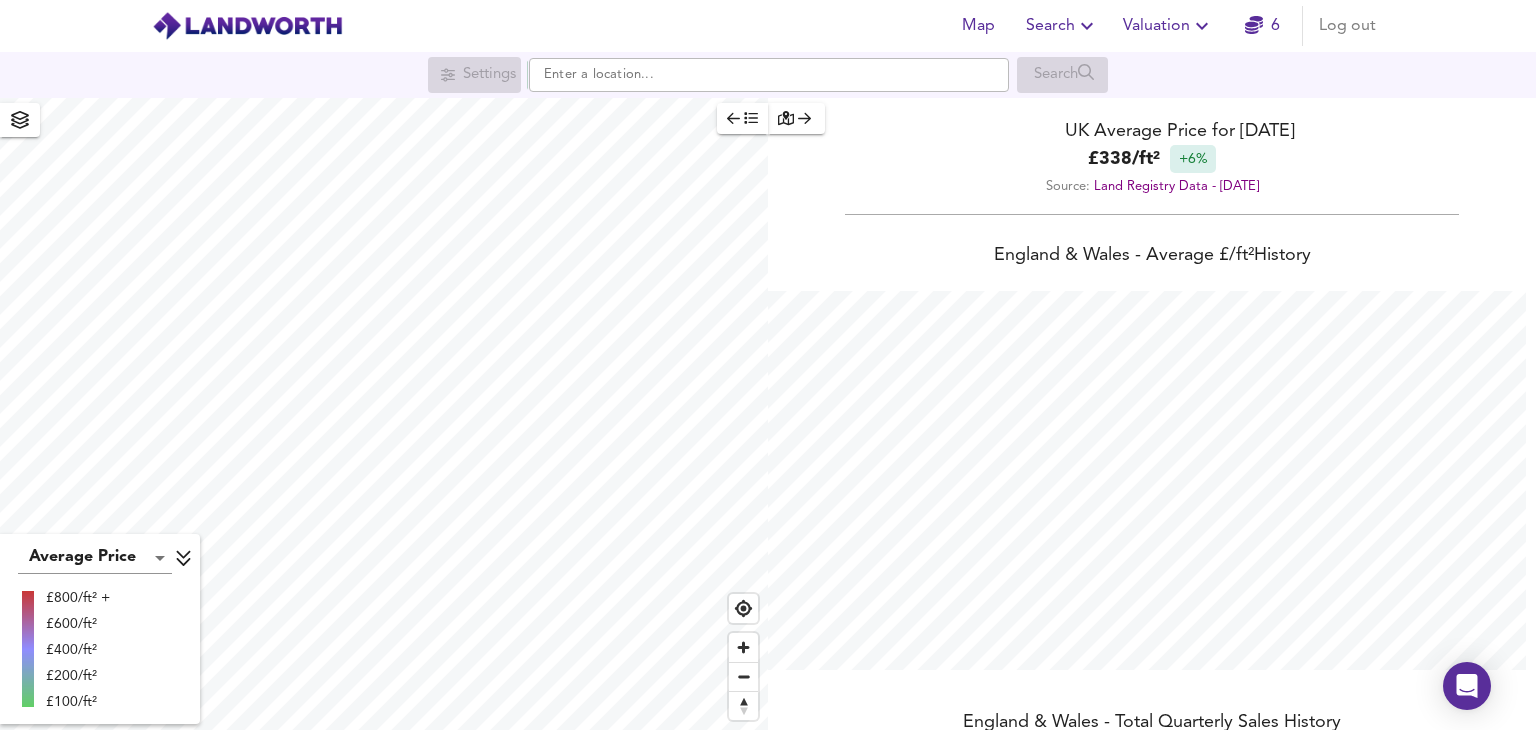 click on "Valuation" at bounding box center (1168, 26) 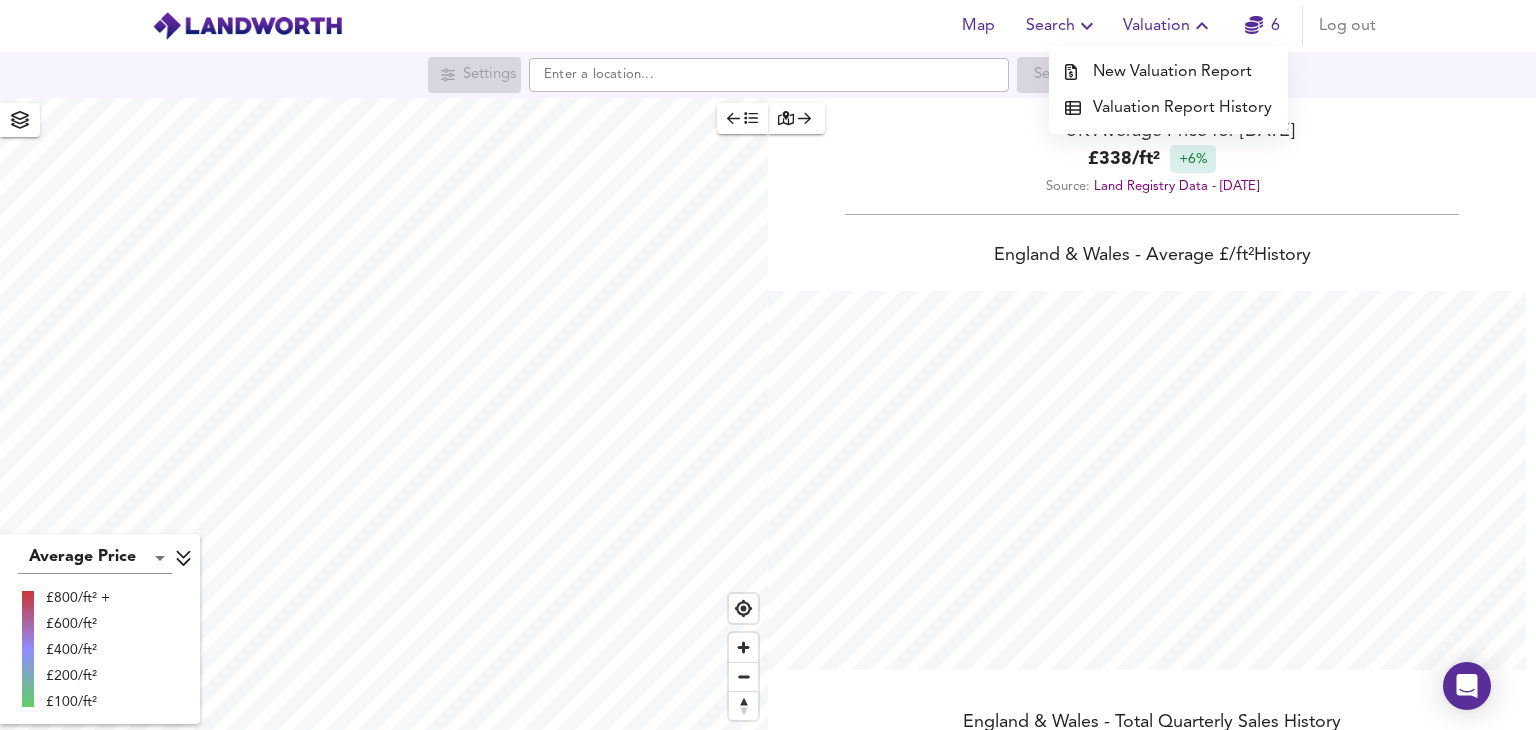 click on "New Valuation Report" at bounding box center (1168, 72) 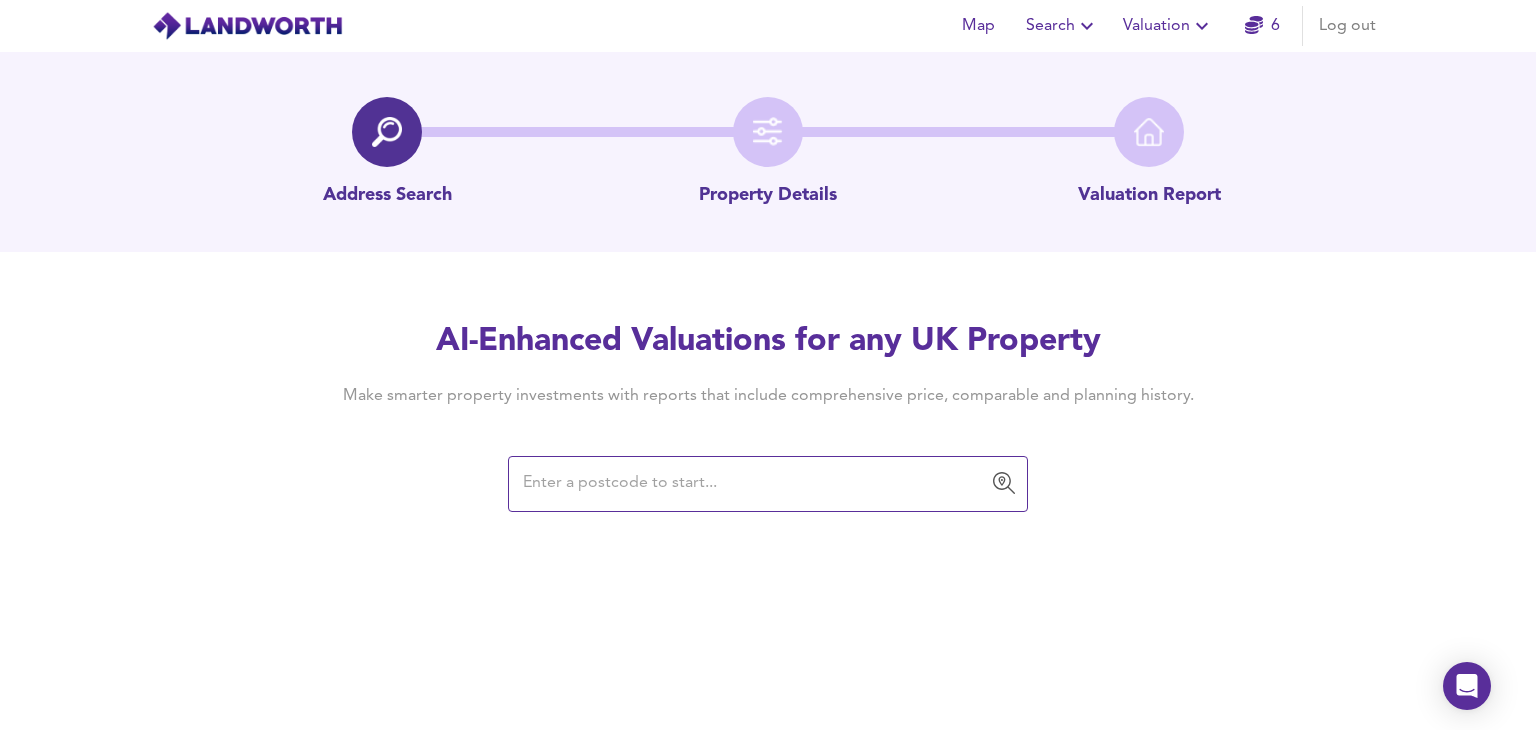 click at bounding box center [753, 484] 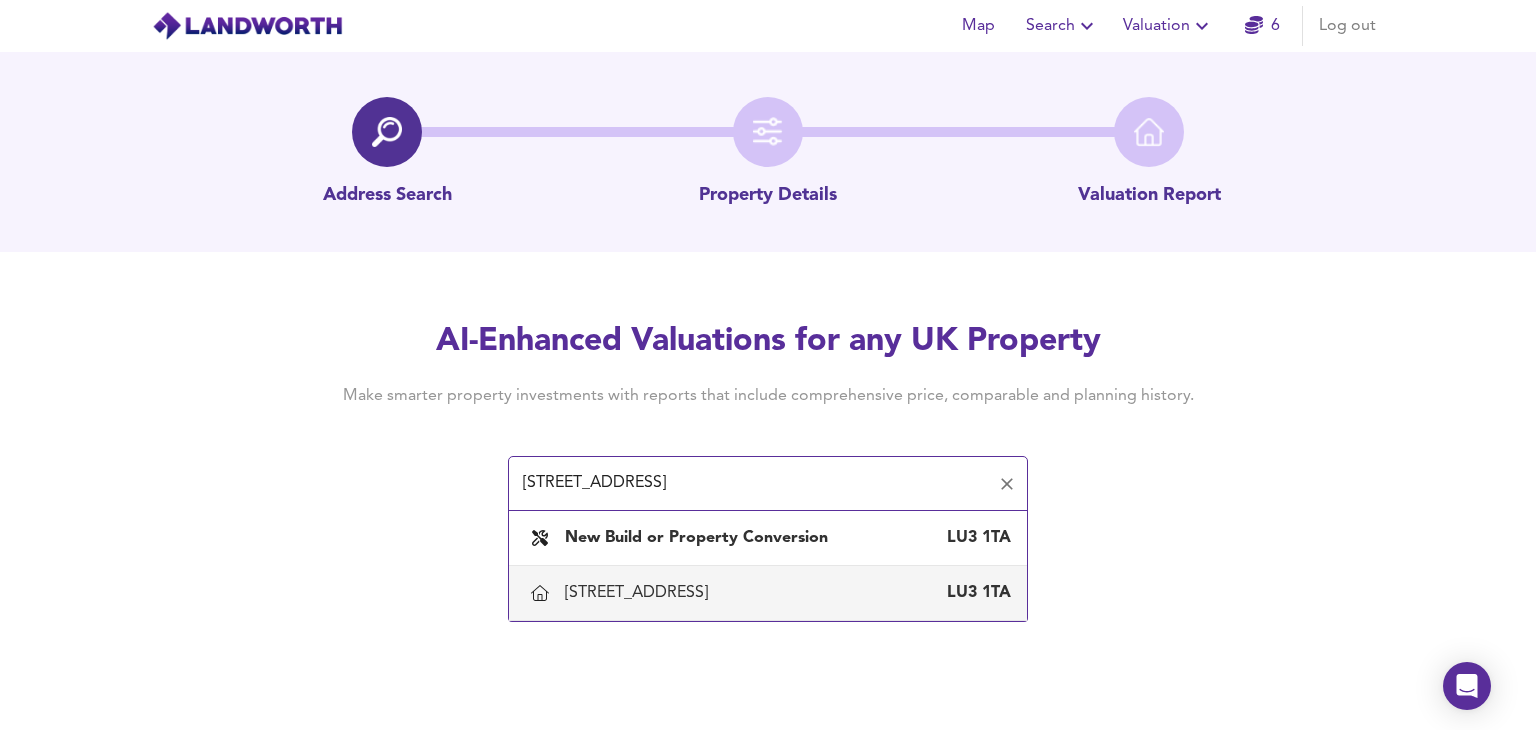 click on "22 Trent Road, Luton" at bounding box center [640, 593] 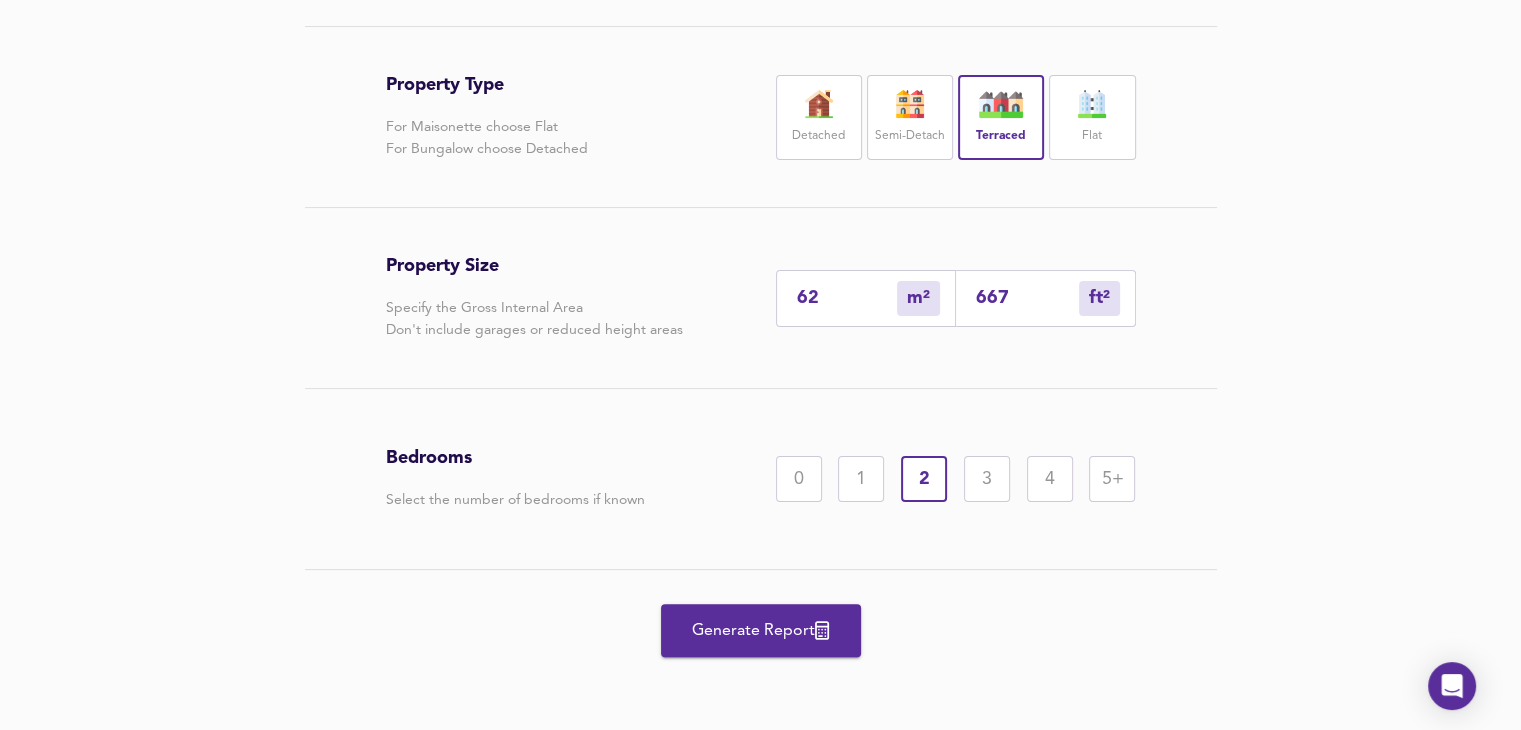 scroll, scrollTop: 416, scrollLeft: 0, axis: vertical 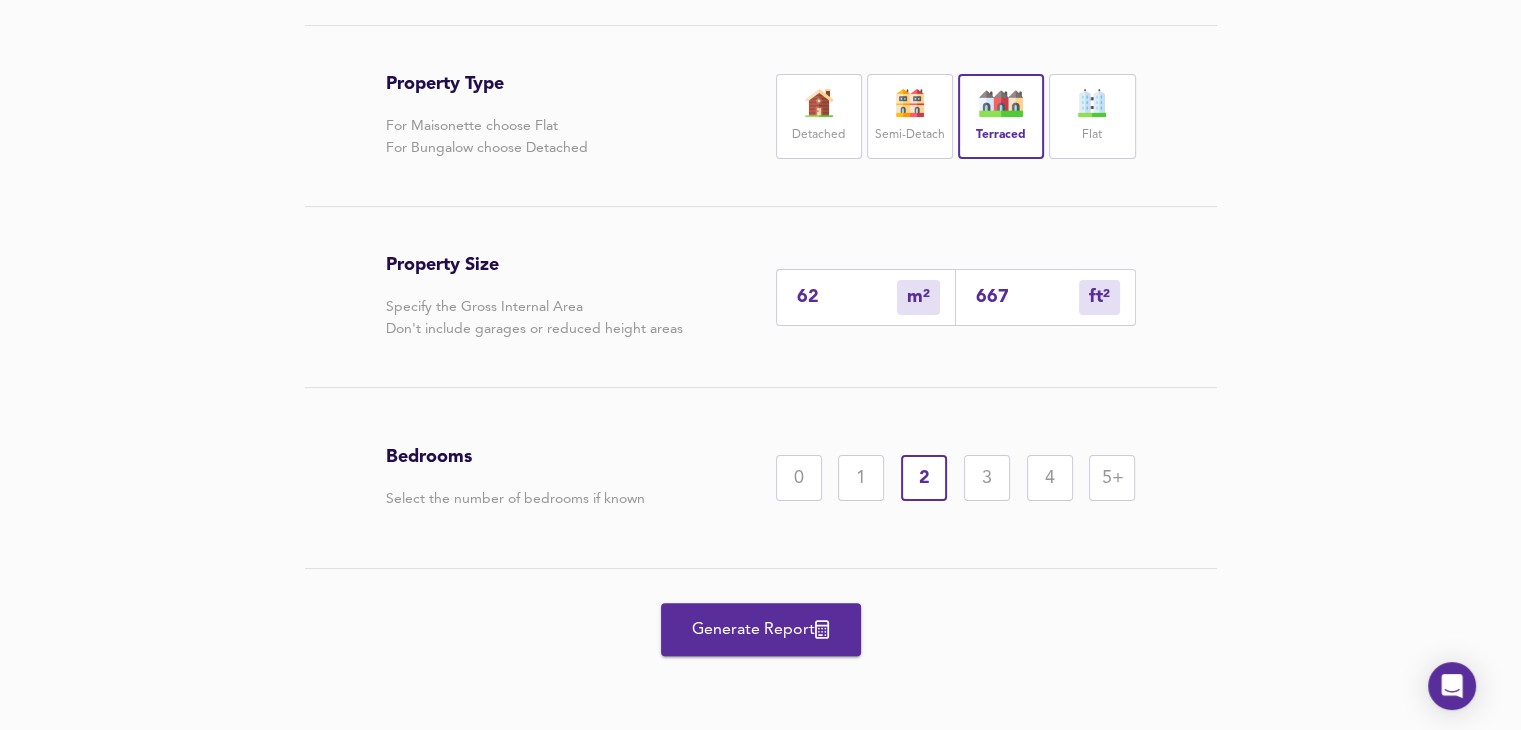 click on "Generate Report" at bounding box center (761, 630) 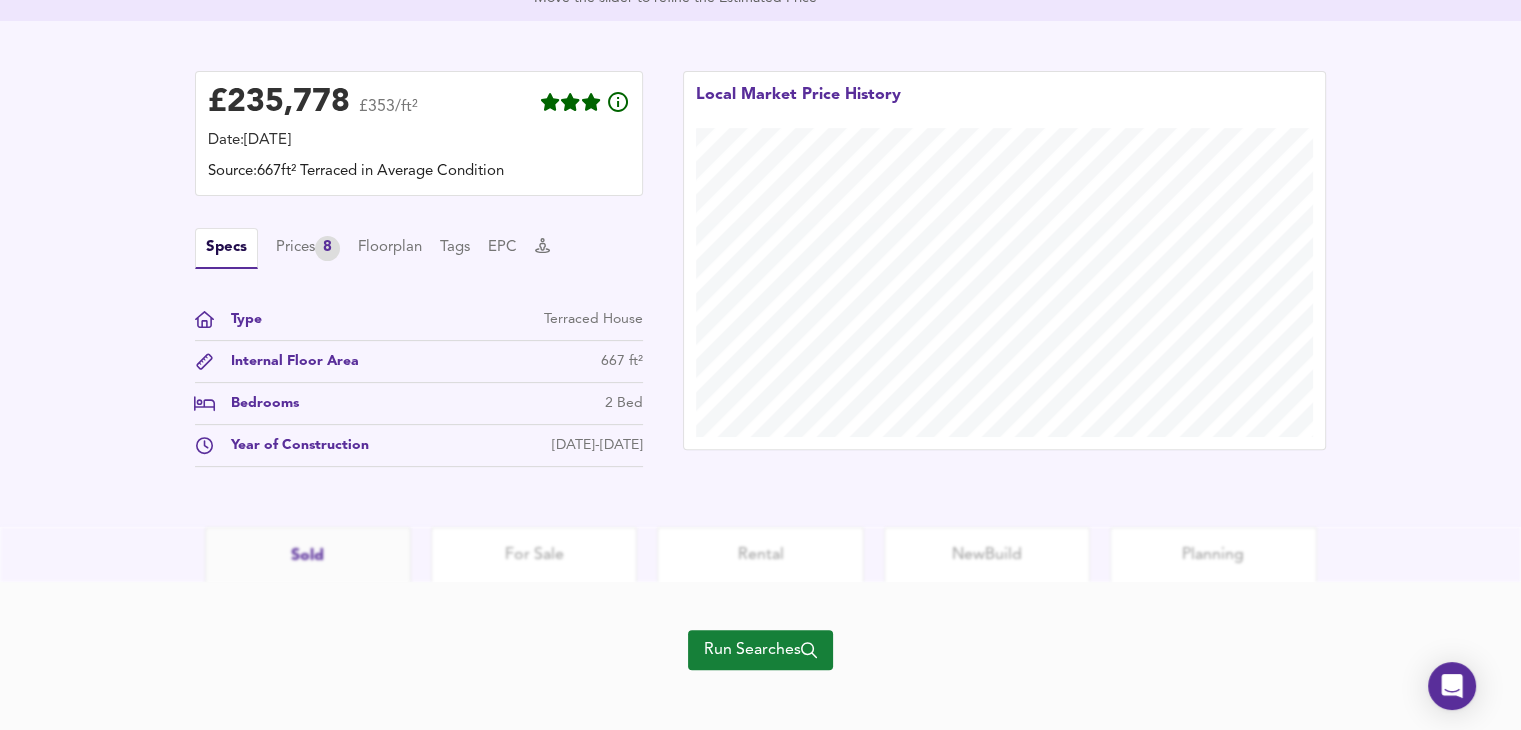 scroll, scrollTop: 551, scrollLeft: 0, axis: vertical 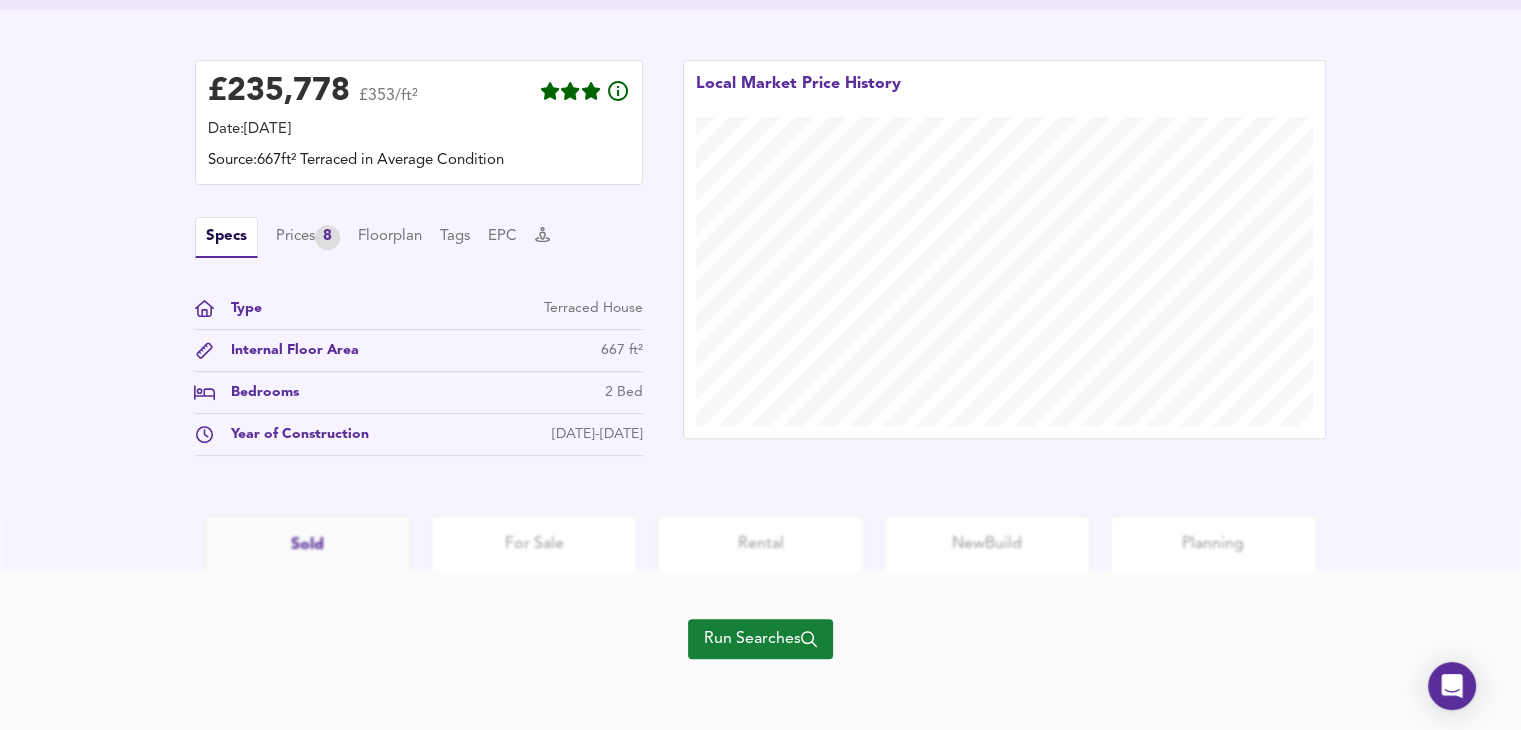 click on "Run Searches" at bounding box center [760, 639] 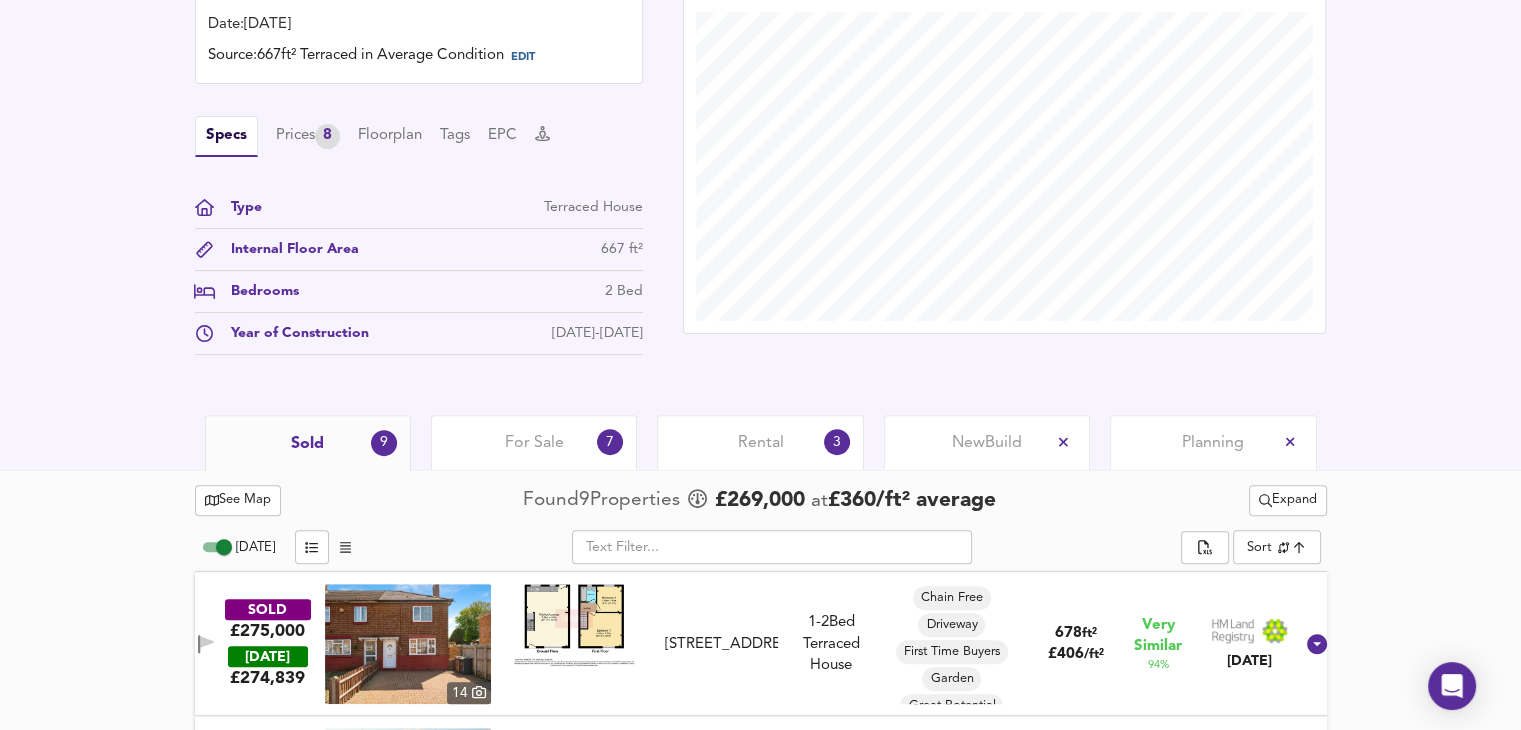 scroll, scrollTop: 574, scrollLeft: 0, axis: vertical 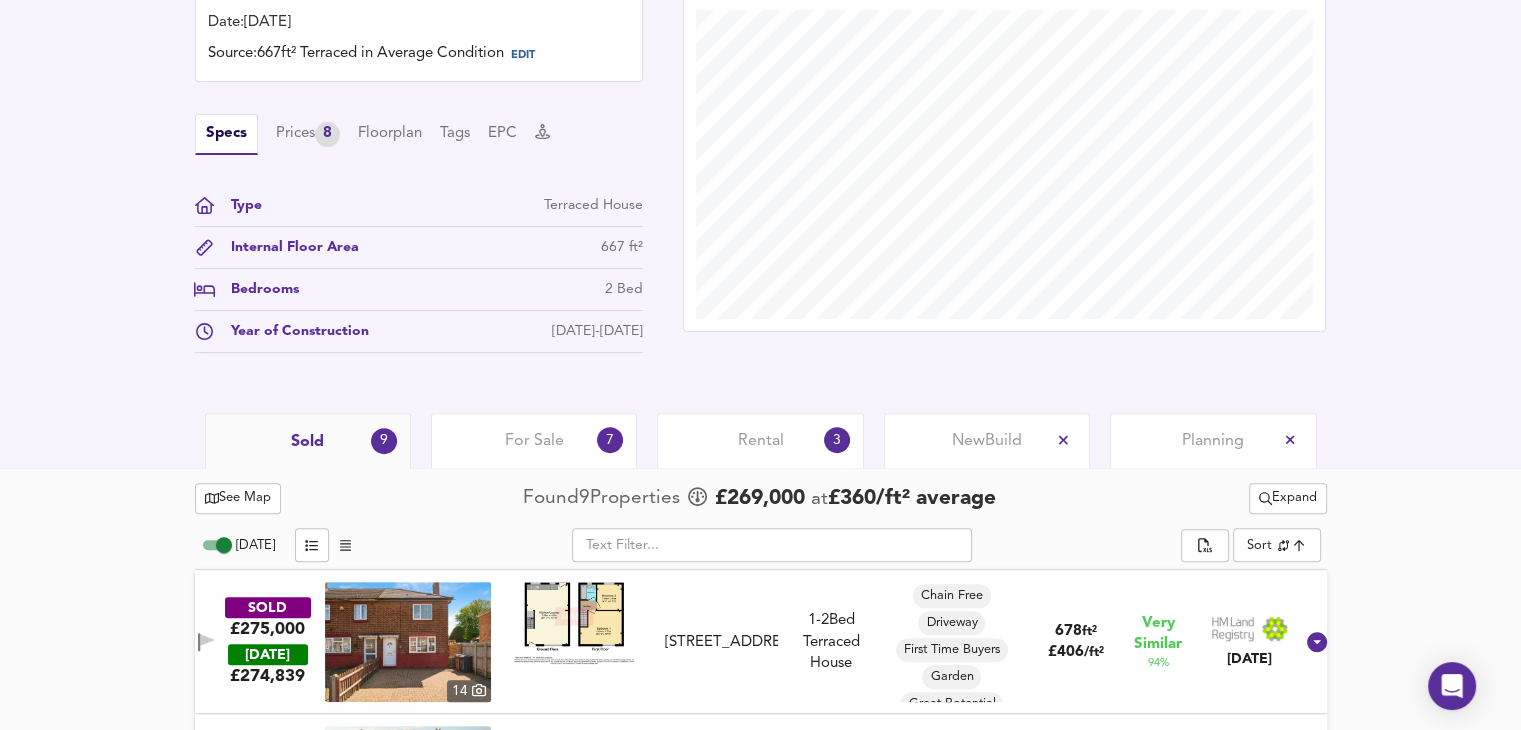 click on "Today" at bounding box center (224, 545) 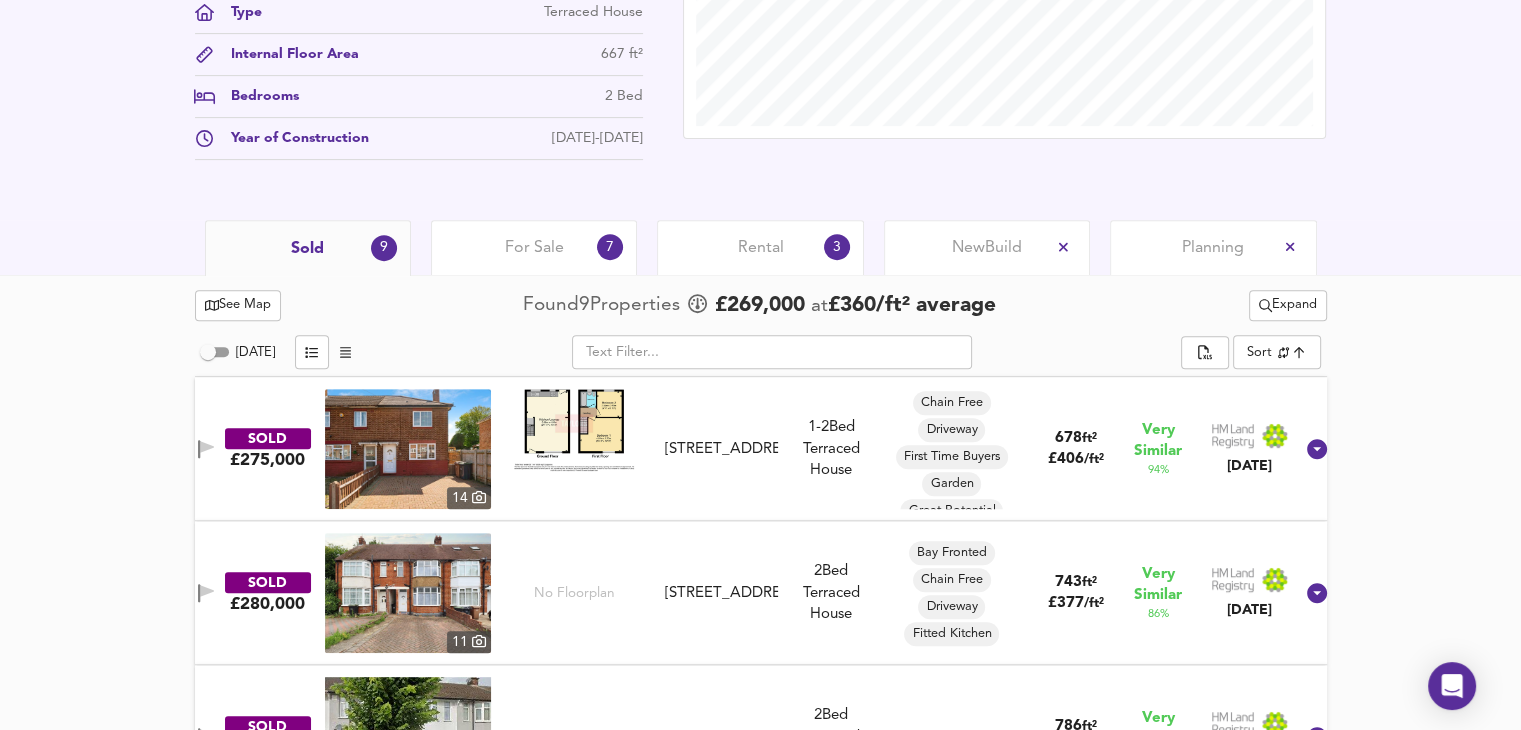 scroll, scrollTop: 774, scrollLeft: 0, axis: vertical 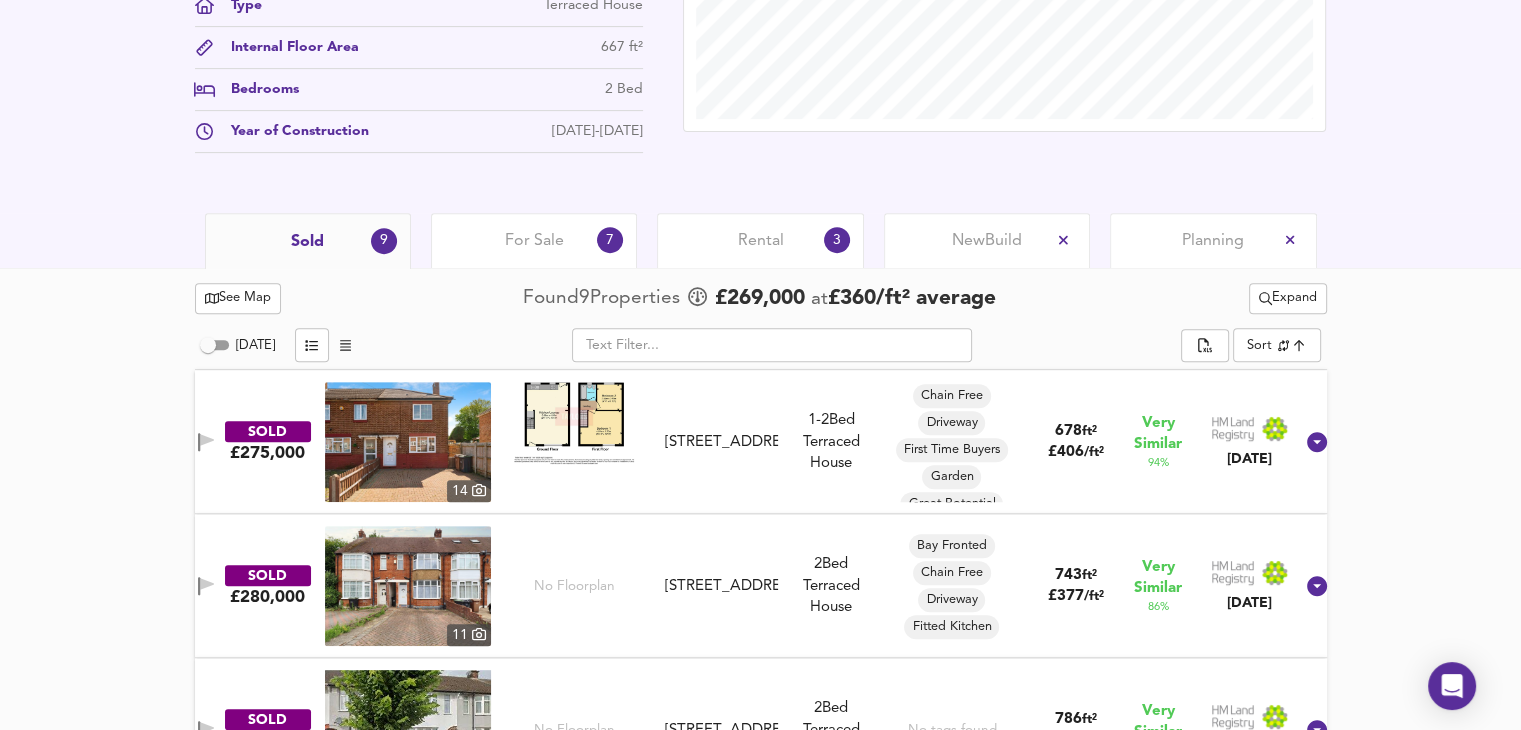 click on "See Map" at bounding box center (238, 298) 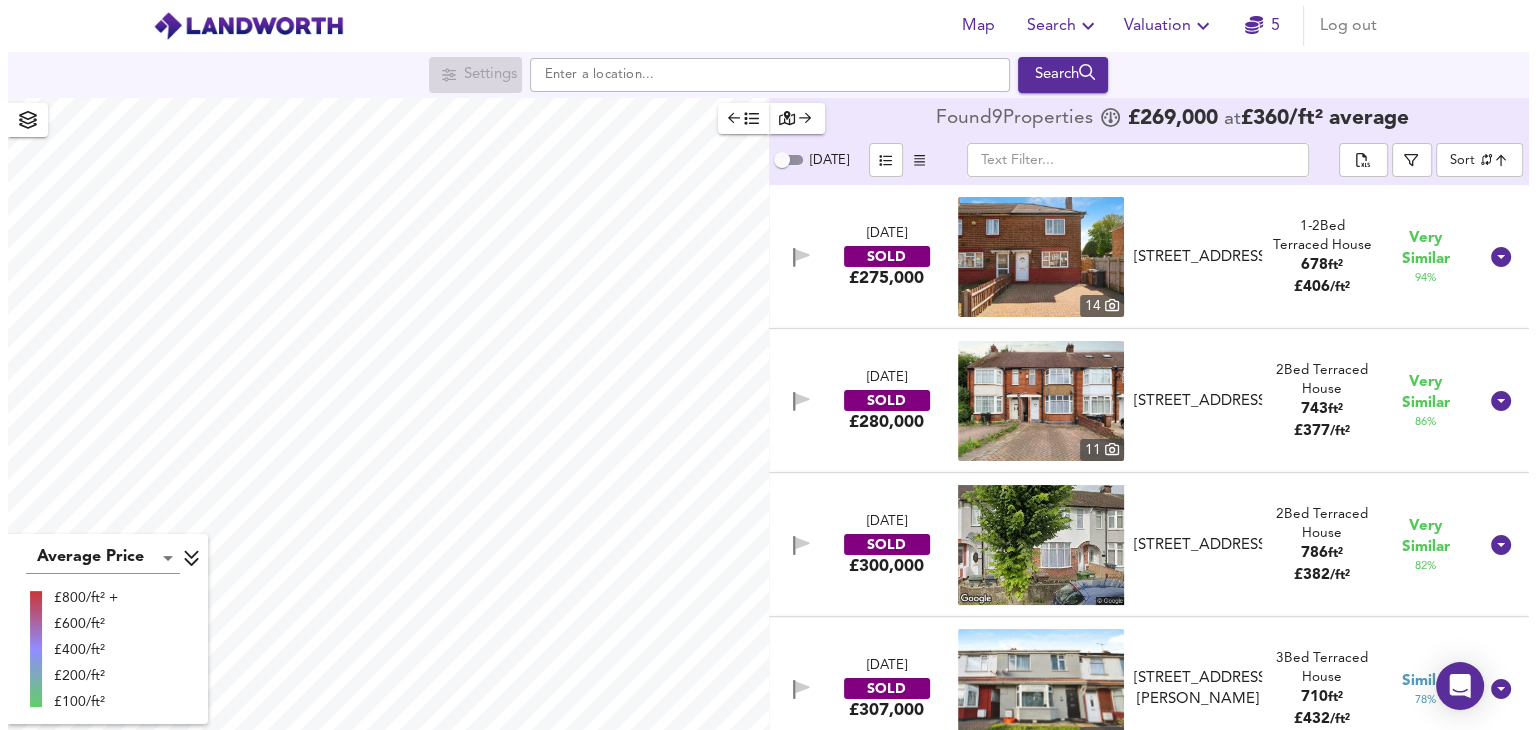 scroll, scrollTop: 0, scrollLeft: 0, axis: both 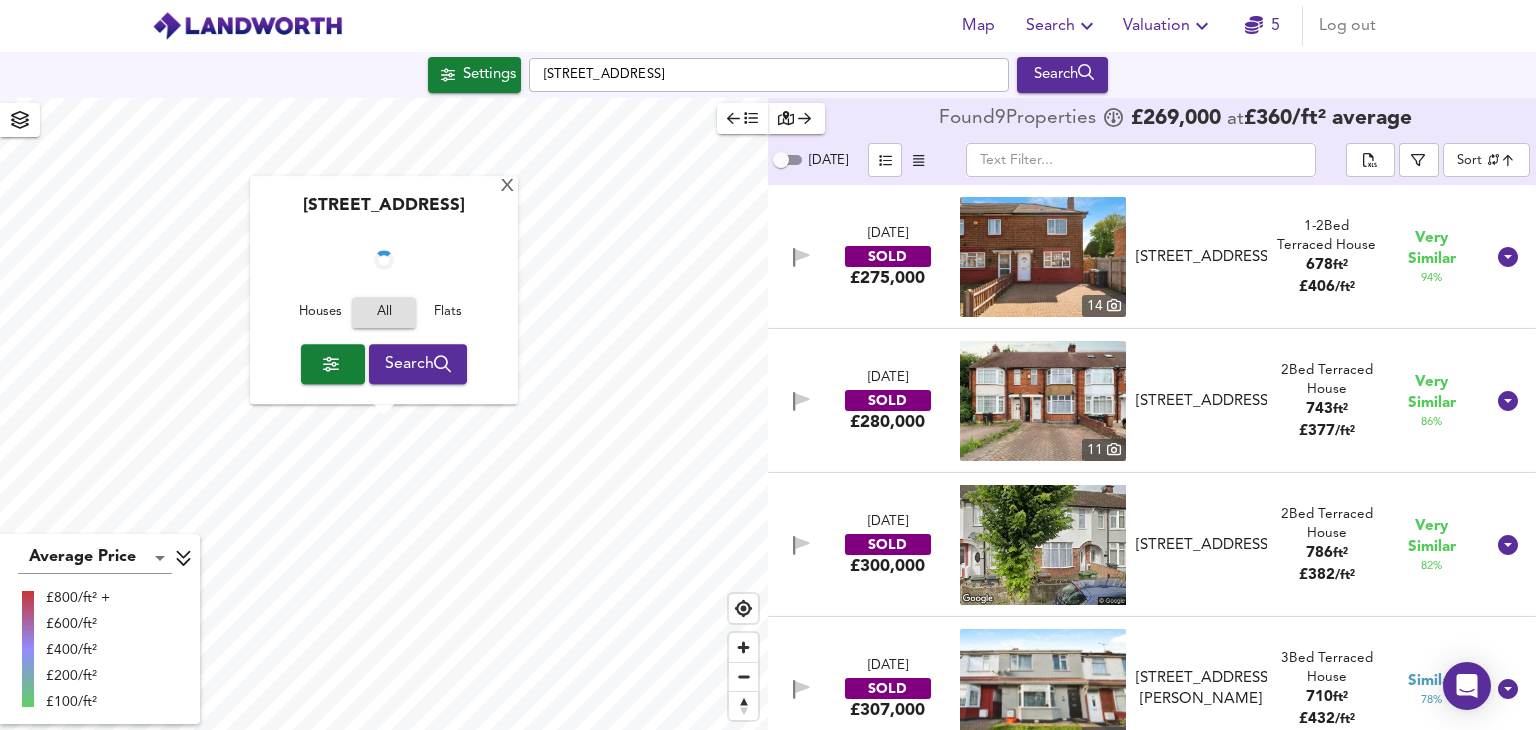 checkbox on "false" 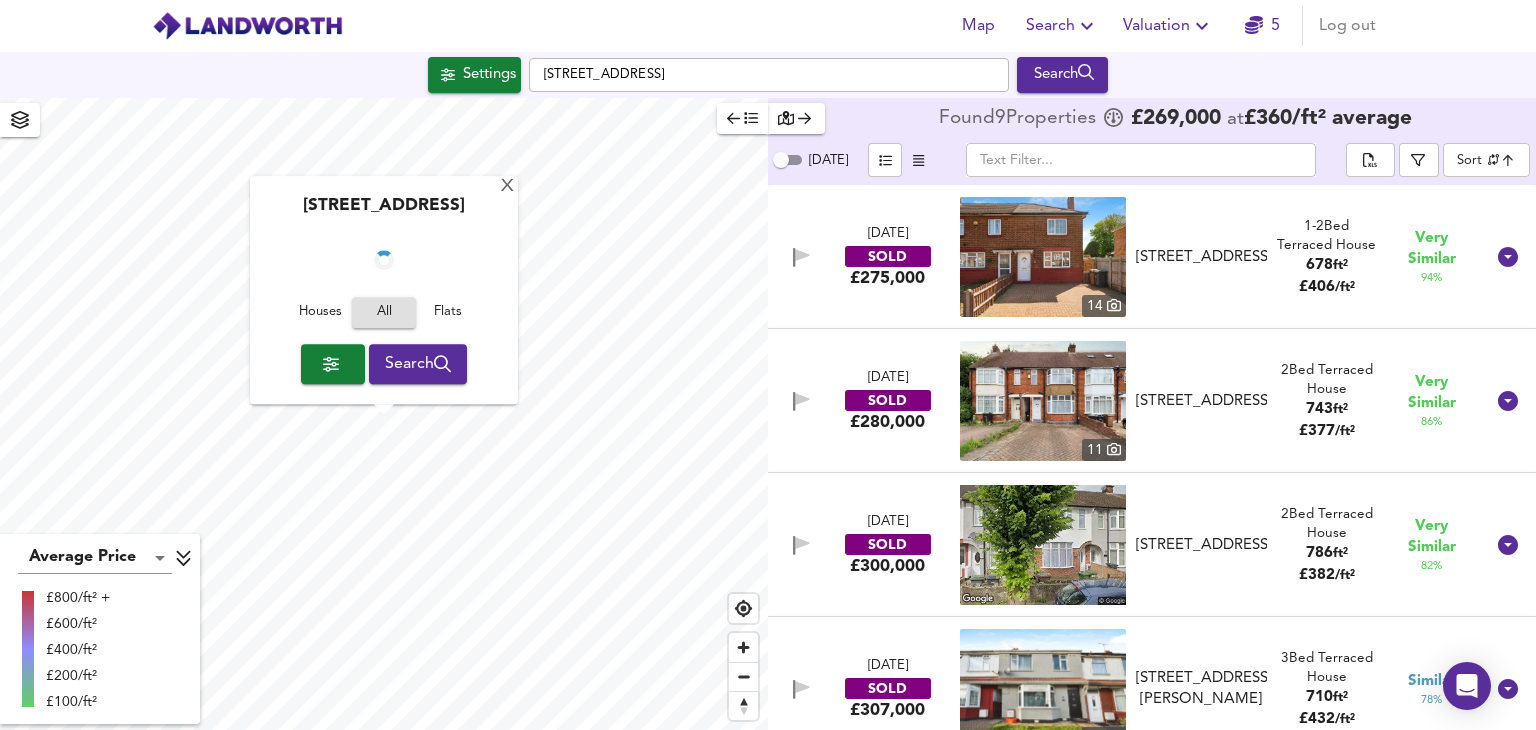checkbox on "true" 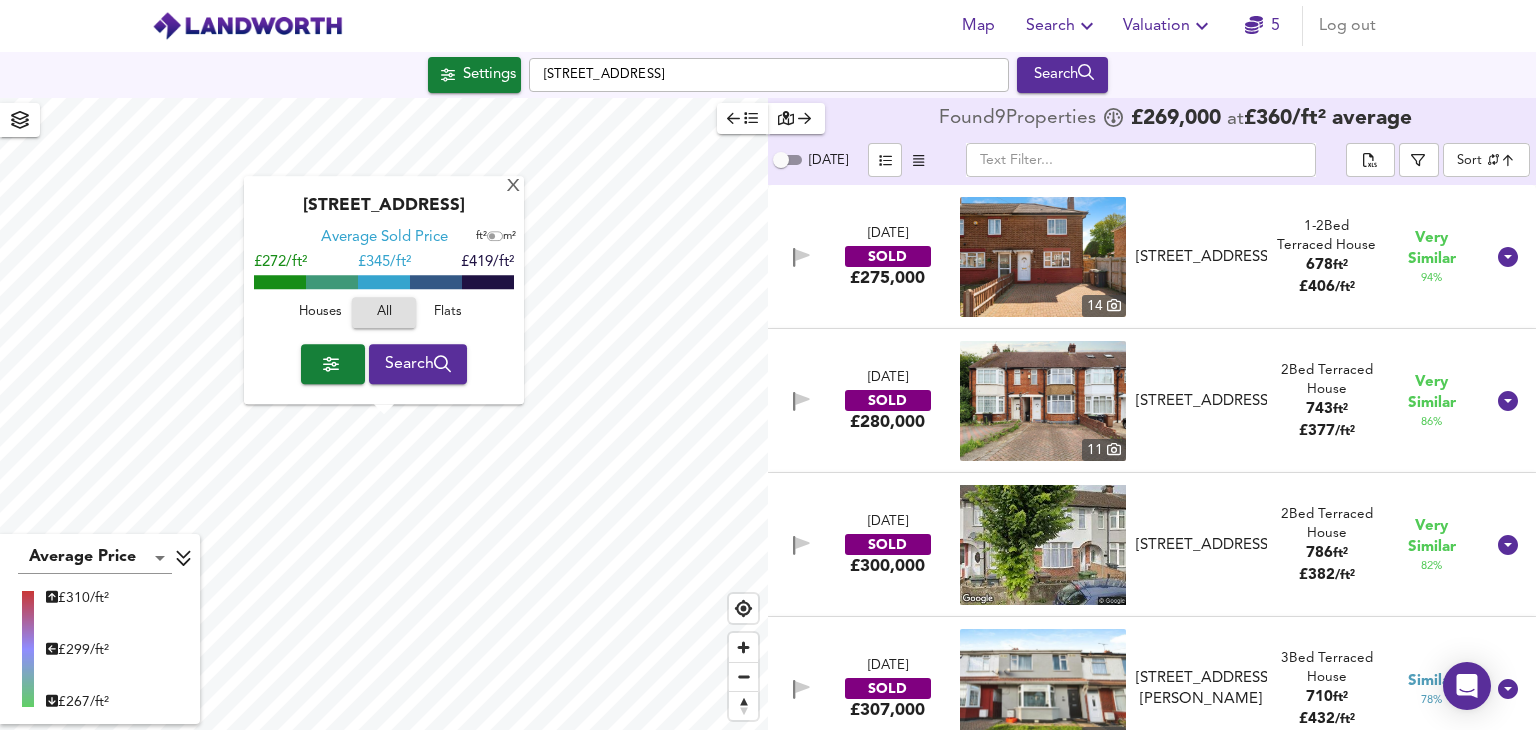click on "X" at bounding box center [513, 187] 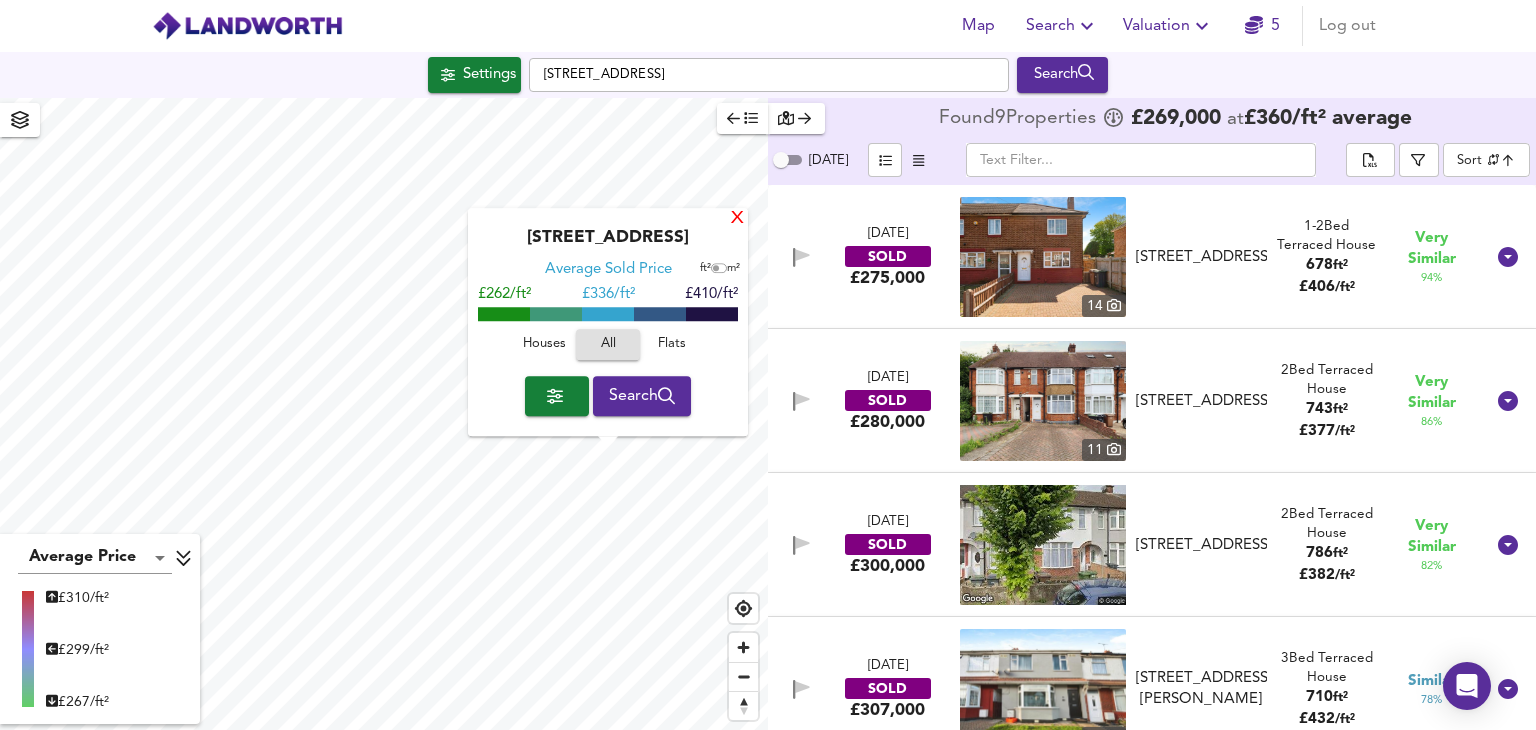click on "X" at bounding box center [737, 219] 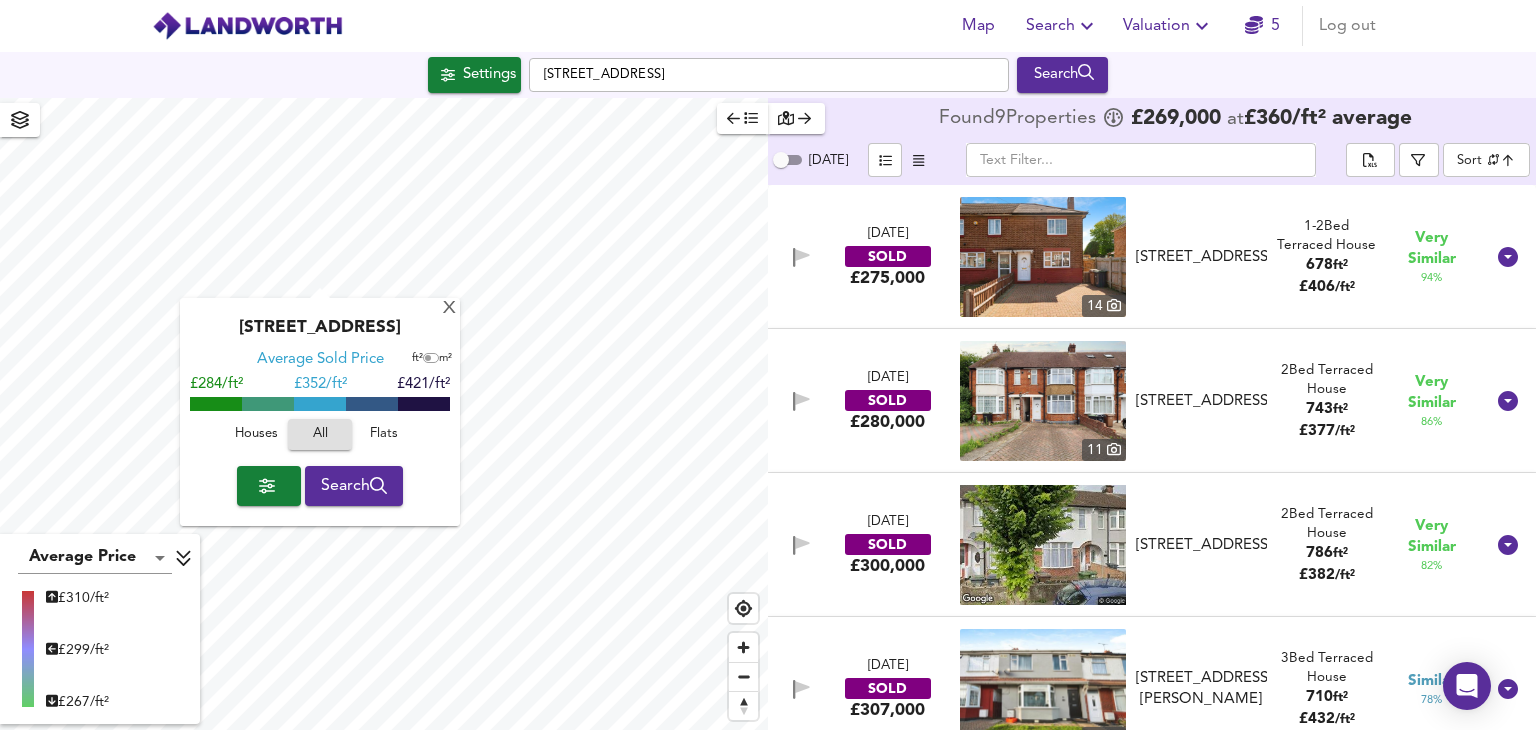 click 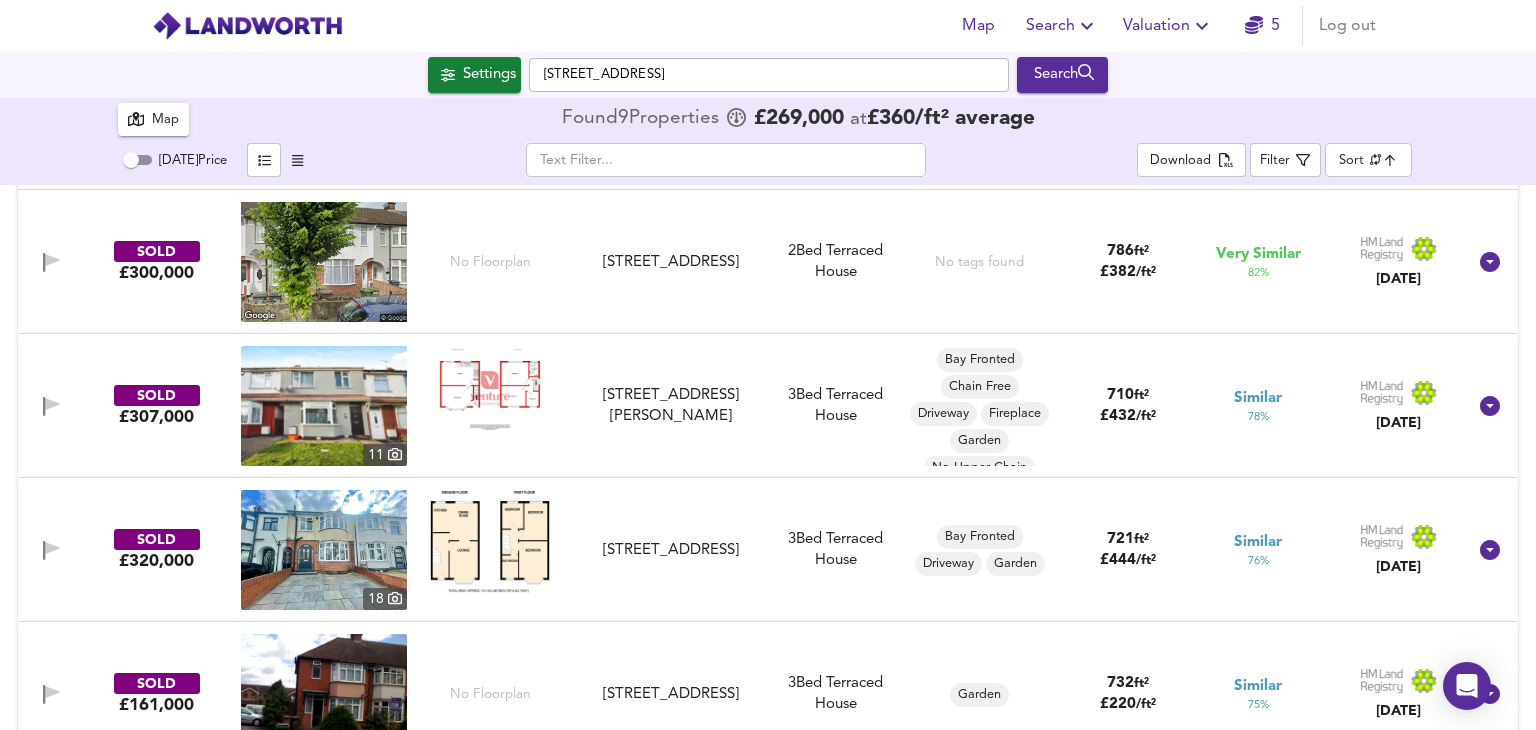 scroll, scrollTop: 0, scrollLeft: 0, axis: both 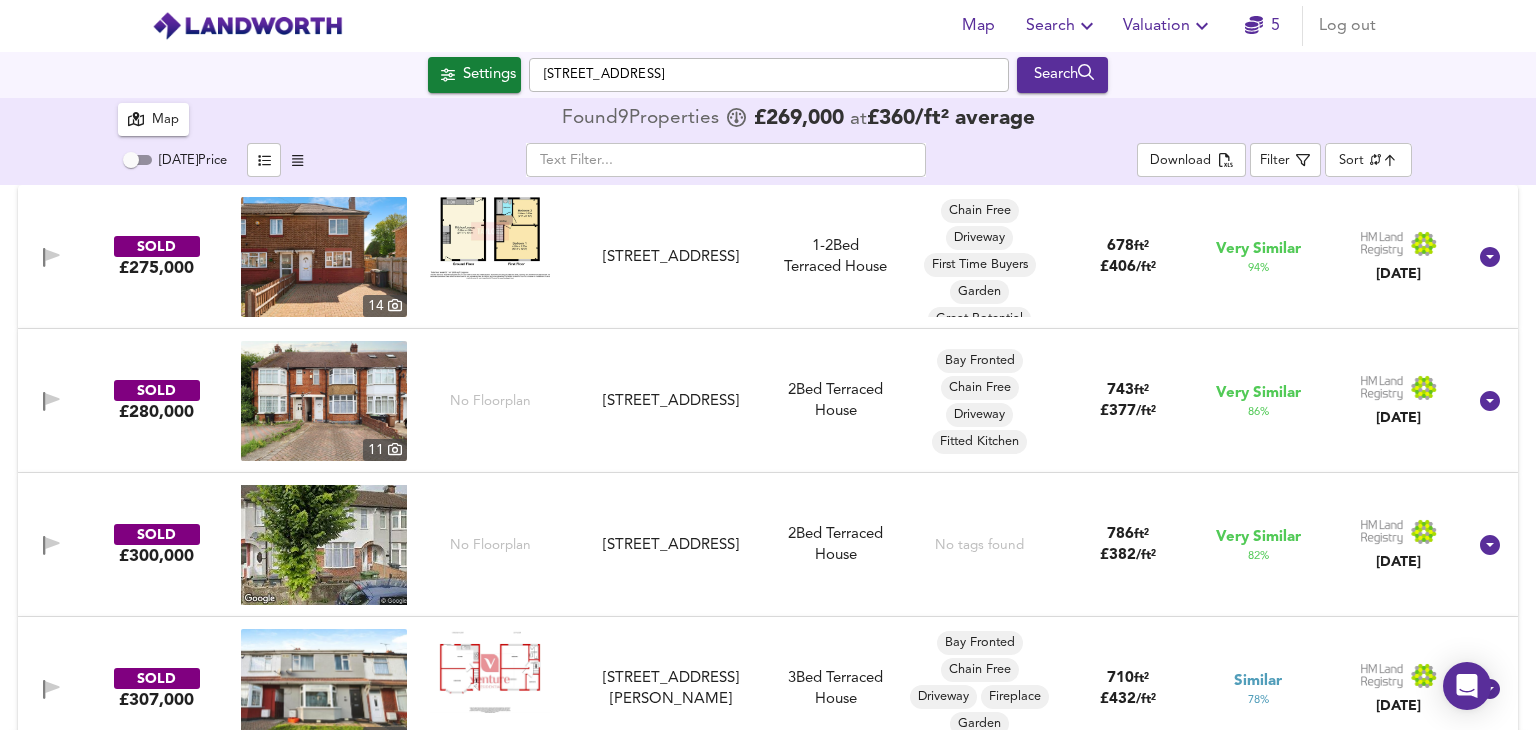 click on "Today  Price" at bounding box center [131, 160] 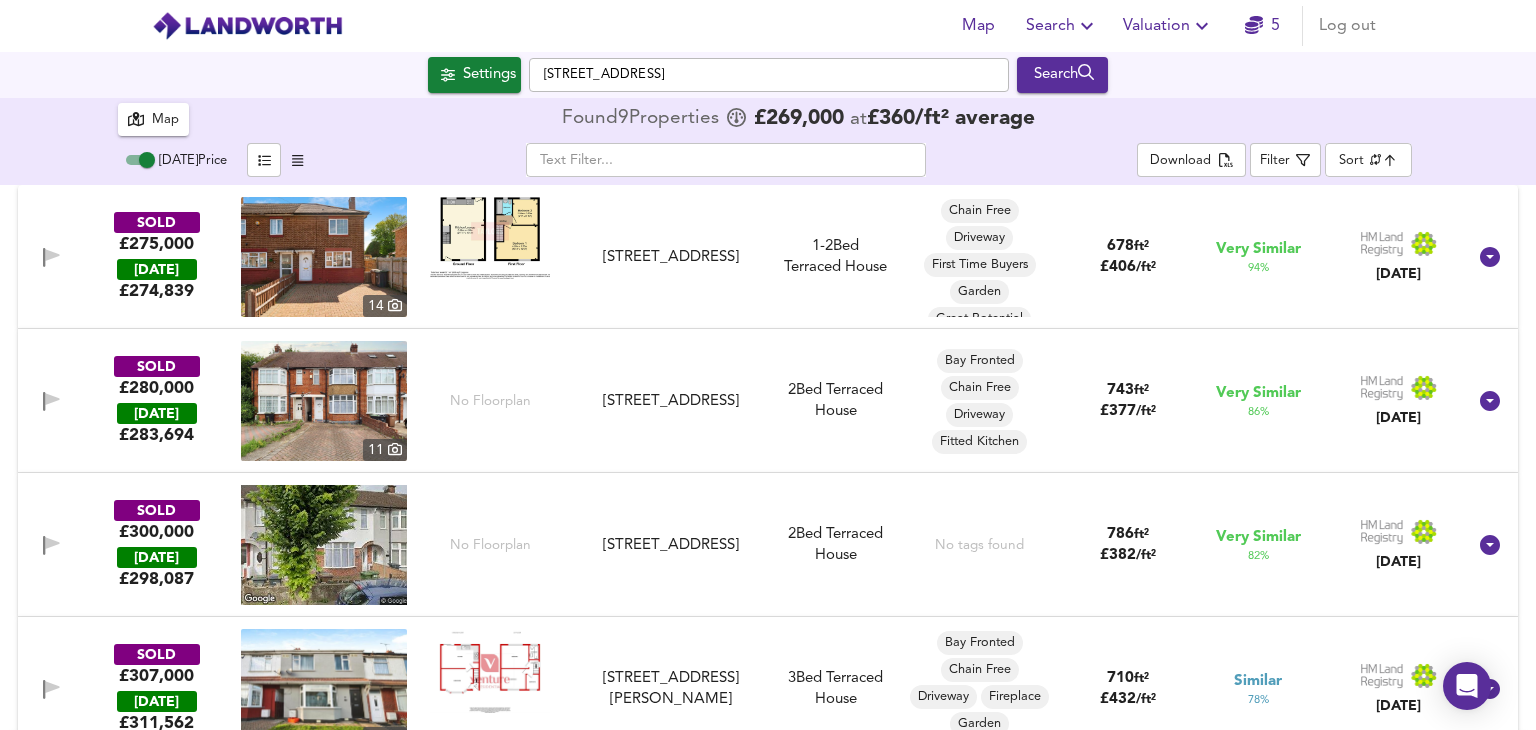 click on "Today  Price" at bounding box center (147, 160) 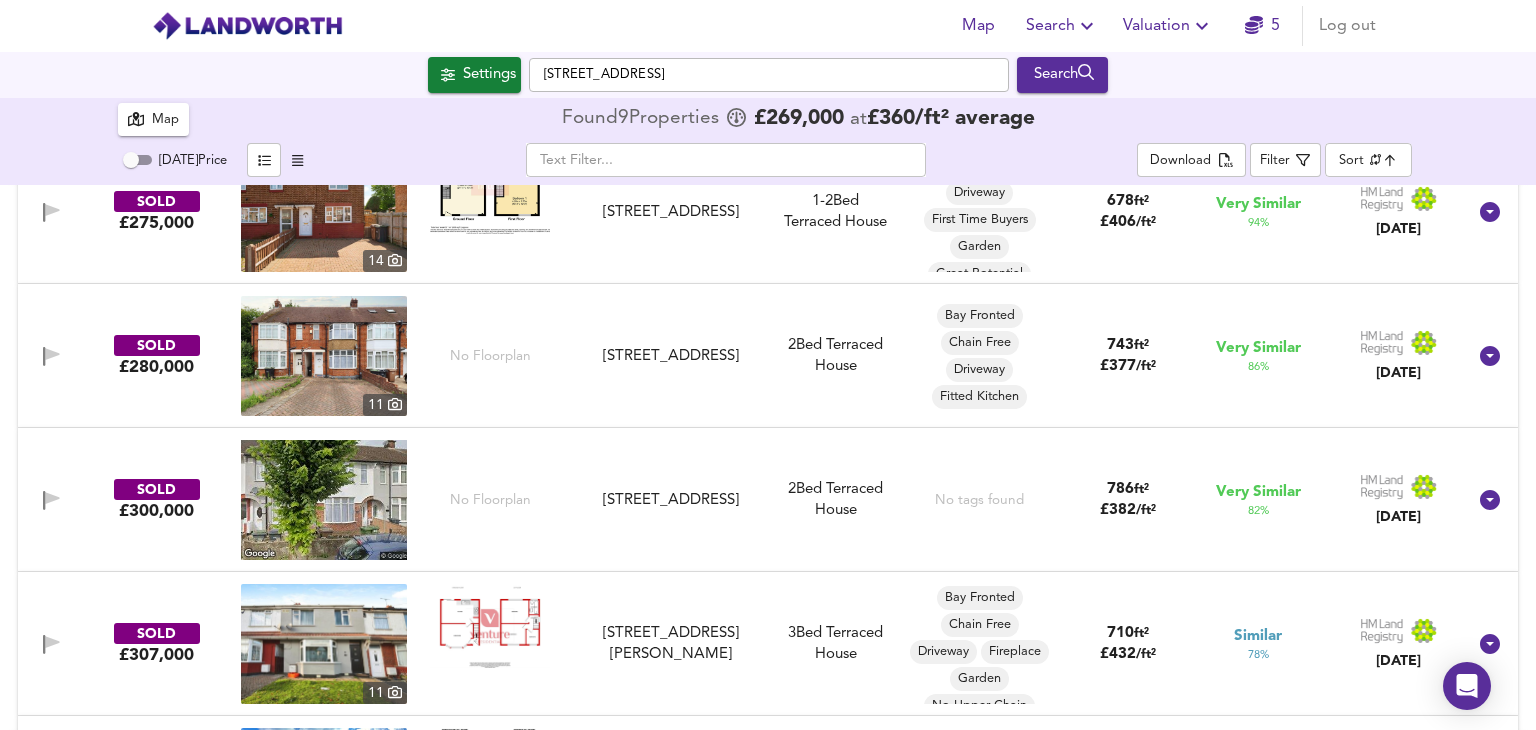 scroll, scrollTop: 0, scrollLeft: 0, axis: both 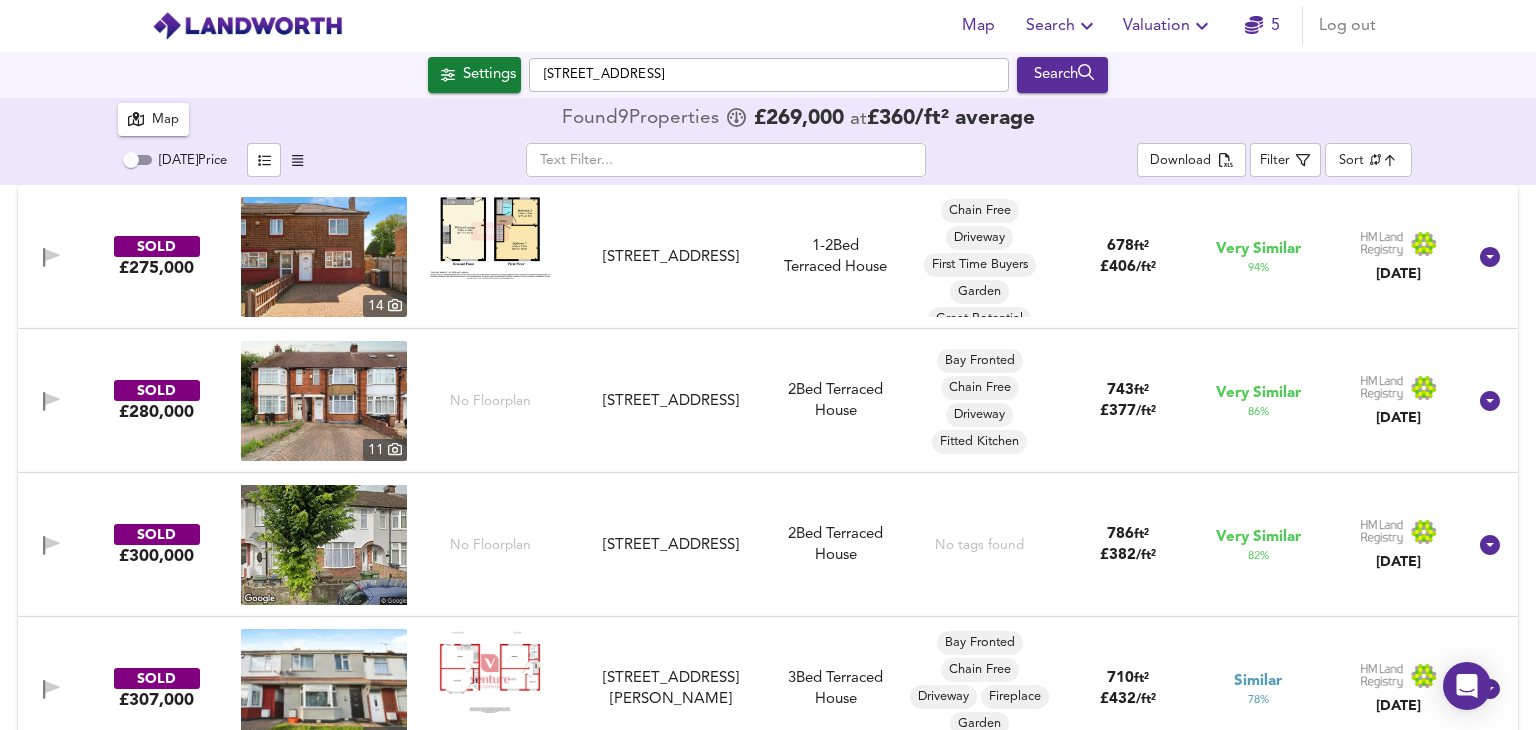 click on "Map Search Valuation    5 Log out        Settings     Trent Road, LU3 1TA        Search      X Trinity Road, LU3 1TR Average Sold Price ft²   m² £284/ft² £ 352/ft² £421/ft² Houses All Flats     Search         9  Results     Average Price landworth    £ 310/ft²    £ 299/ft²    £ 267/ft² Map Found  9  Propert ies     £ 269,000   at  £ 360 / ft²   average    Today  Price           ​ Download   Filter   Sort   similarityscore ​ SOLD £275,000     14     39 Trent Road, LU3 1SZ 39 Trent Road, LU3 1SZ 1-2  Bed Rightmove thinks this is a 2 bed but Zoopla states 1 bed, so we're showing you both here   Terraced House Chain Free Driveway First Time Buyers Garden Great Potential 678 ft² £ 406 / ft² Very Similar 94 % 12 Nov 2024 SOLD £280,000     11     No Floorplan 42 Trinity Road, LU3 1TP 42 Trinity Road, LU3 1TP 2  Bed   Terraced House Bay Fronted Chain Free Driveway Fitted Kitchen 743 ft² £ 377 / ft² Very Similar 86 % 20 Sept 2024" at bounding box center (768, 365) 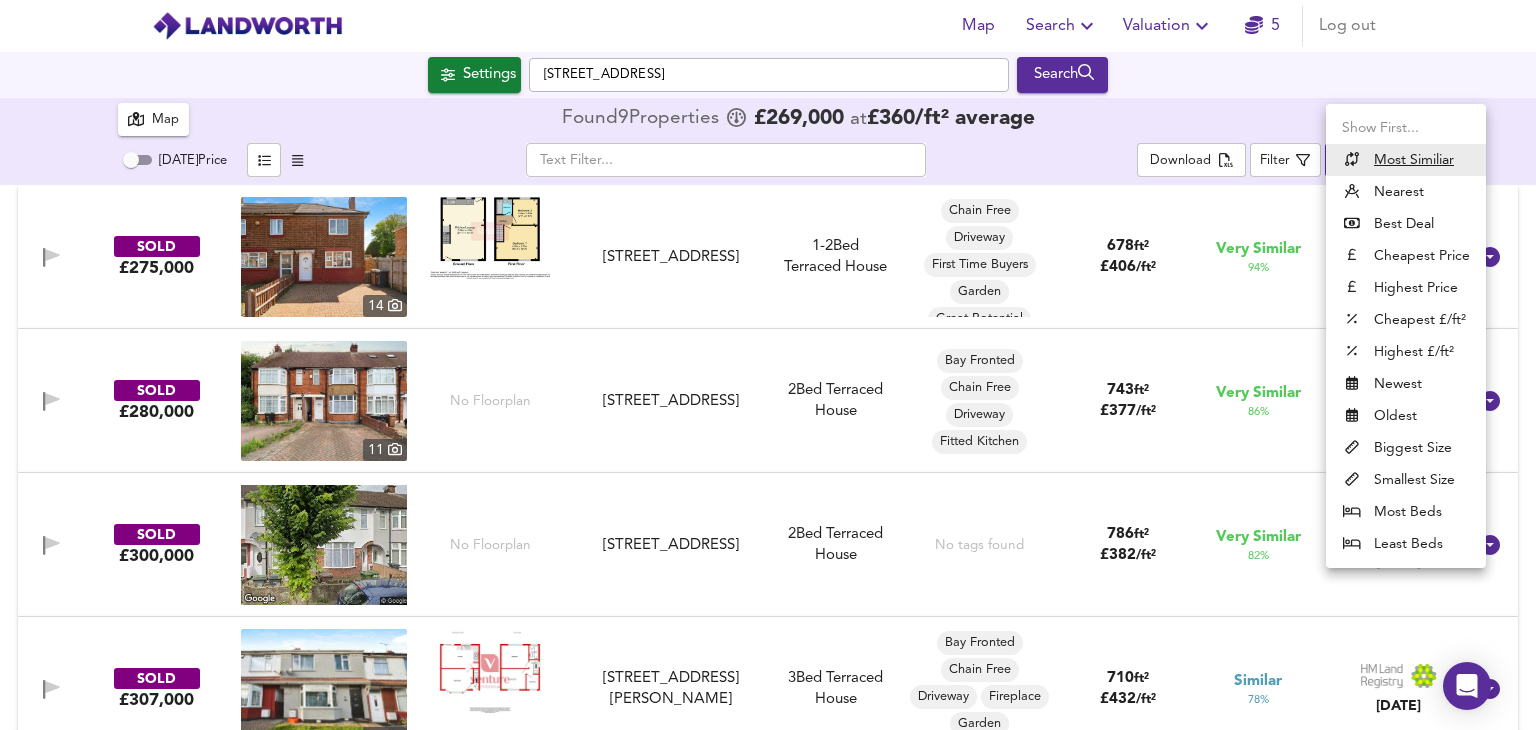 click on "Most Similiar" at bounding box center (1414, 160) 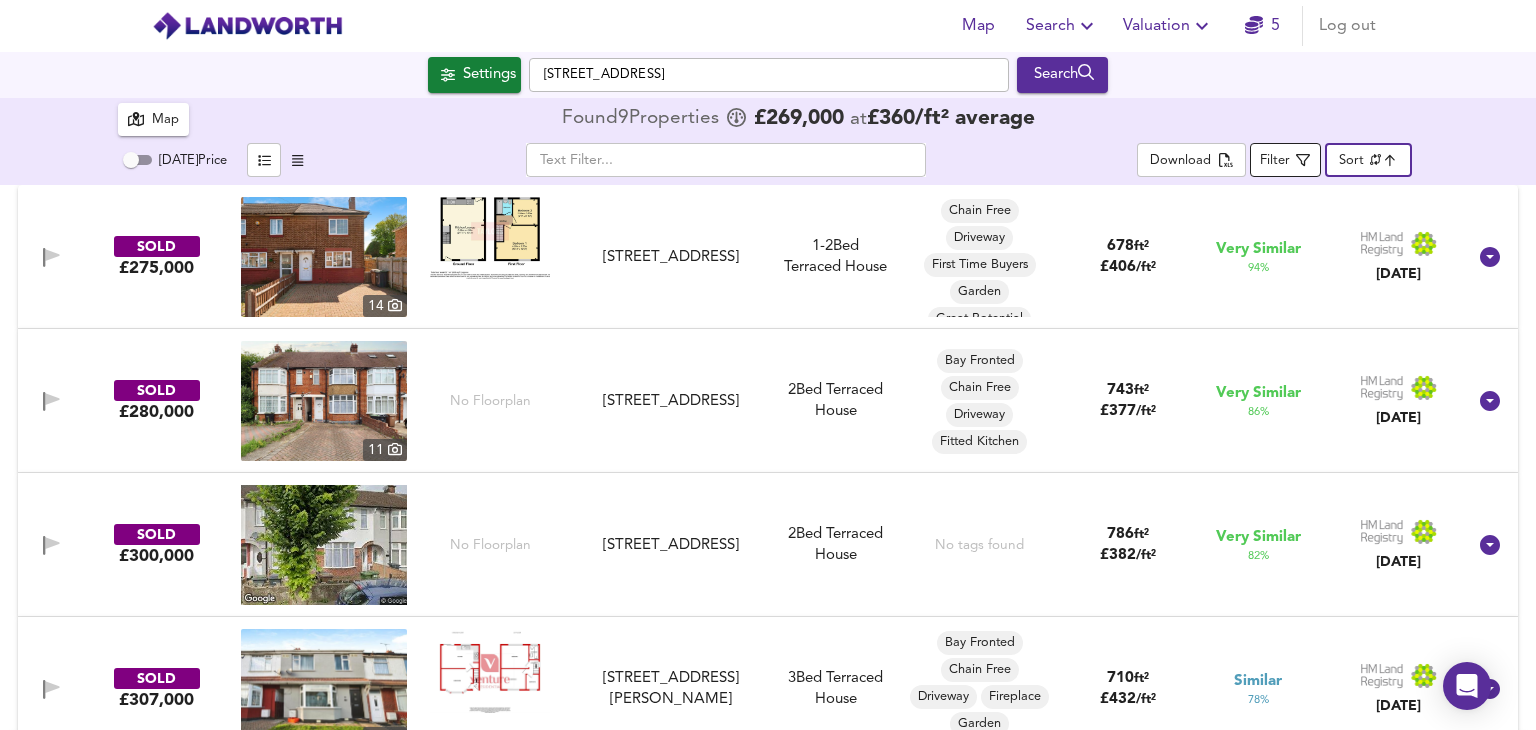 click on "Filter" at bounding box center (1275, 161) 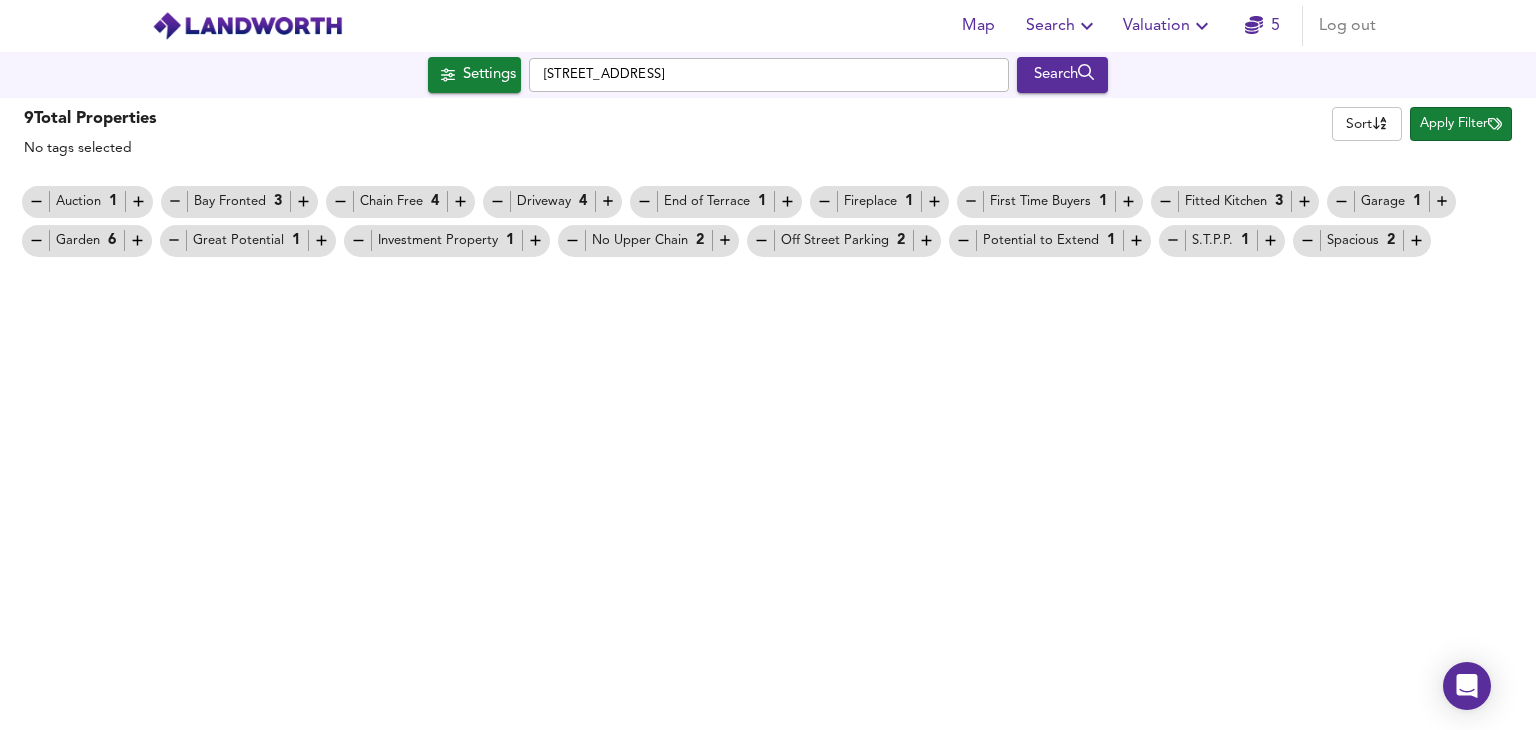 click 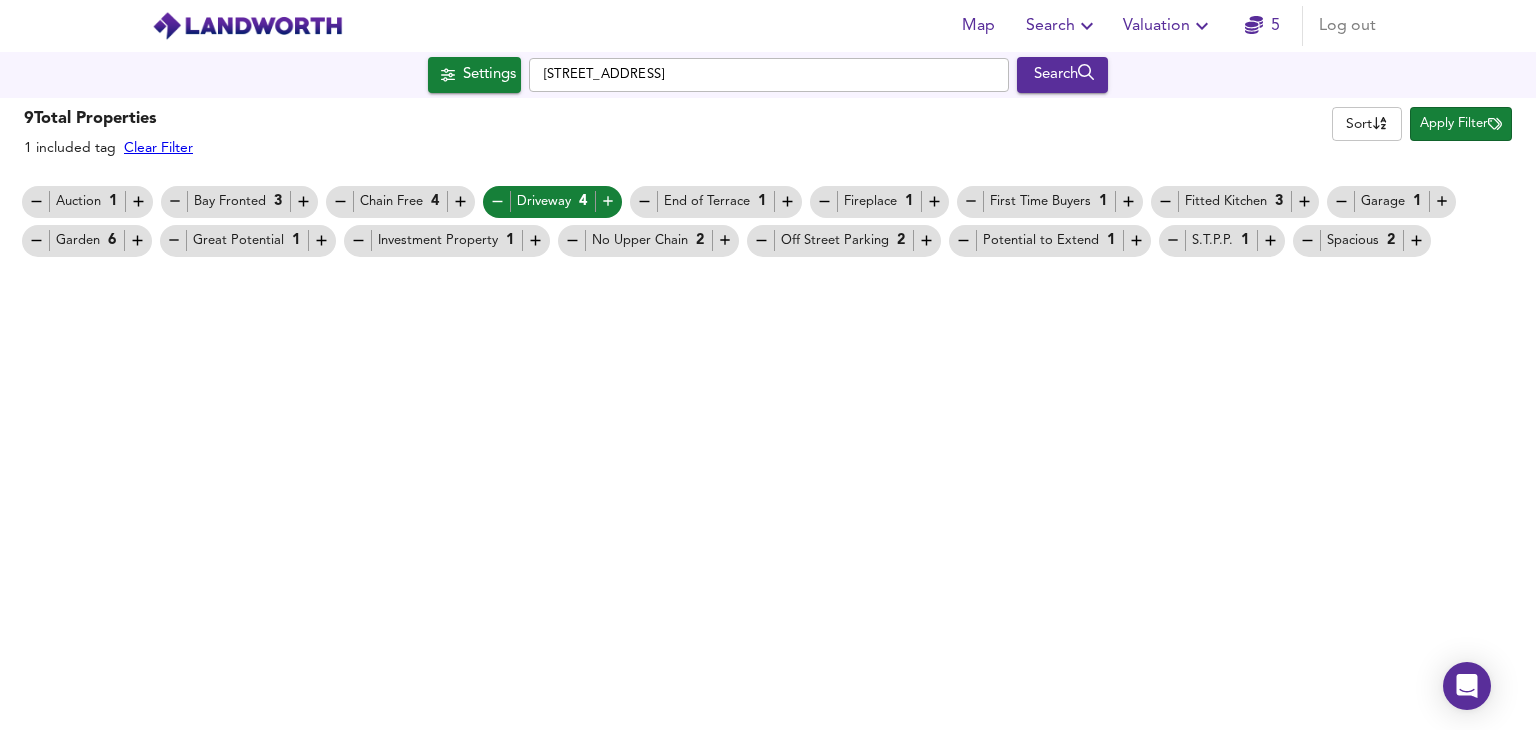 click on "Apply Filter" at bounding box center (1461, 124) 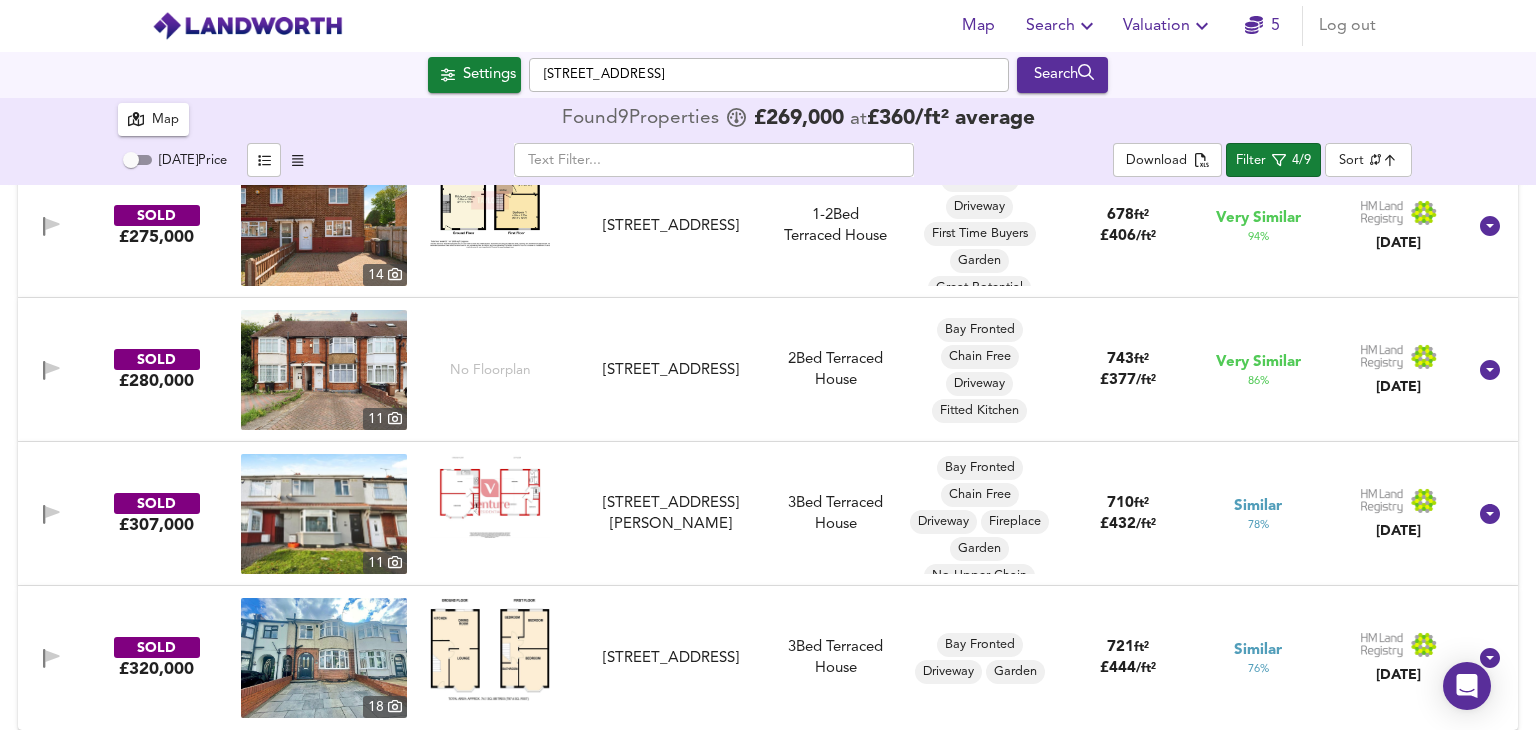 scroll, scrollTop: 0, scrollLeft: 0, axis: both 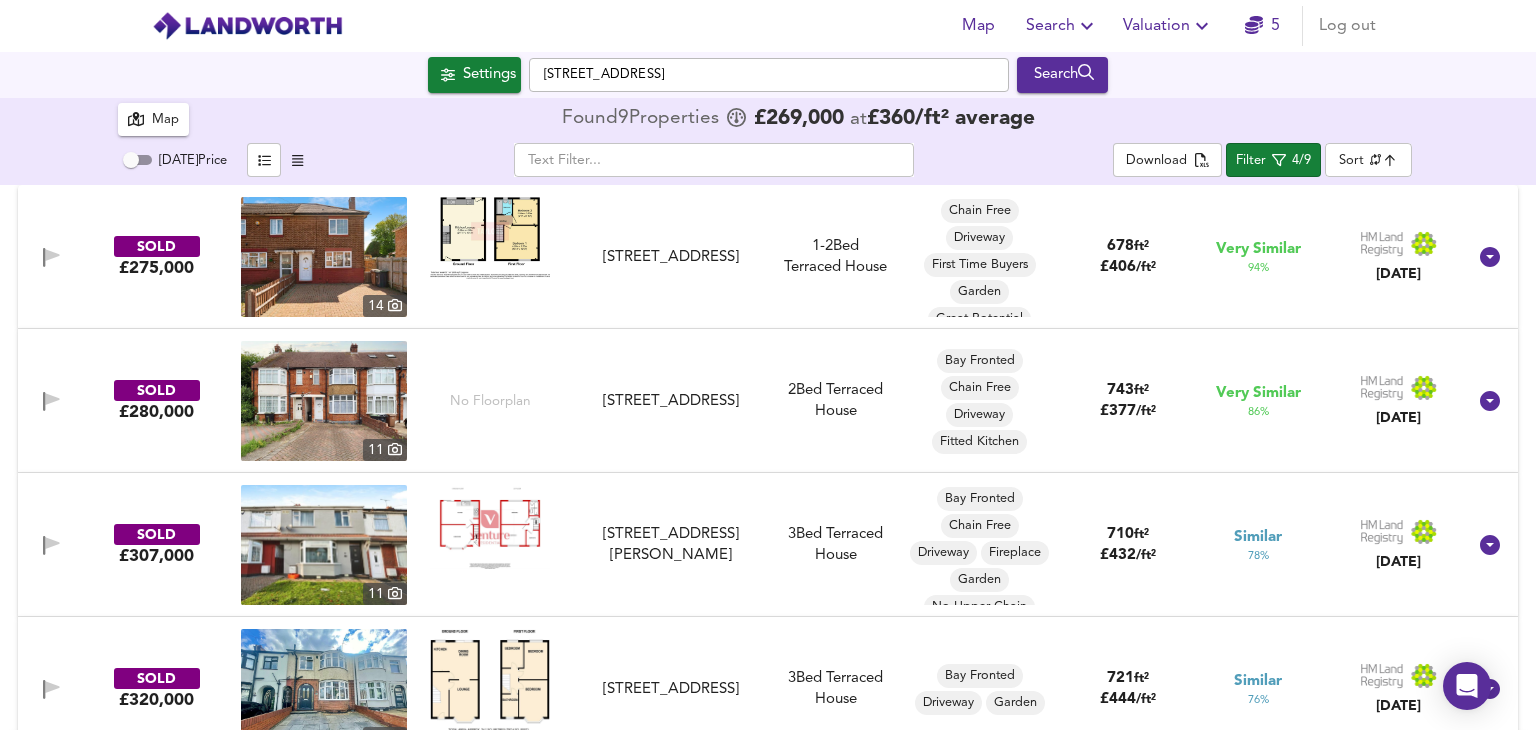 click on "Map Found  9  Propert ies     £ 269,000   at  £ 360 / ft²   average" at bounding box center [768, 119] 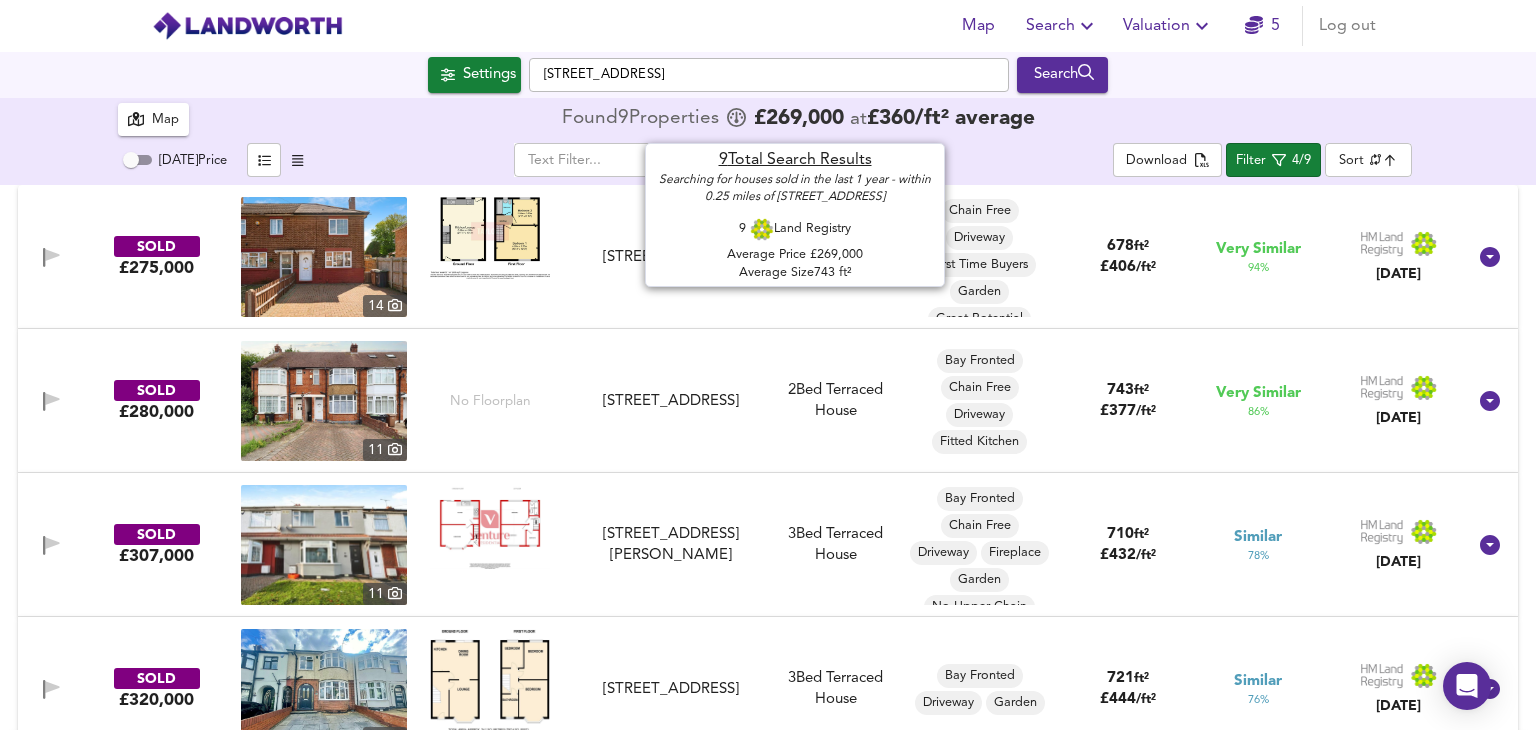 click on "£ 360 / ft²   average" at bounding box center [951, 118] 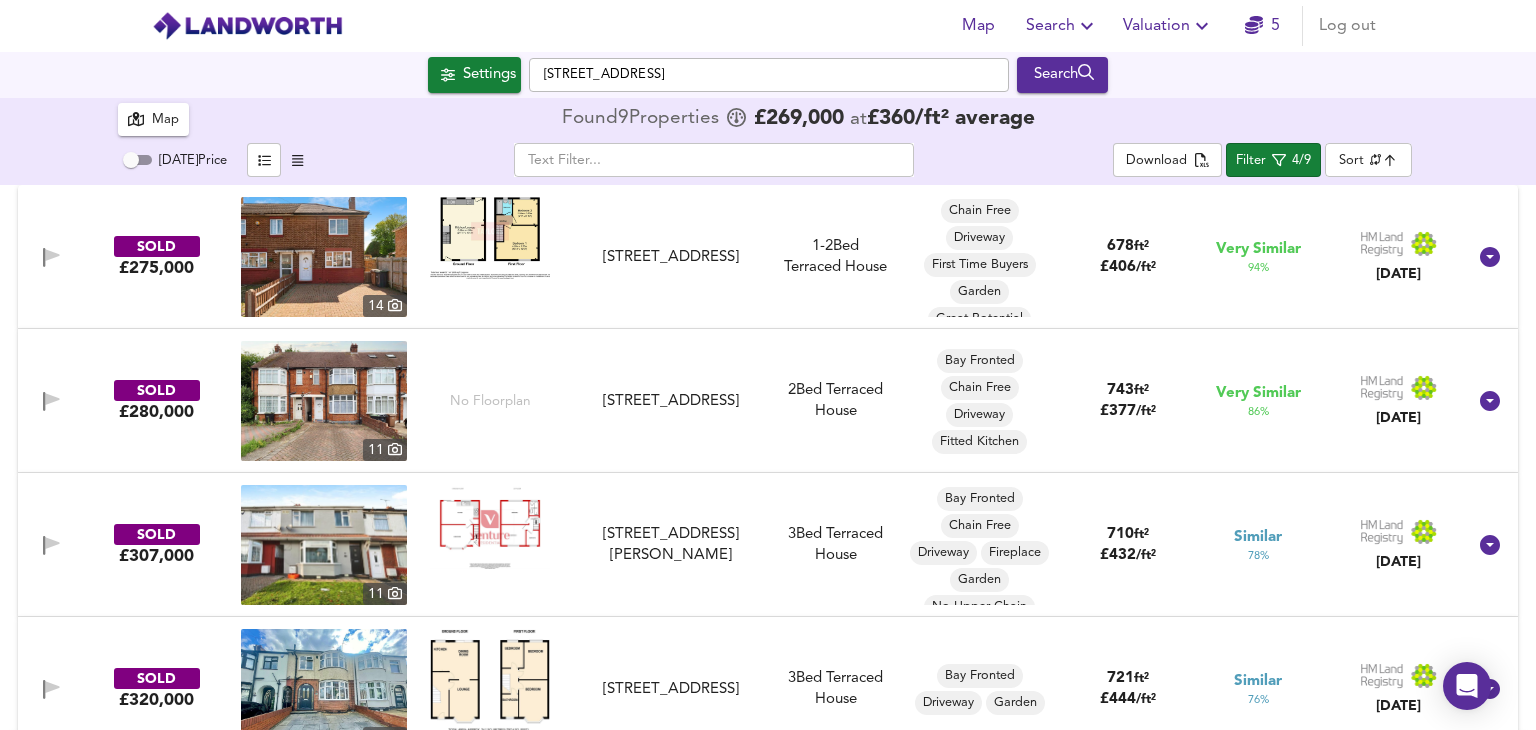 click on "Map" at bounding box center [153, 119] 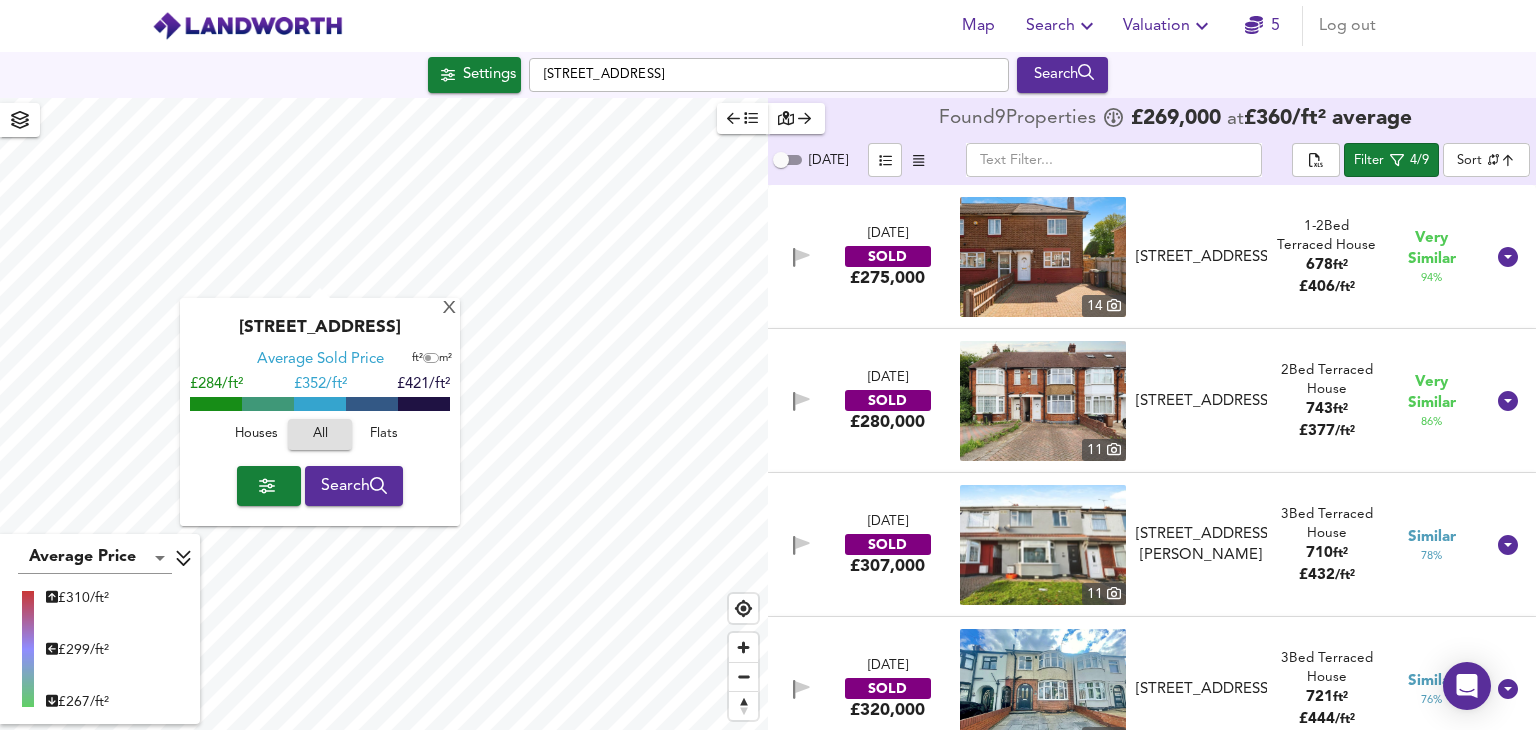 click 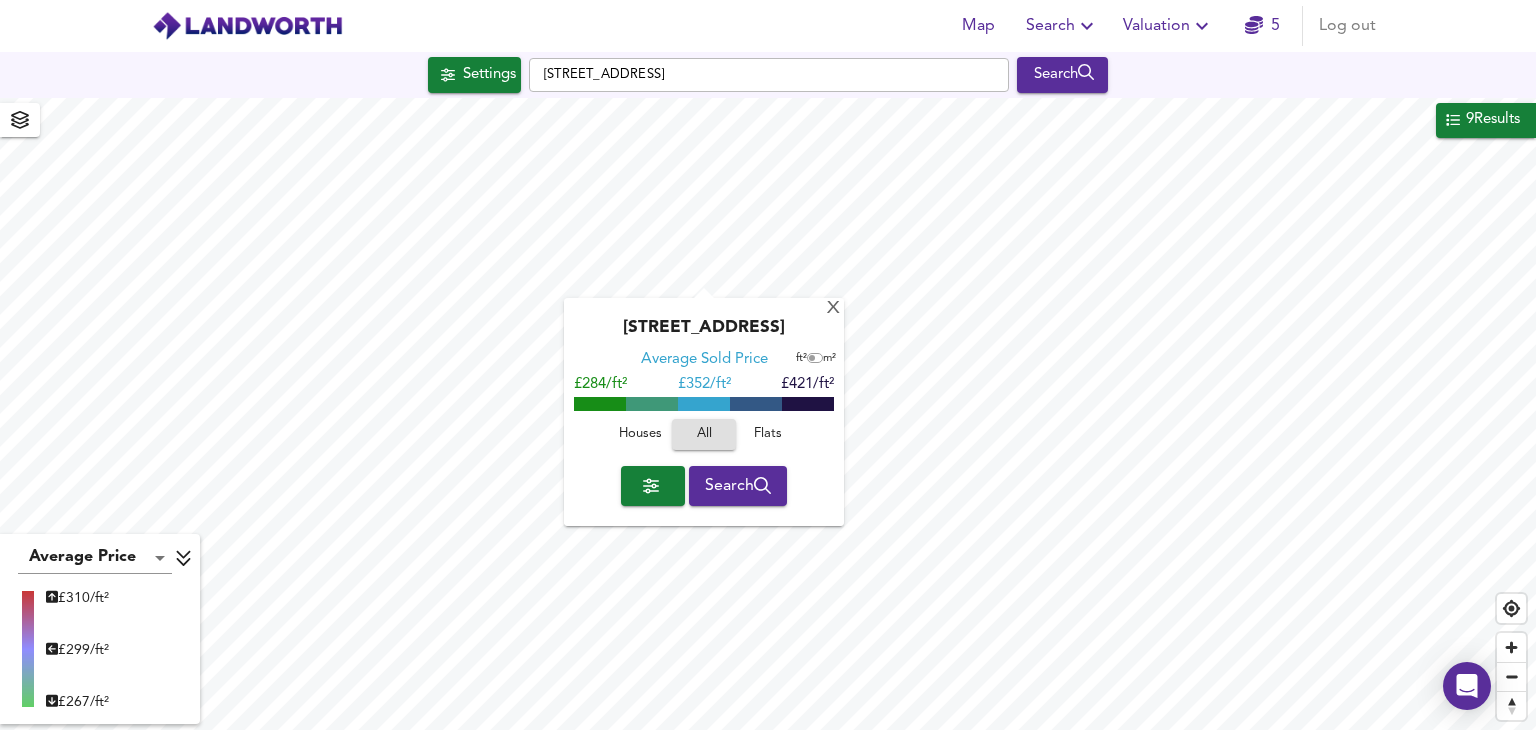 click 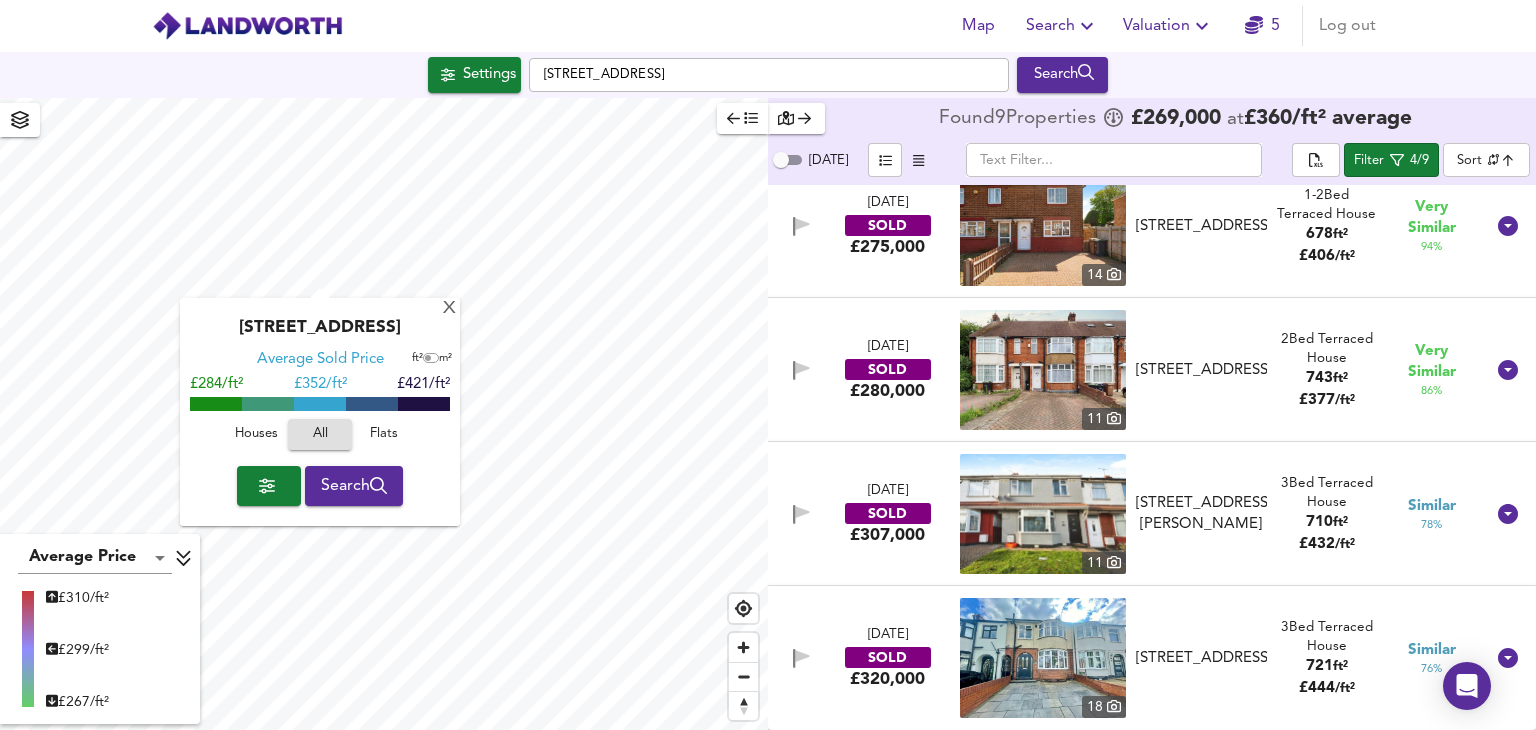 scroll, scrollTop: 0, scrollLeft: 0, axis: both 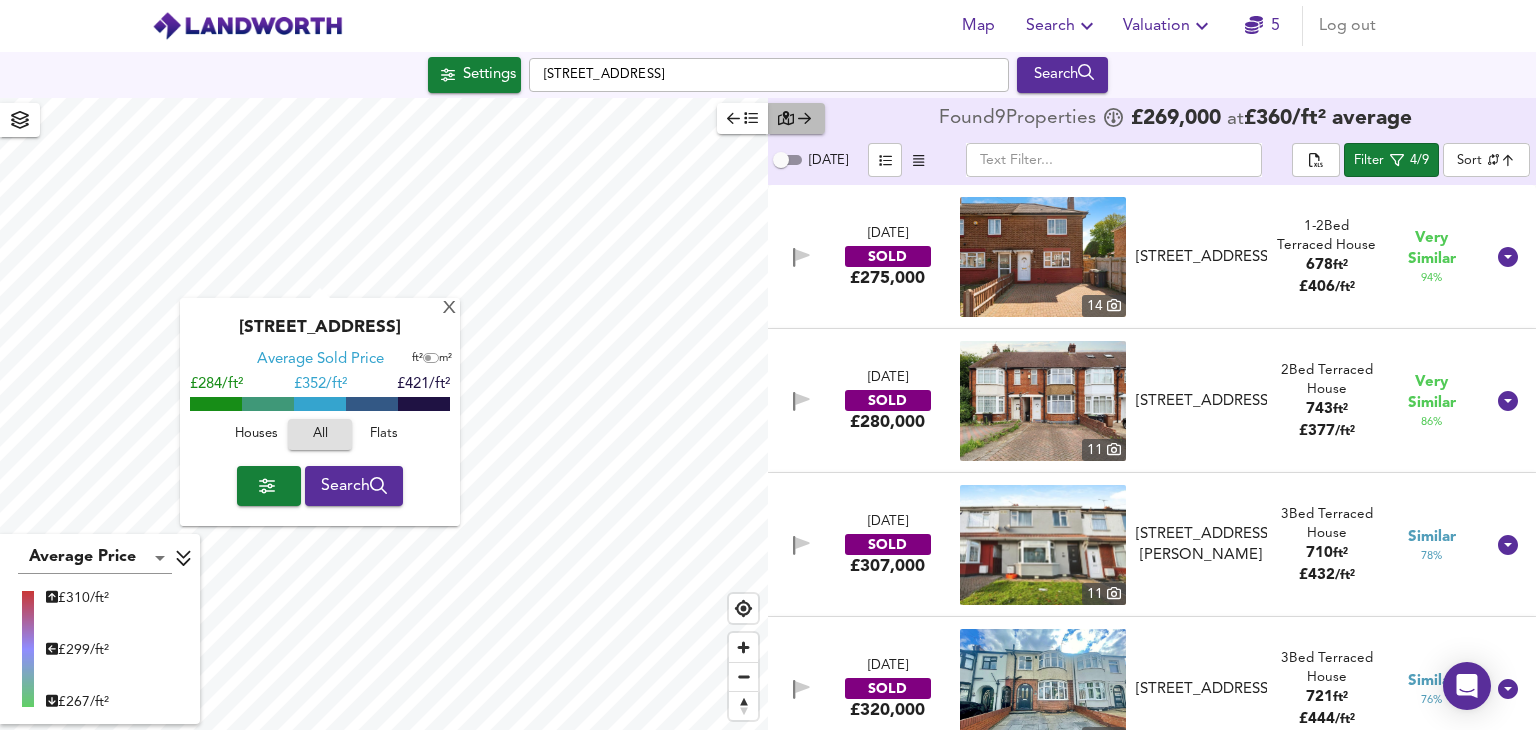 click 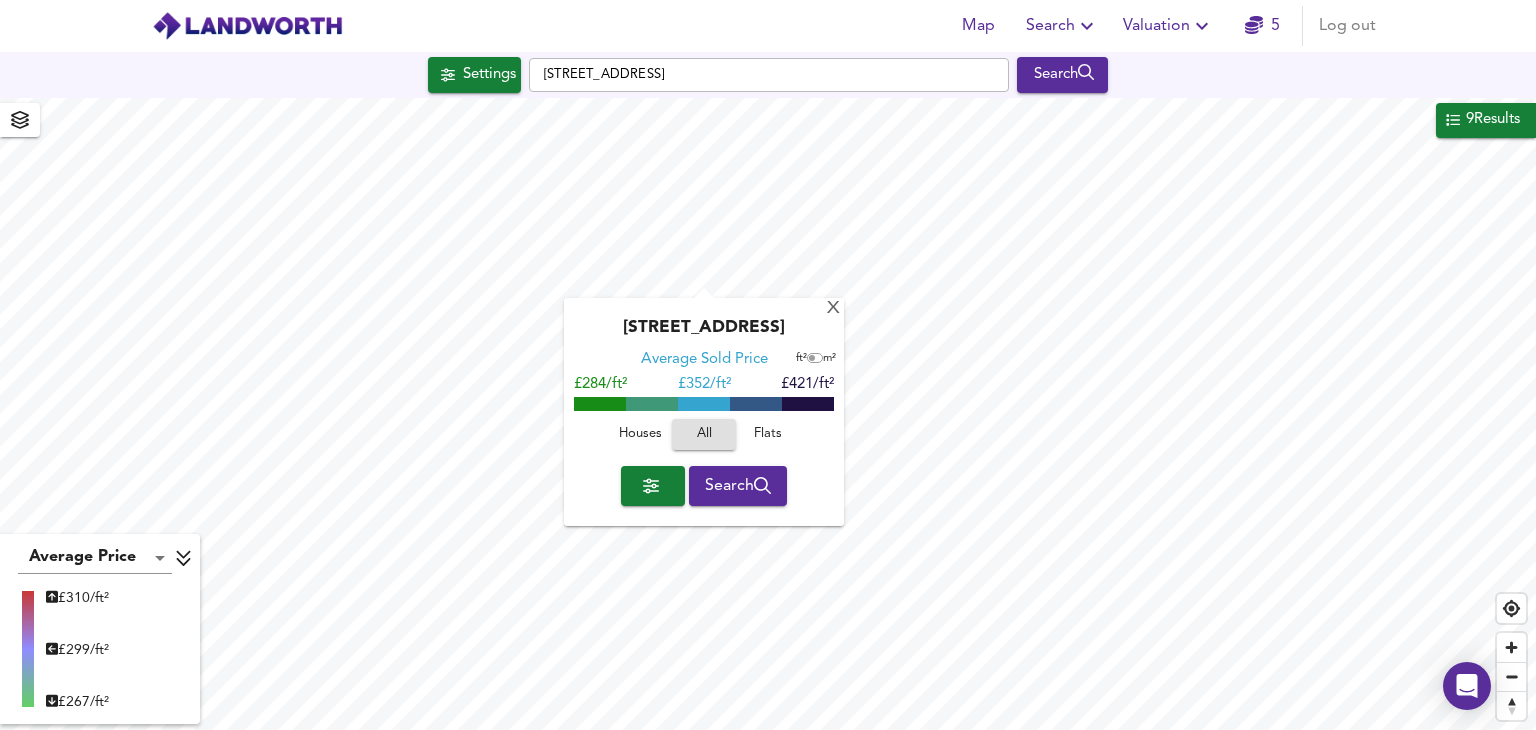 click on "9  Results" at bounding box center (1493, 120) 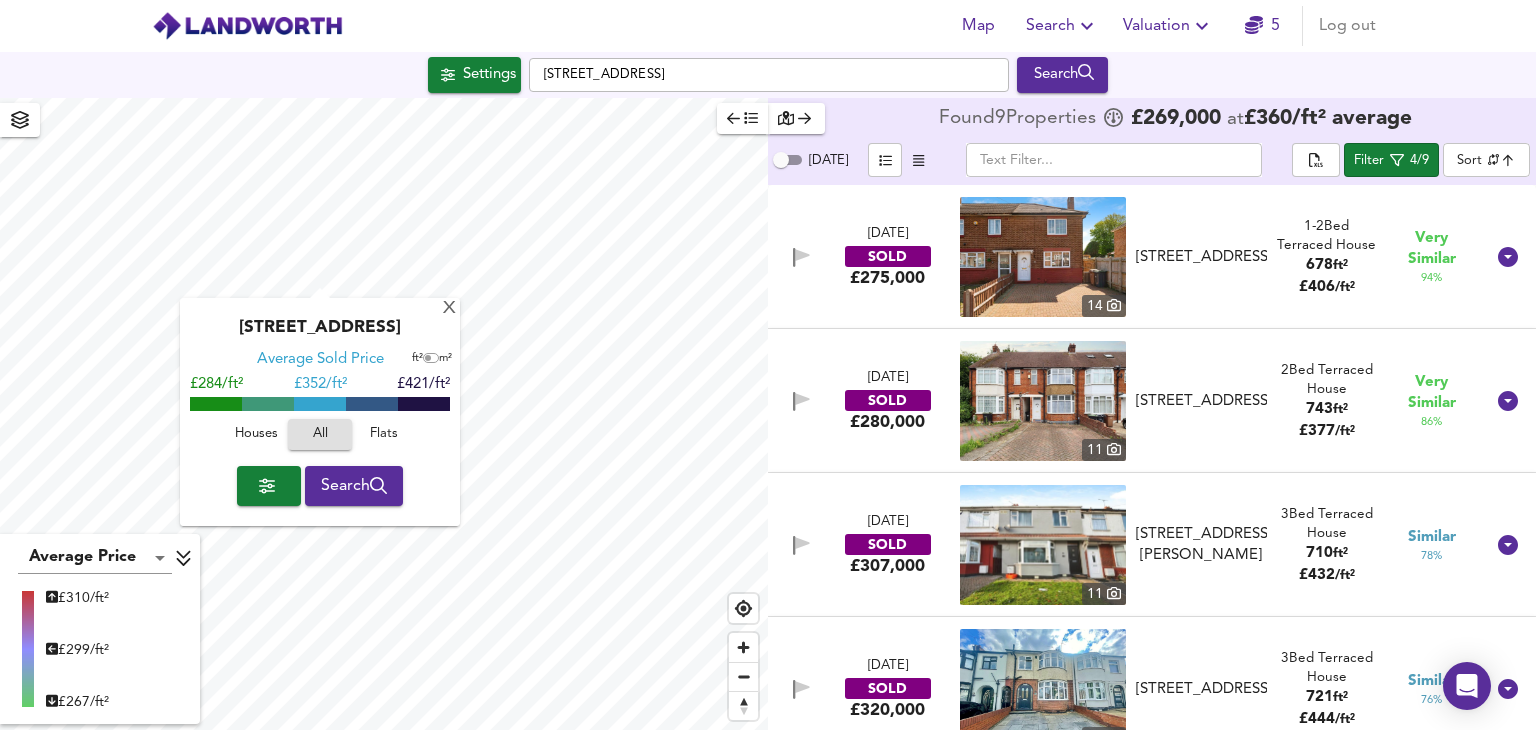 click 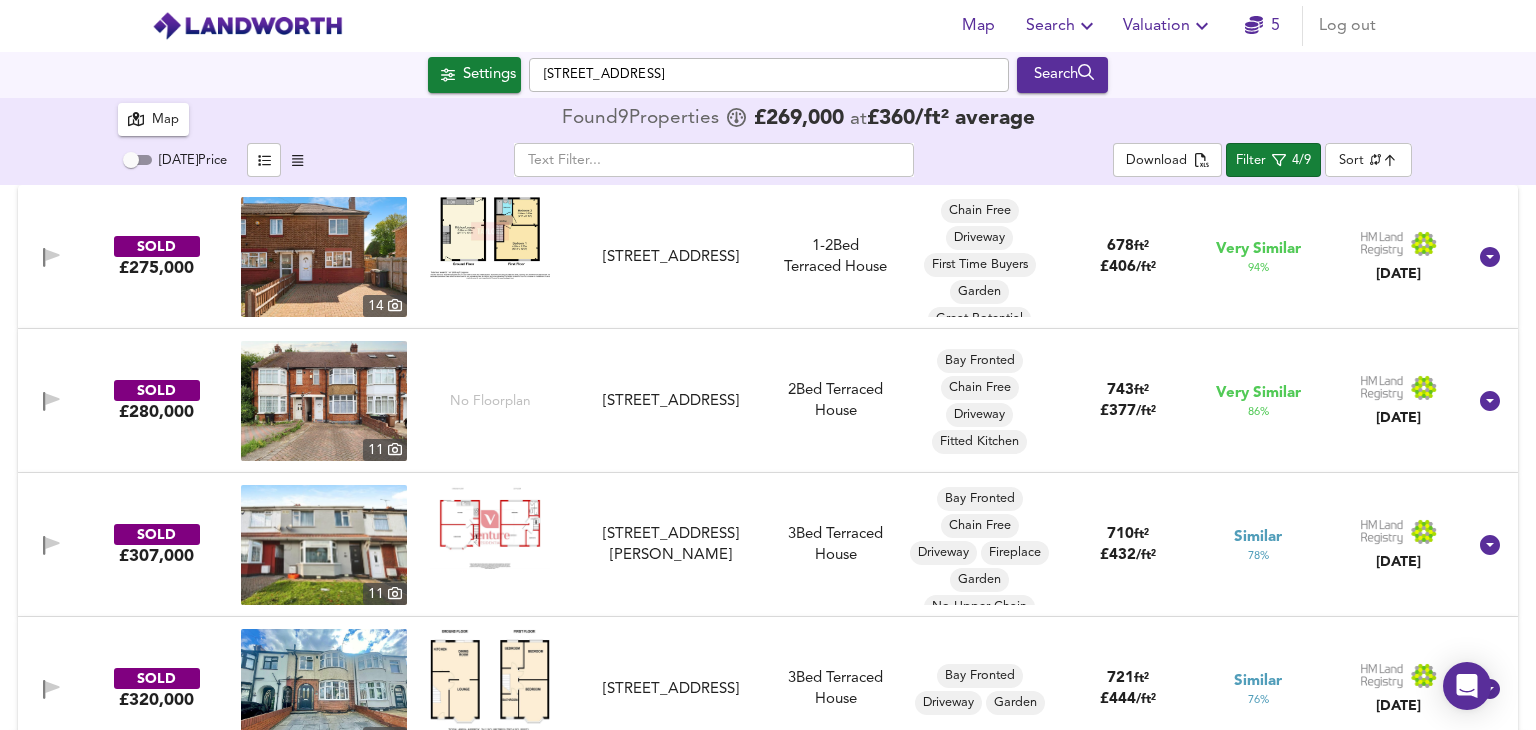 click 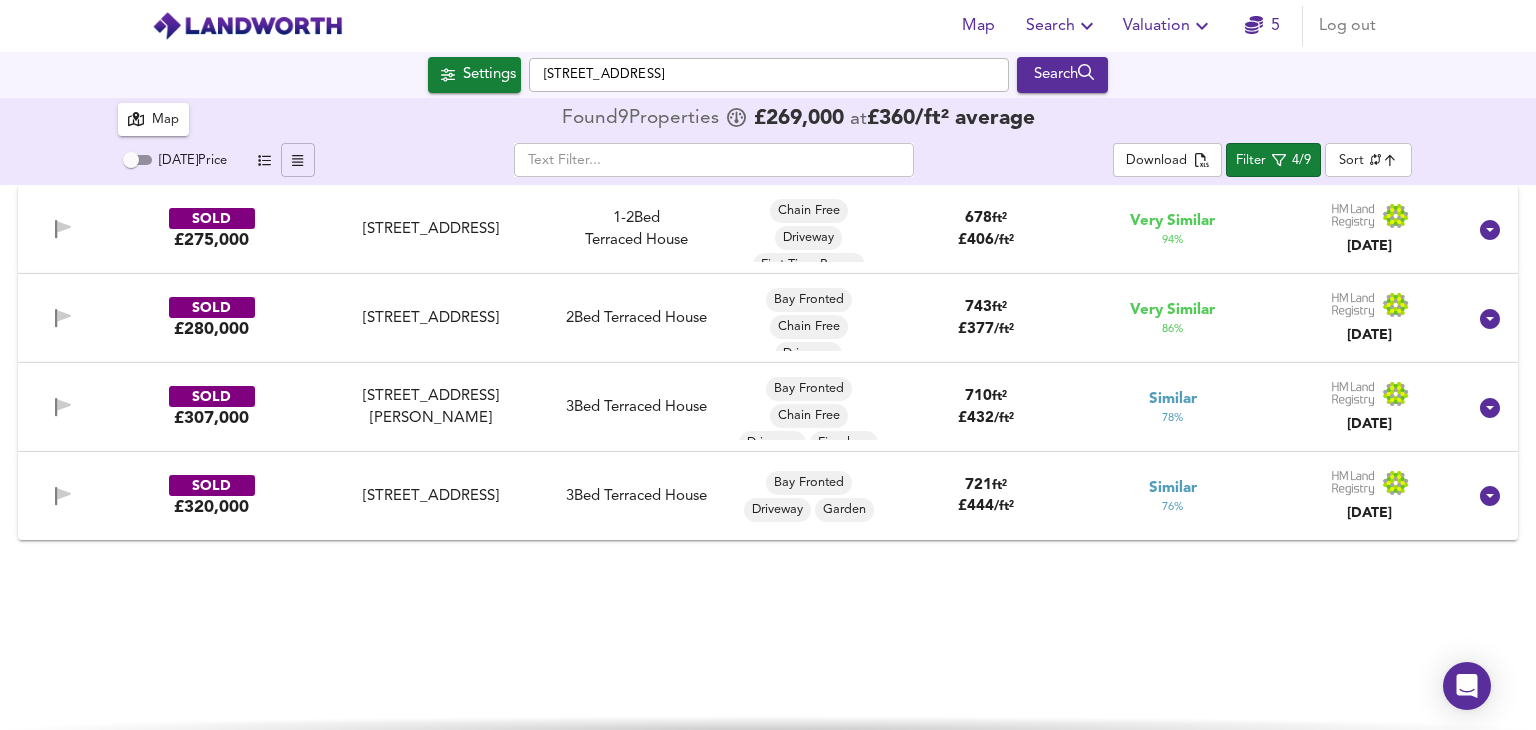 click 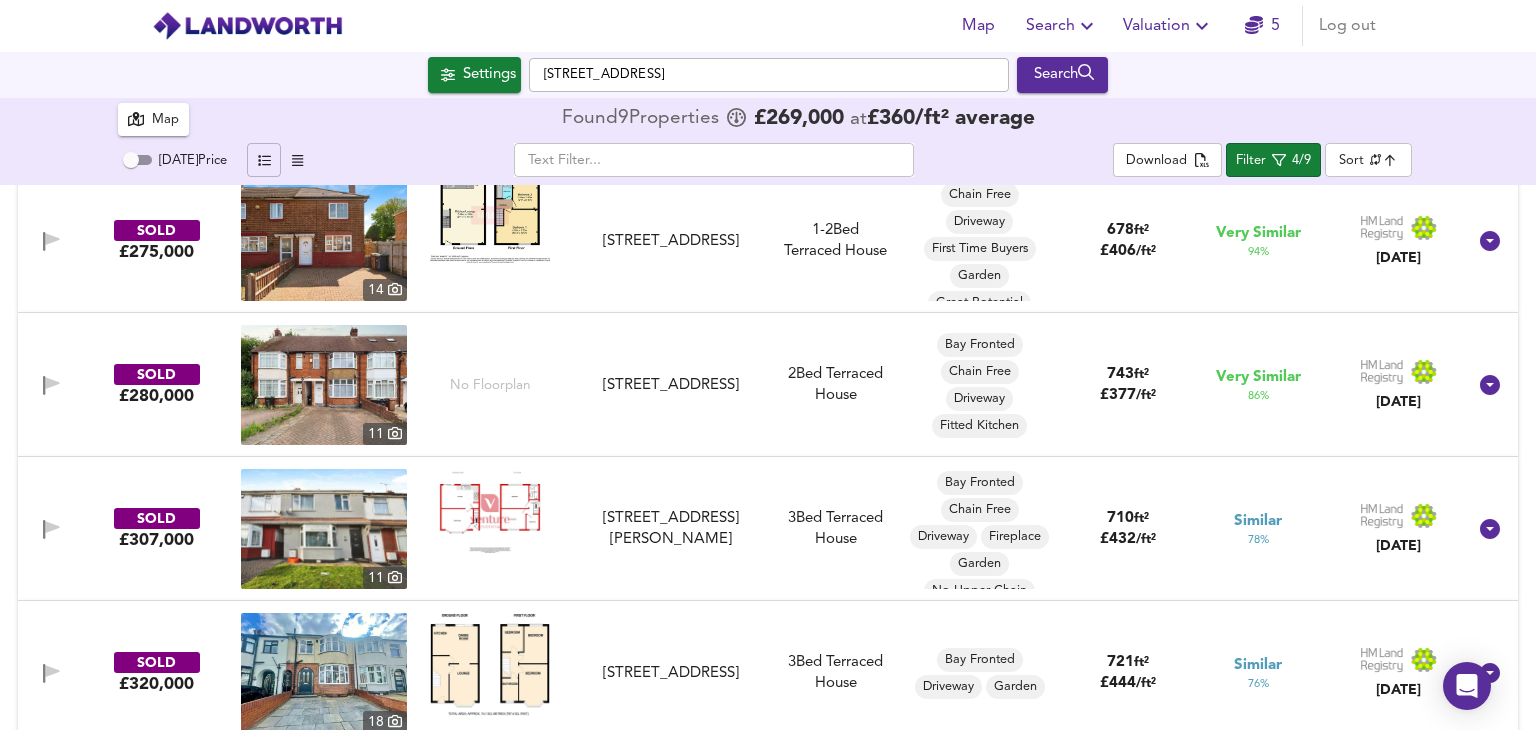 scroll, scrollTop: 0, scrollLeft: 0, axis: both 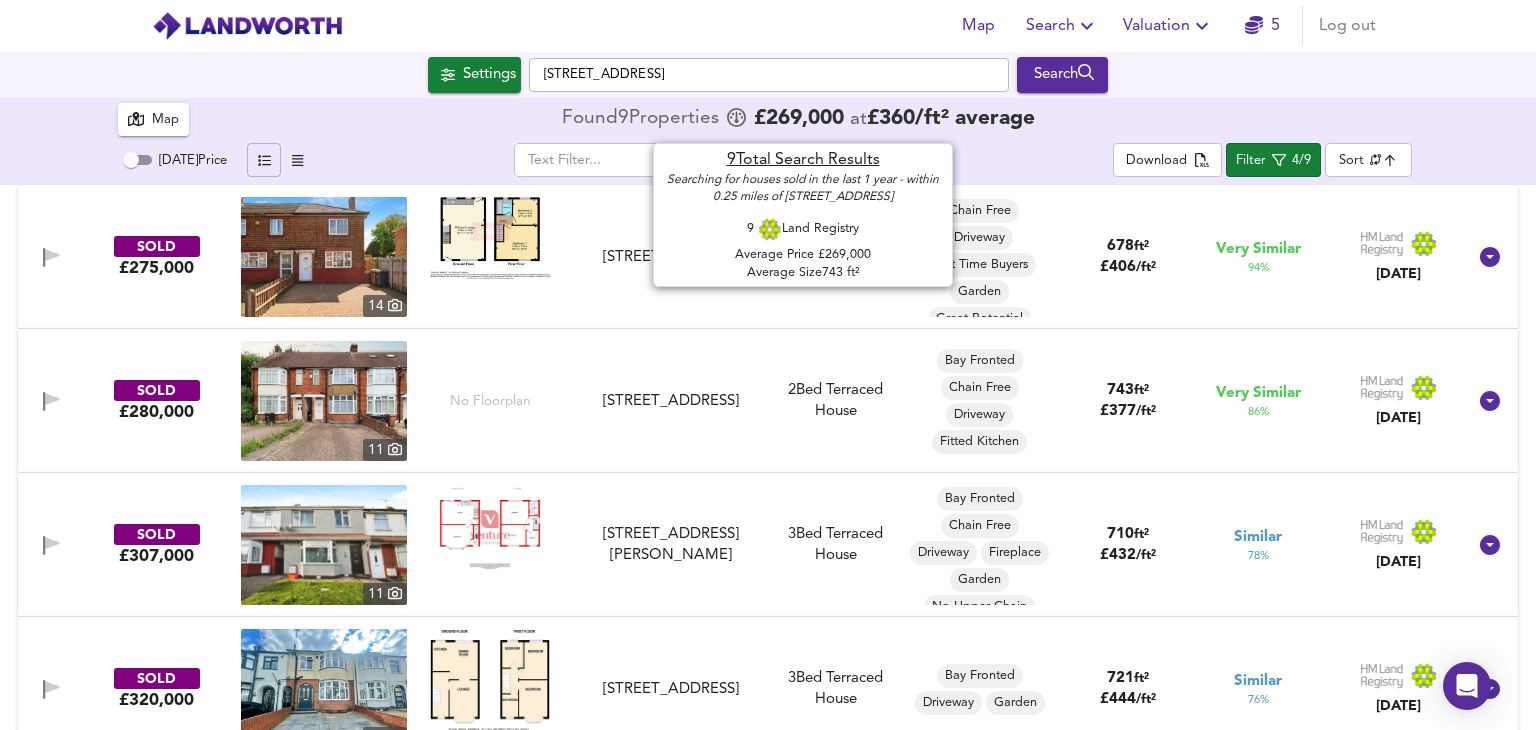 click on "£ 360 / ft²   average" at bounding box center (951, 118) 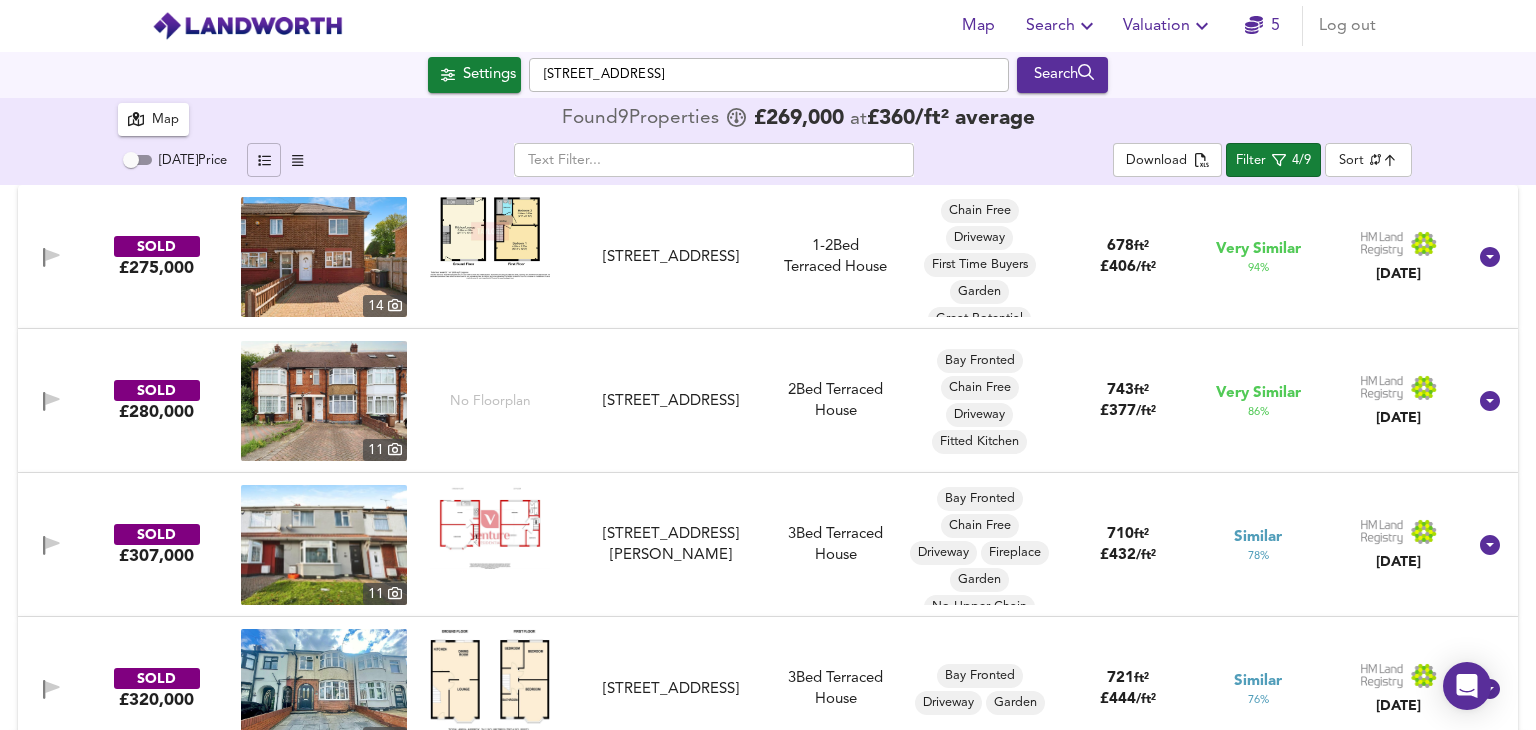 click 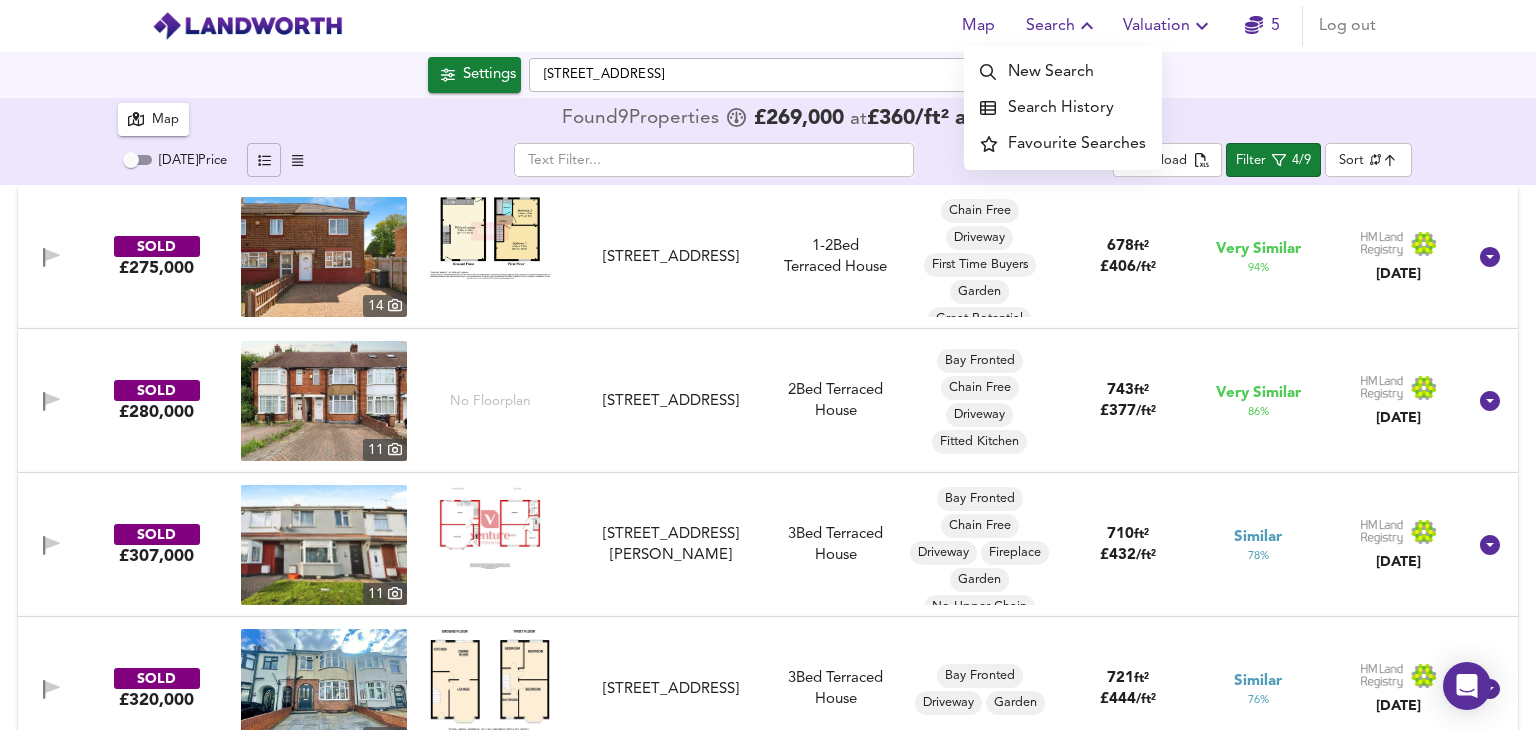 click on "Map Found  9  Propert ies     £ 269,000   at  £ 360 / ft²   average" at bounding box center [768, 119] 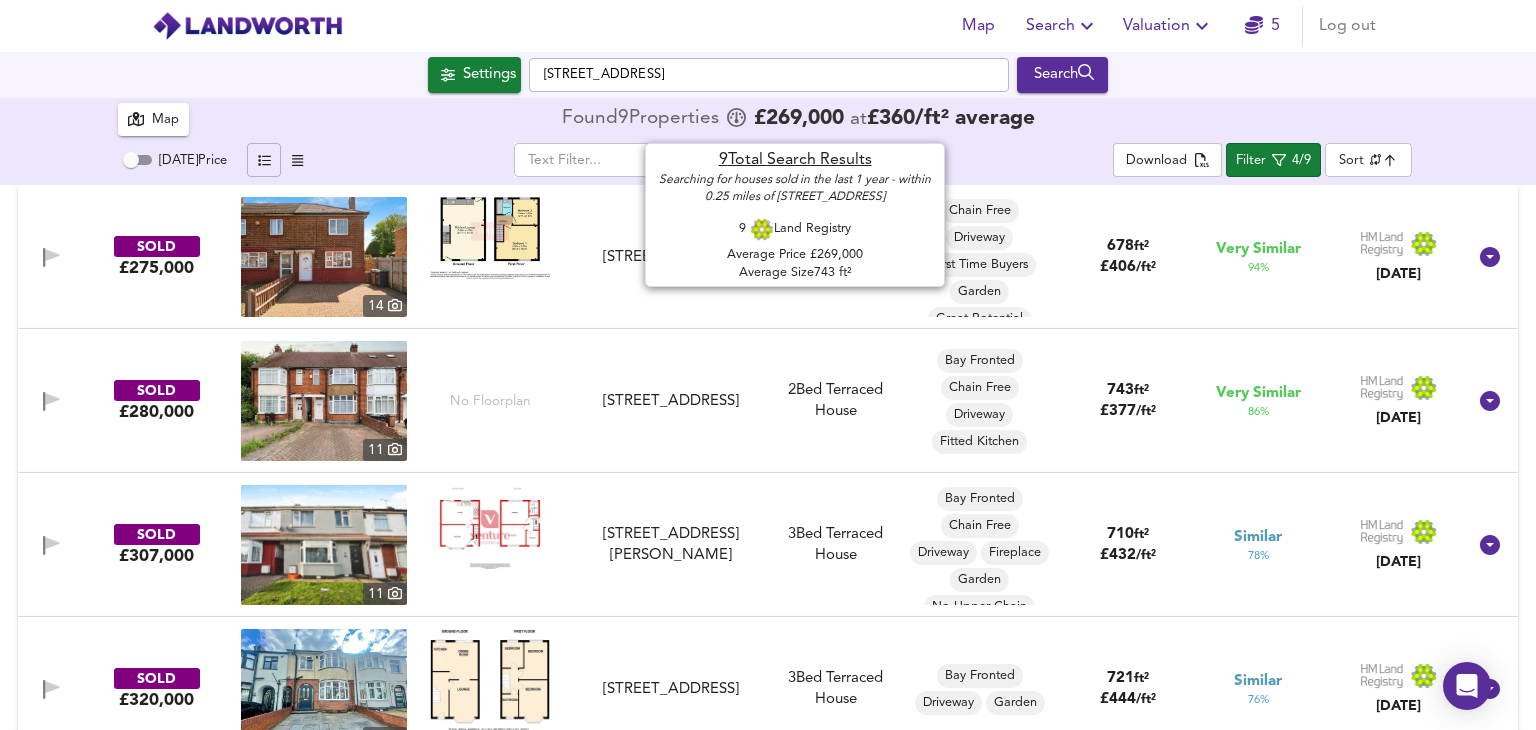 click 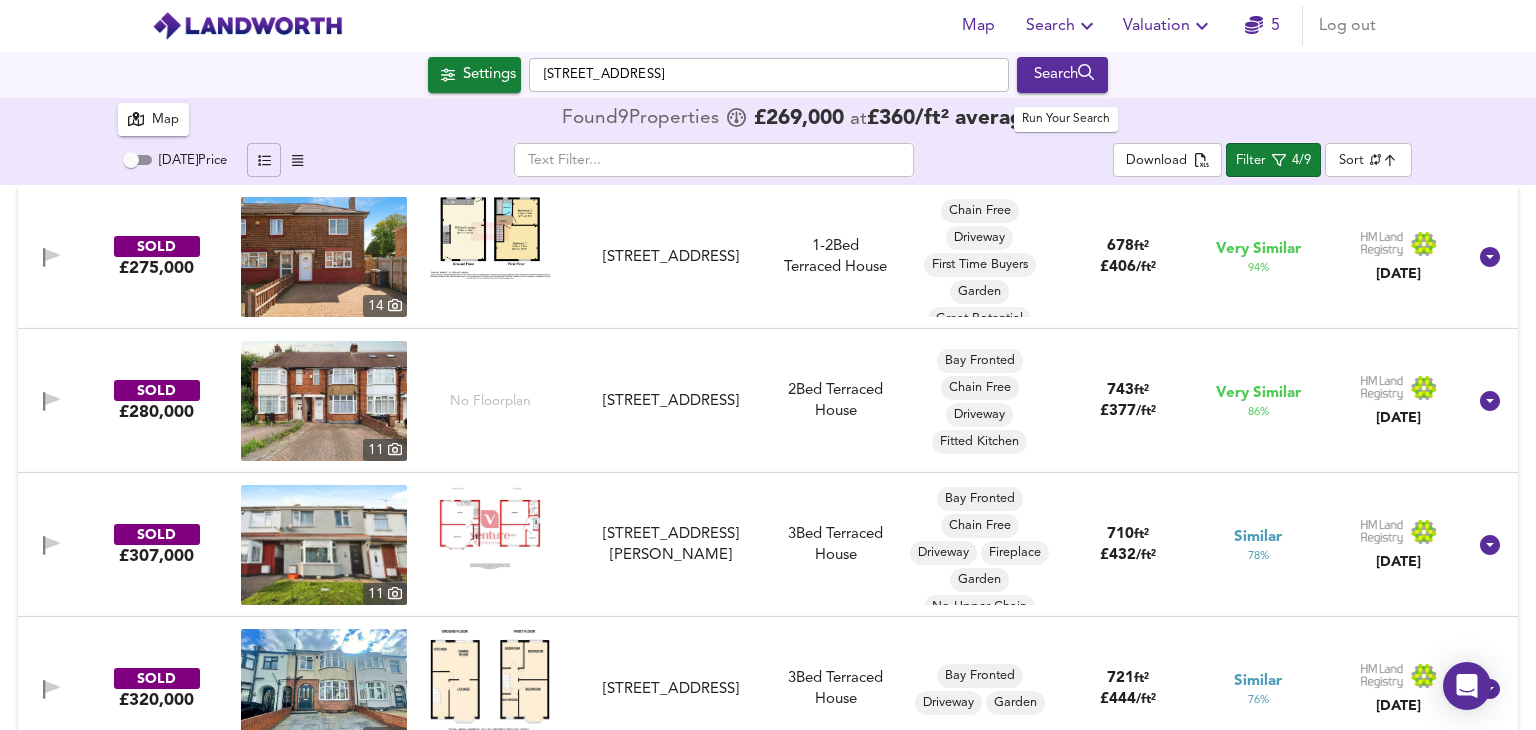 click 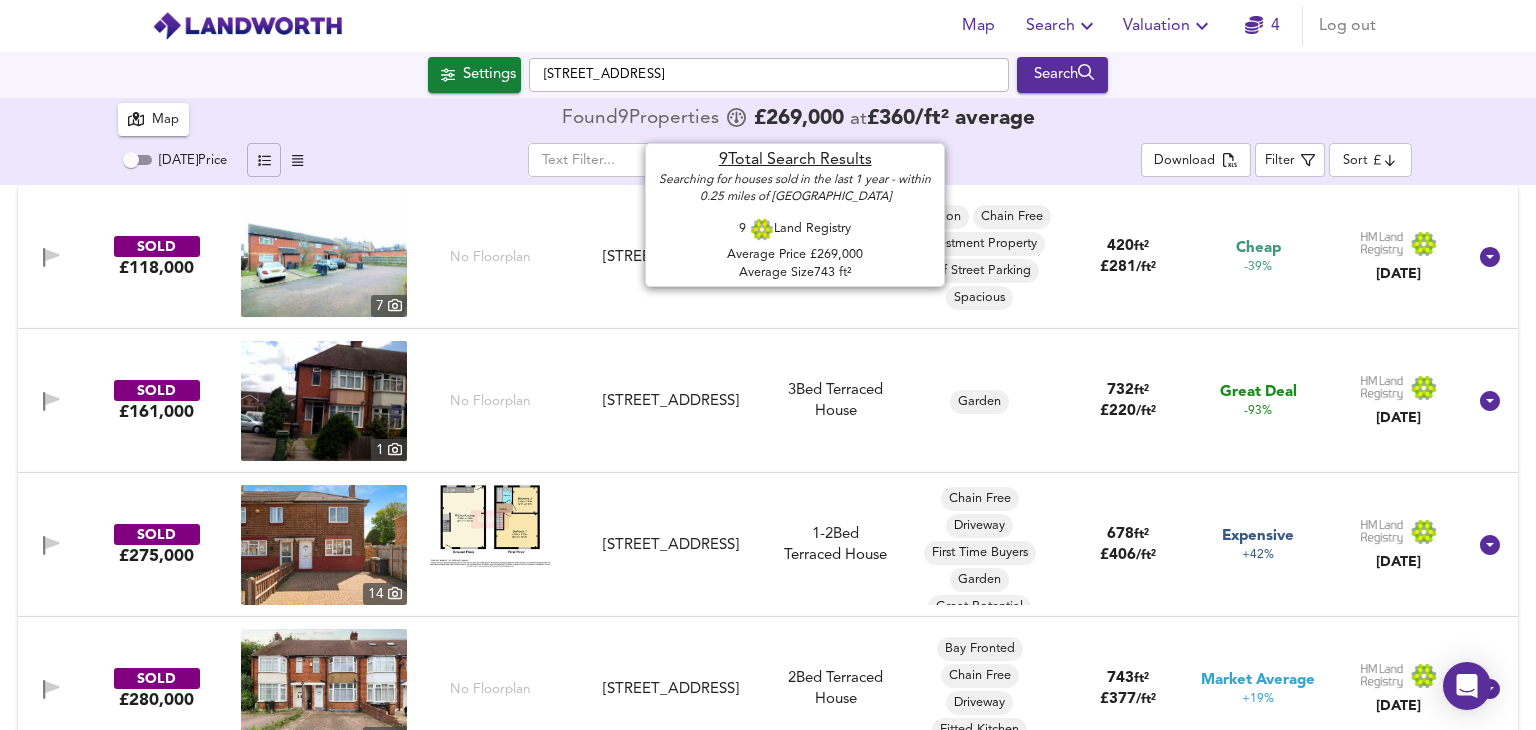 click on "£ 360 / ft²   average" at bounding box center [951, 118] 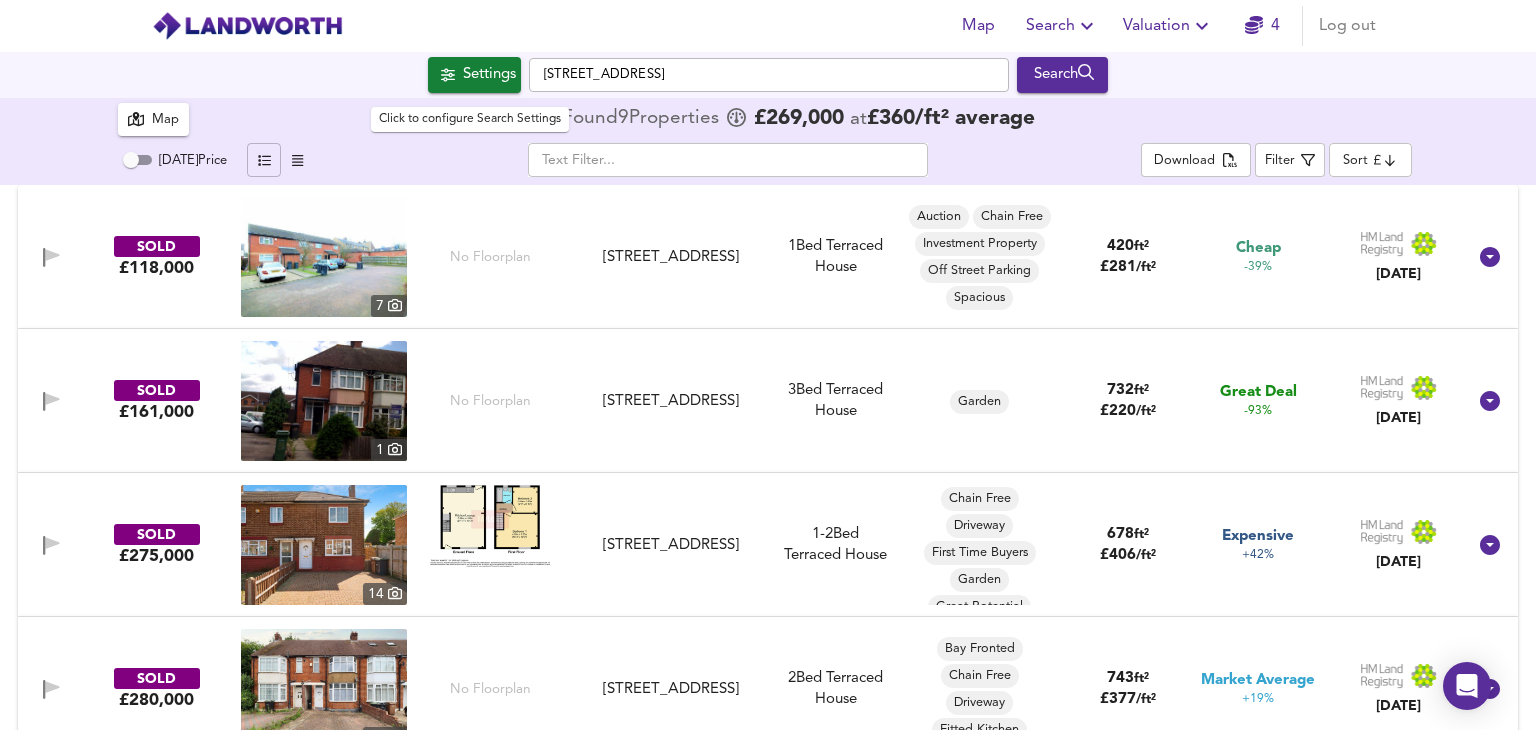 click on "Settings" at bounding box center [489, 75] 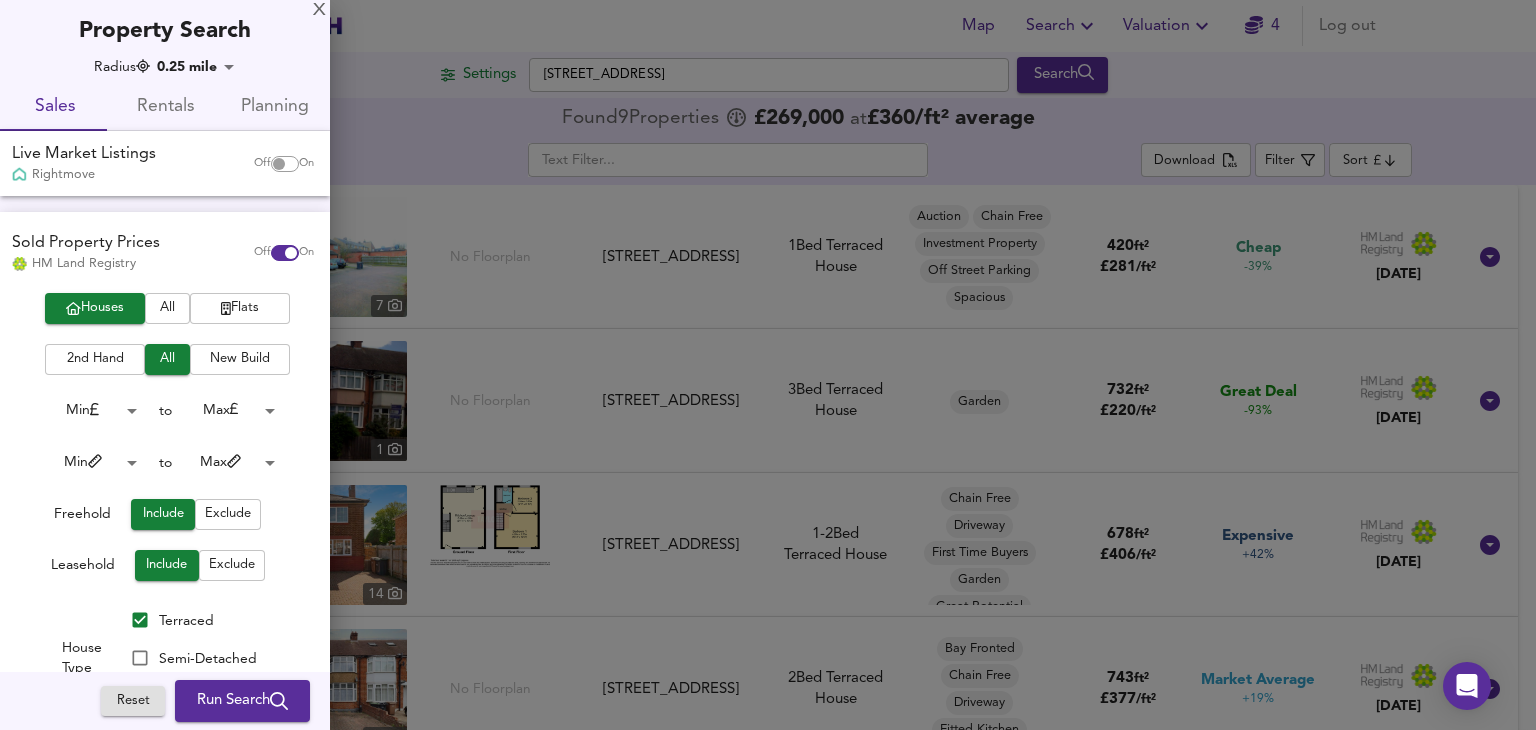 click on "Property Search" at bounding box center (165, 23) 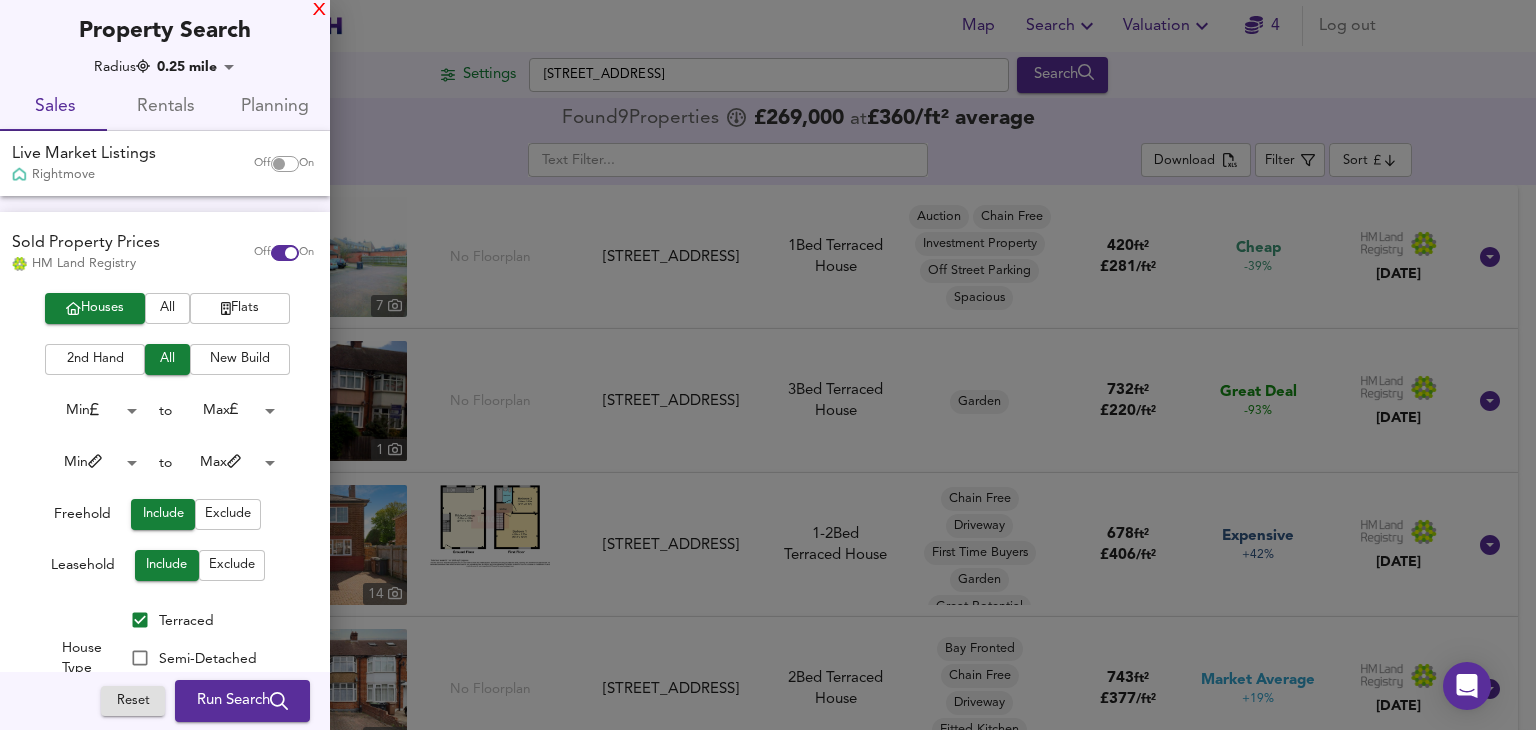 click on "X" at bounding box center (319, 11) 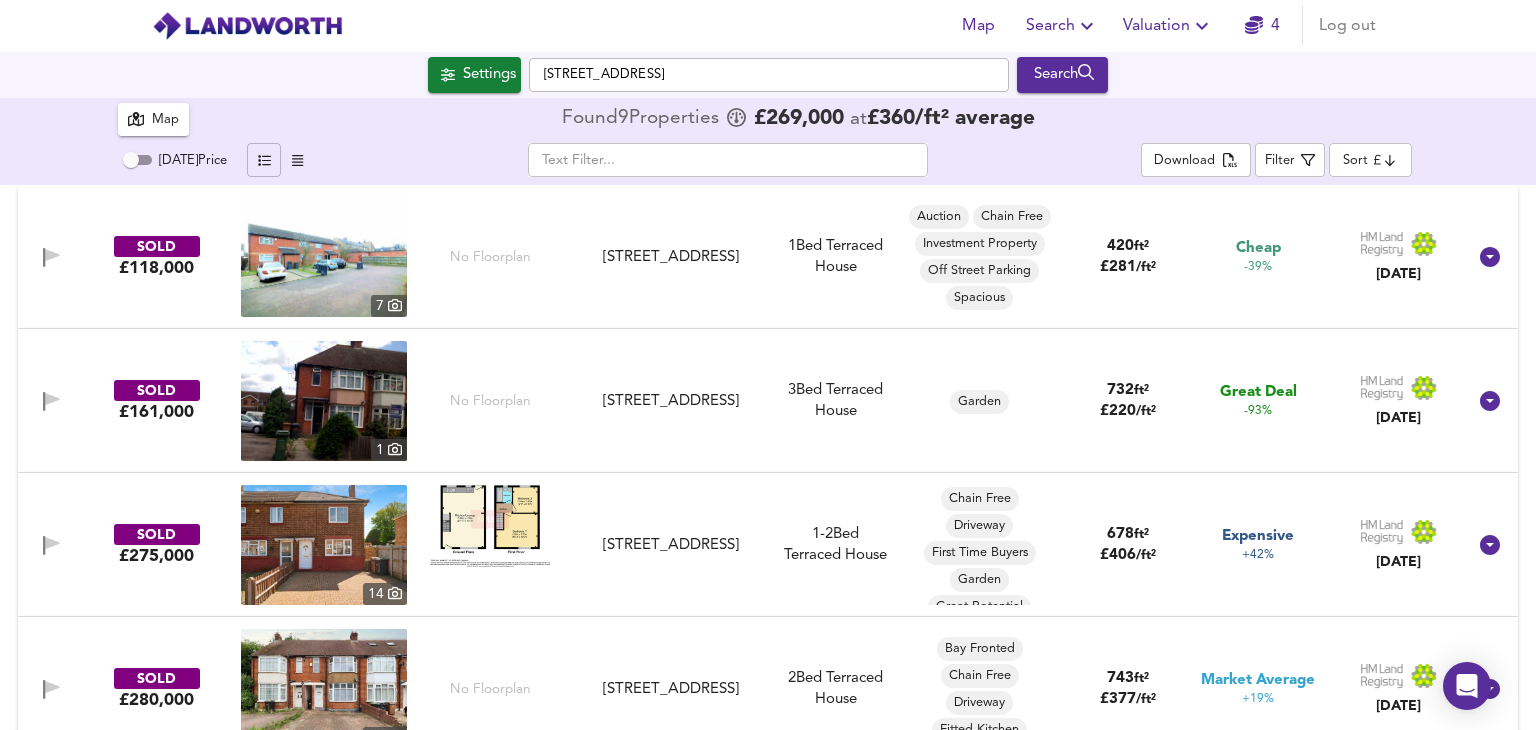 type on "similarityscore" 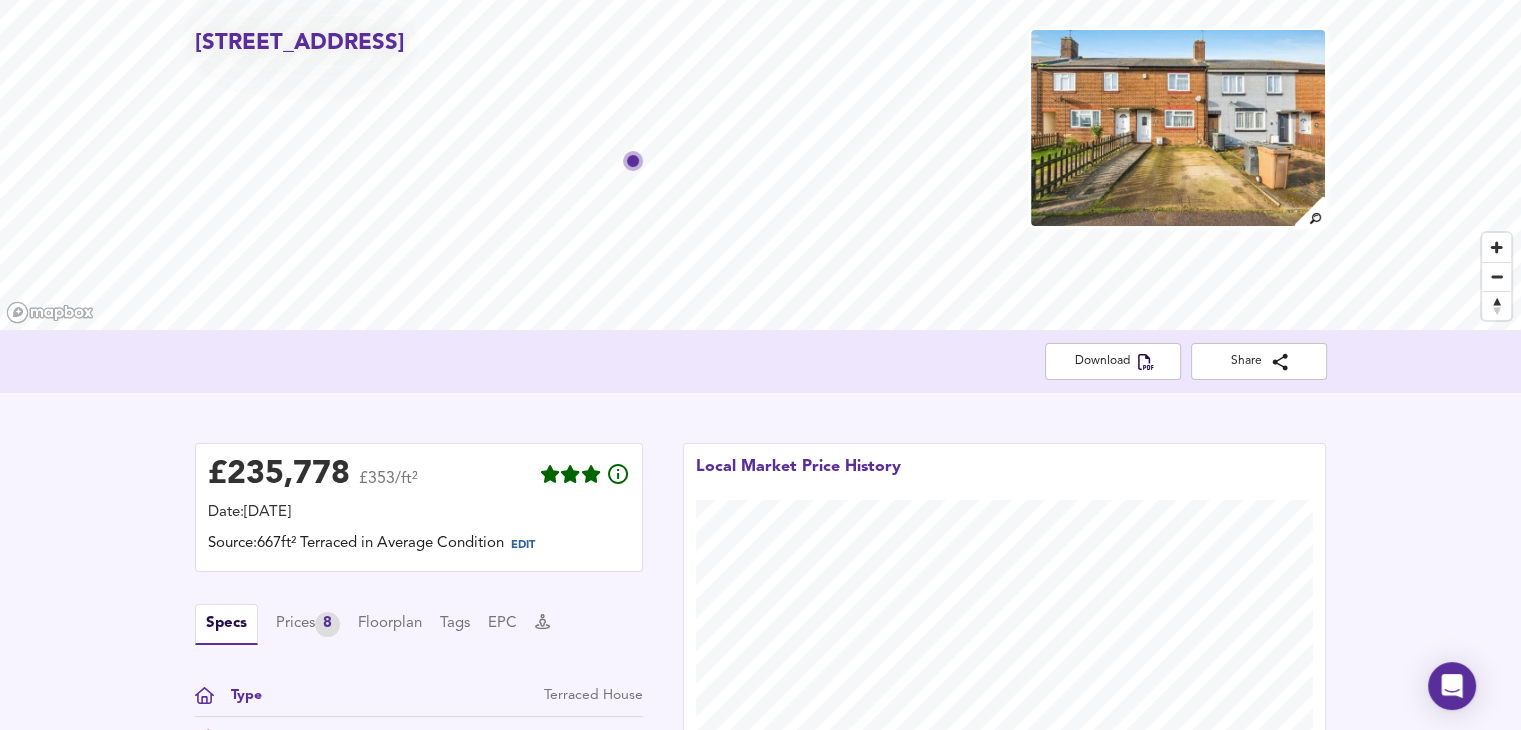 scroll, scrollTop: 50, scrollLeft: 0, axis: vertical 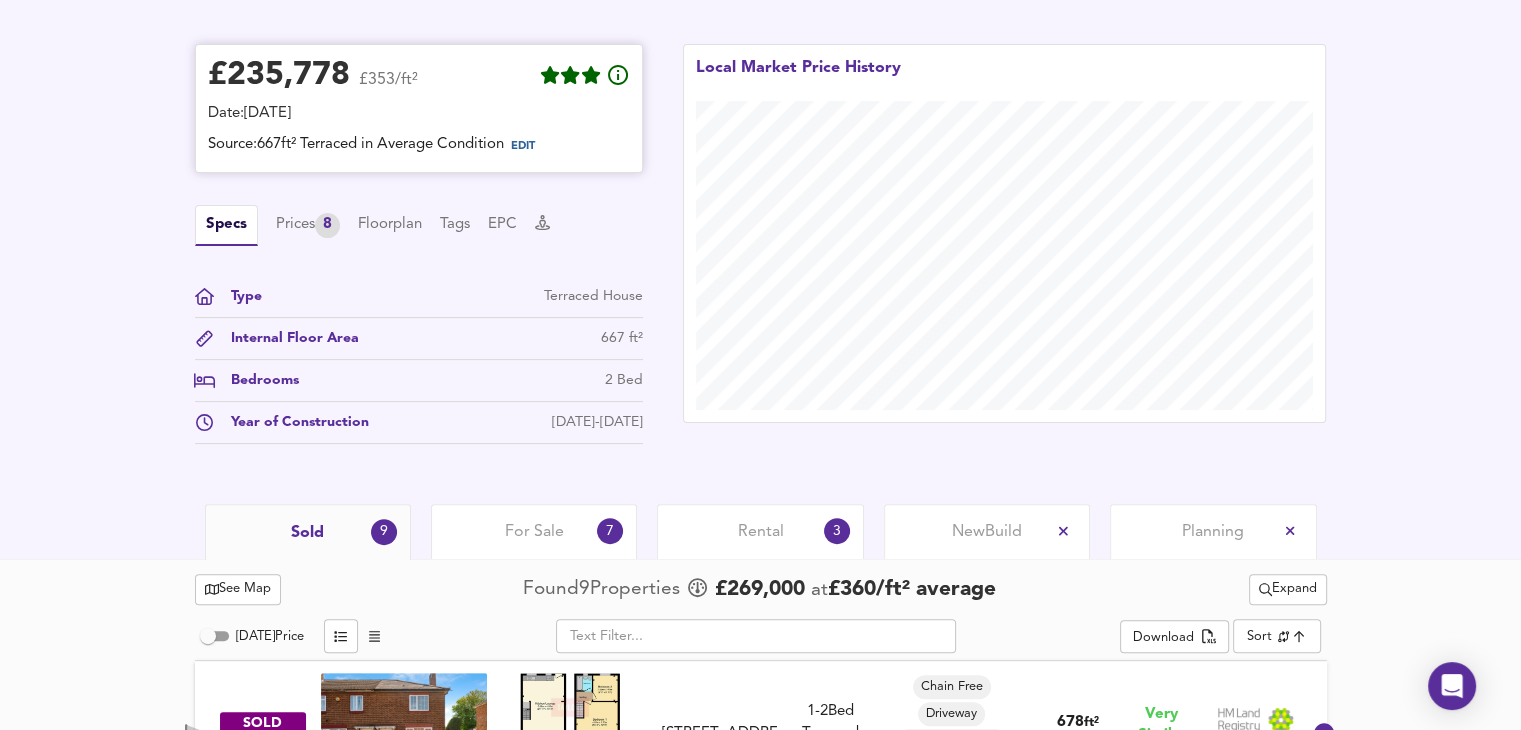 click on "EDIT" at bounding box center [531, 147] 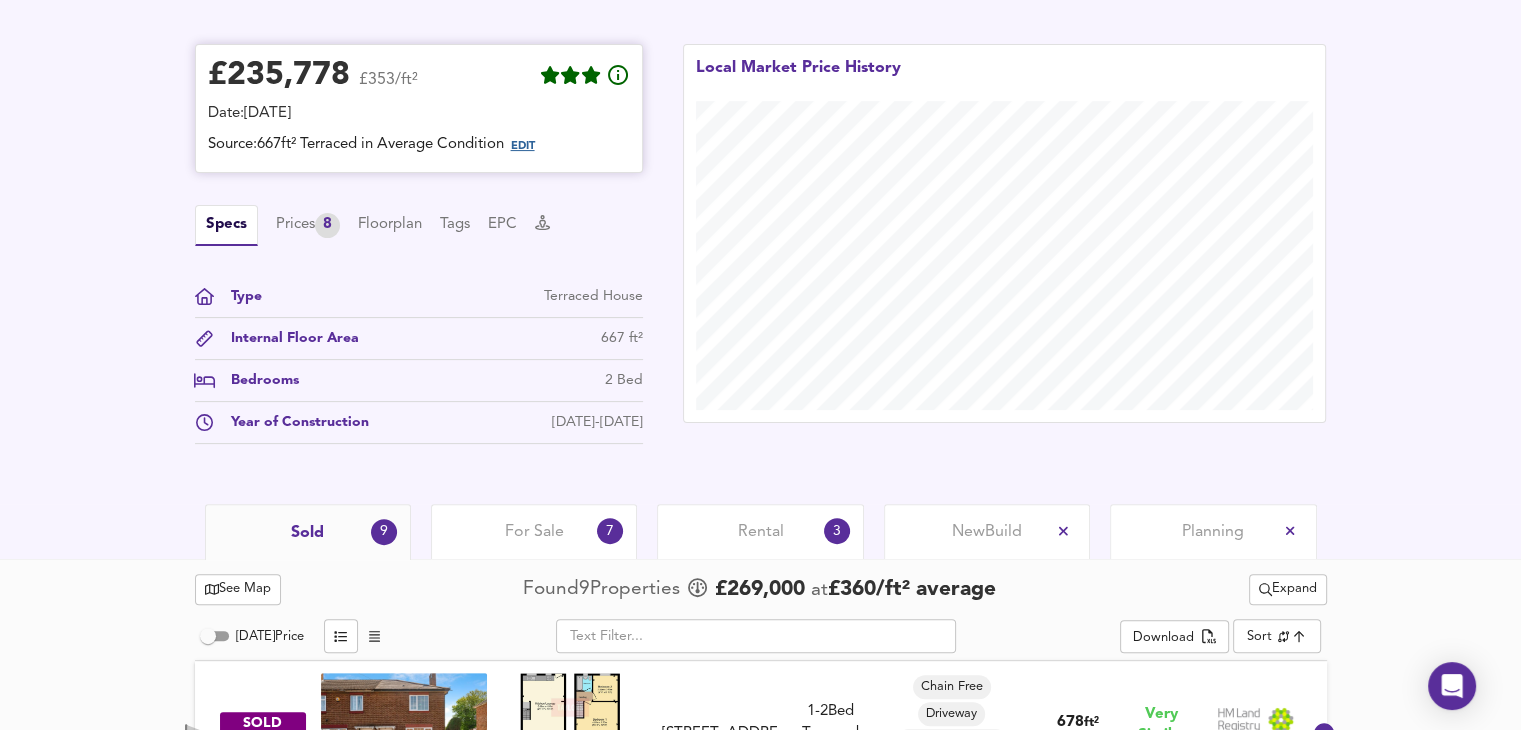 click on "EDIT" at bounding box center [523, 146] 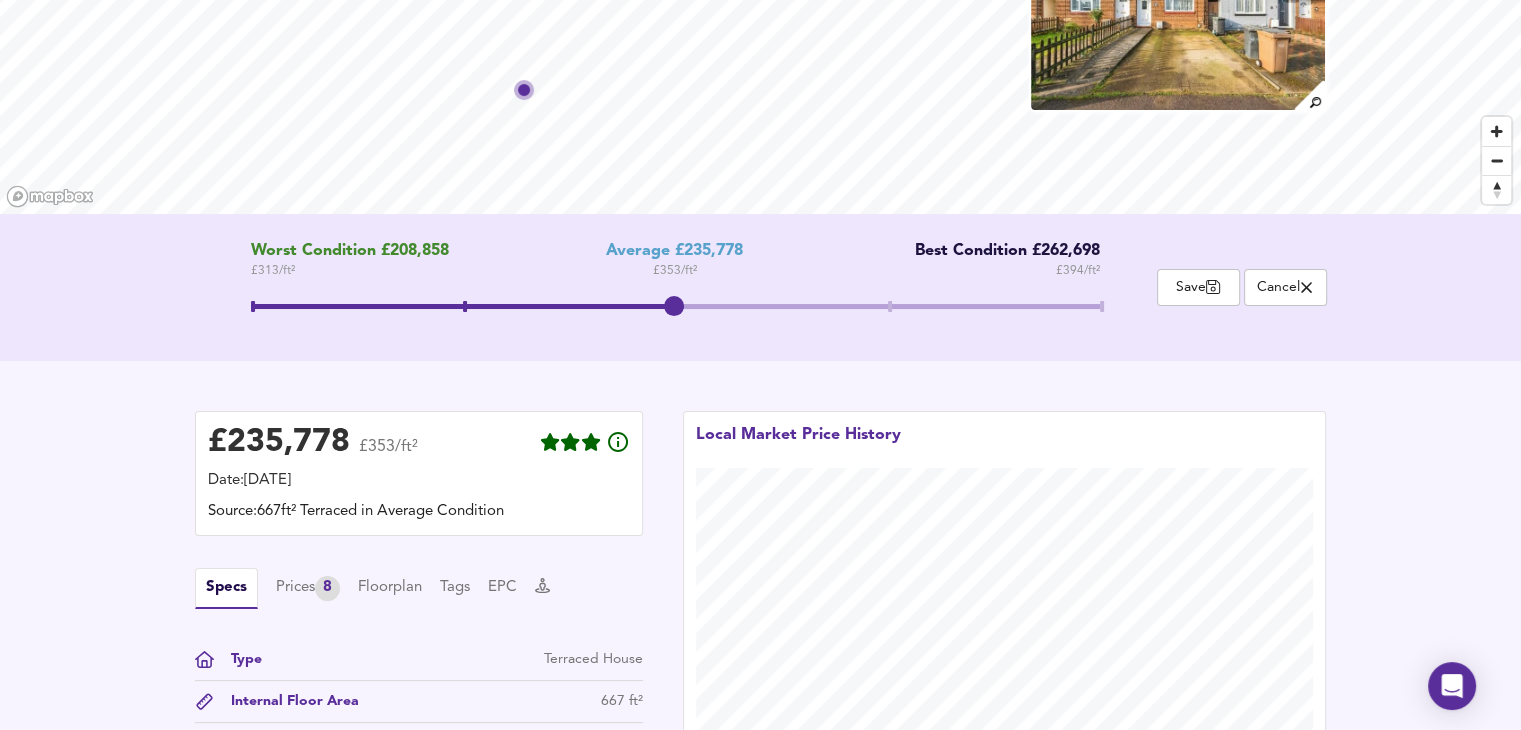 scroll, scrollTop: 183, scrollLeft: 0, axis: vertical 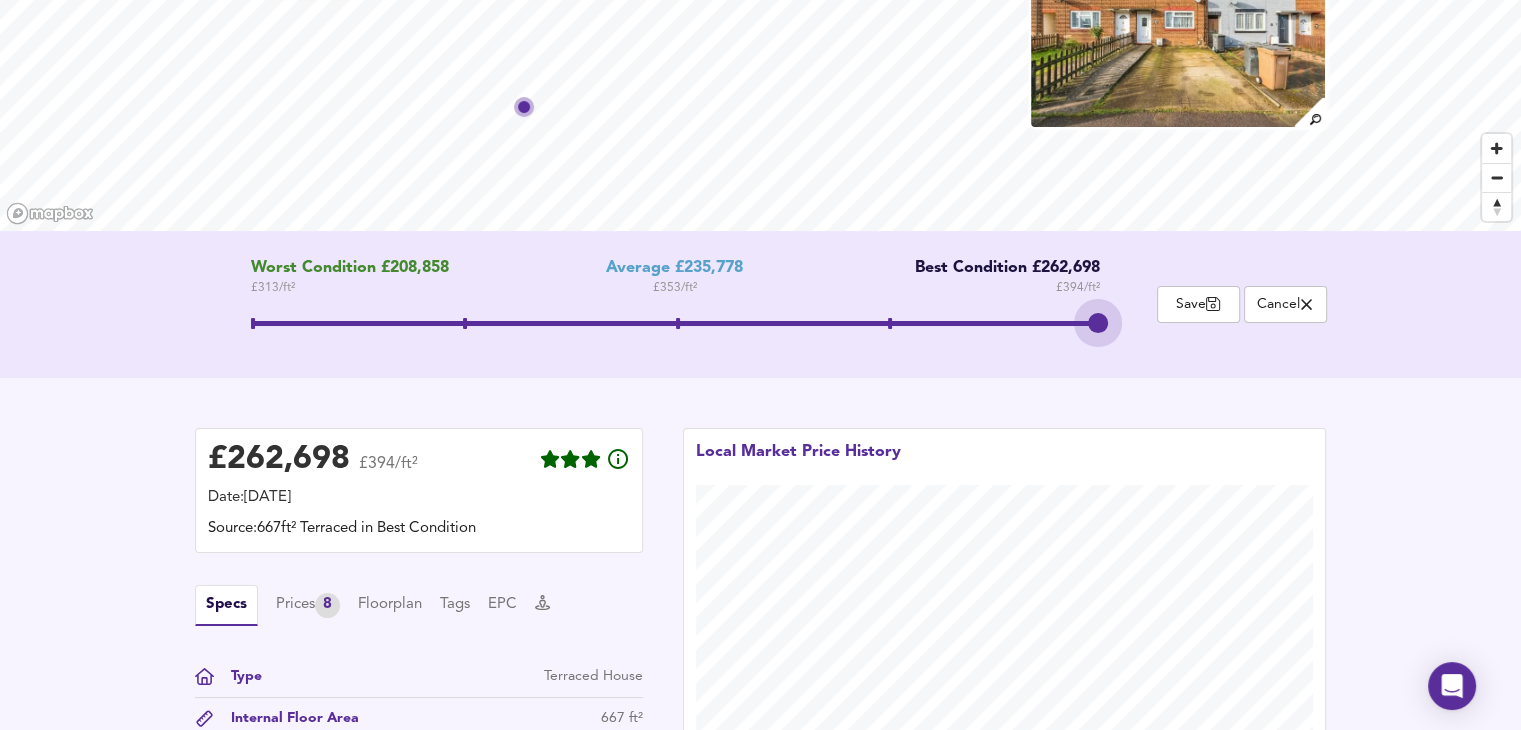 drag, startPoint x: 676, startPoint y: 324, endPoint x: 1124, endPoint y: 329, distance: 448.0279 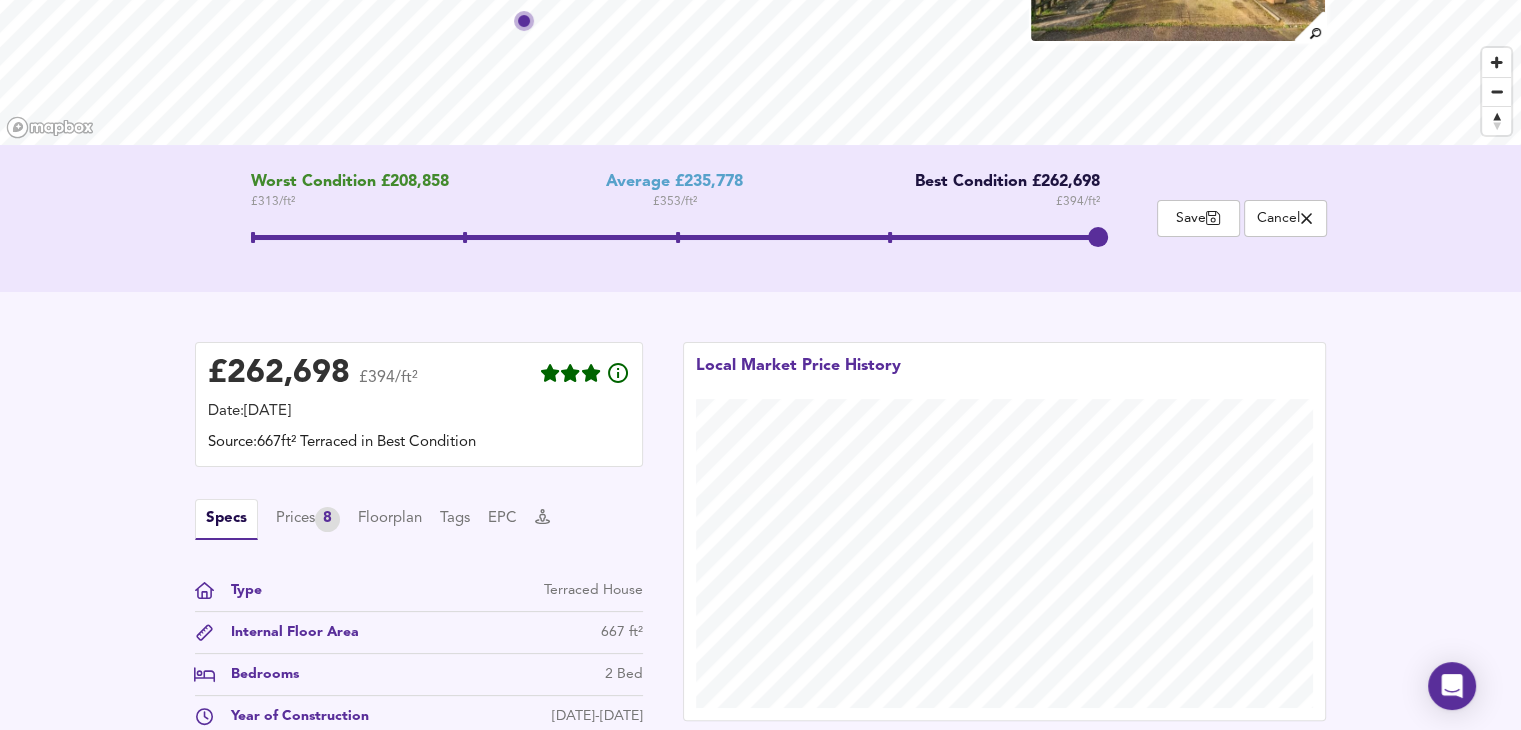 scroll, scrollTop: 266, scrollLeft: 0, axis: vertical 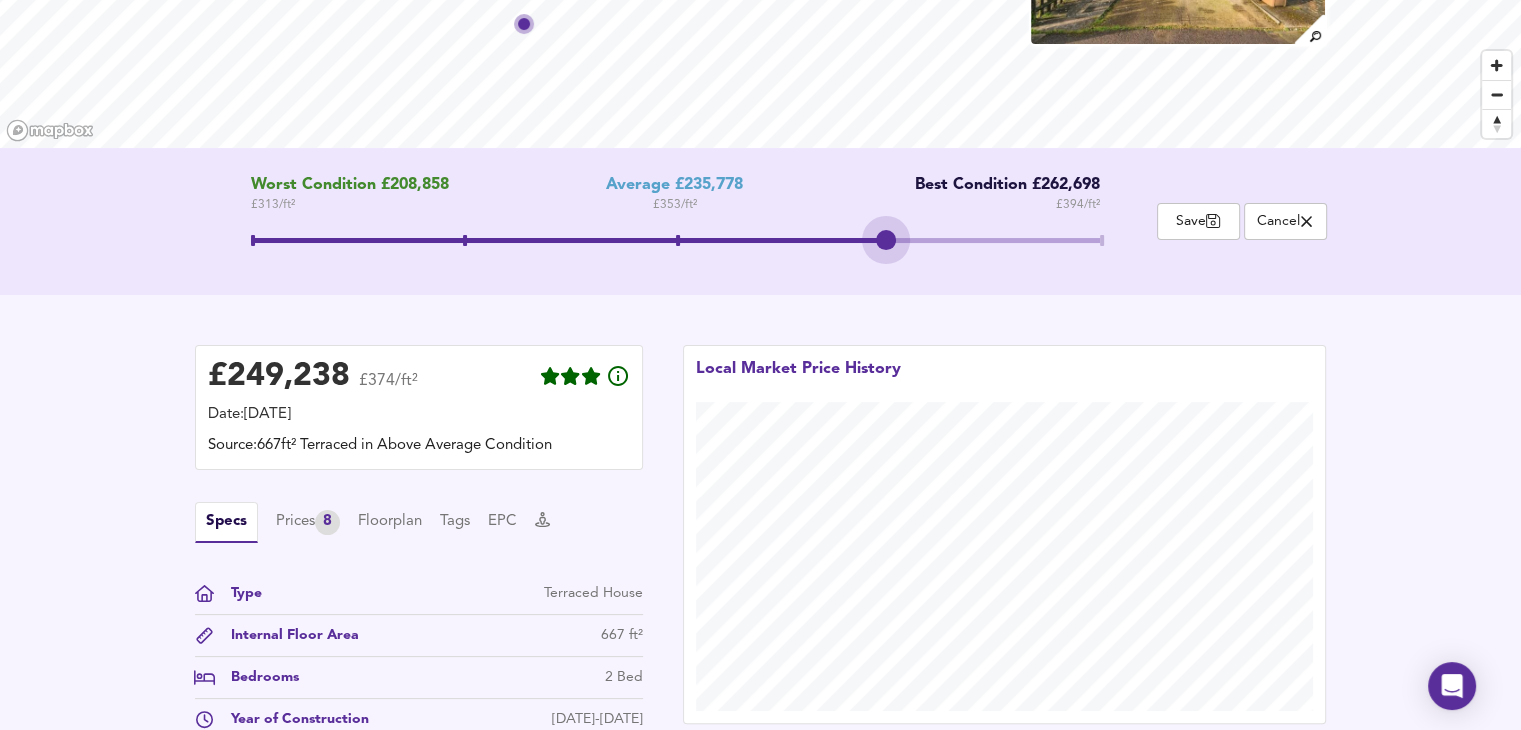 drag, startPoint x: 1097, startPoint y: 241, endPoint x: 969, endPoint y: 222, distance: 129.40247 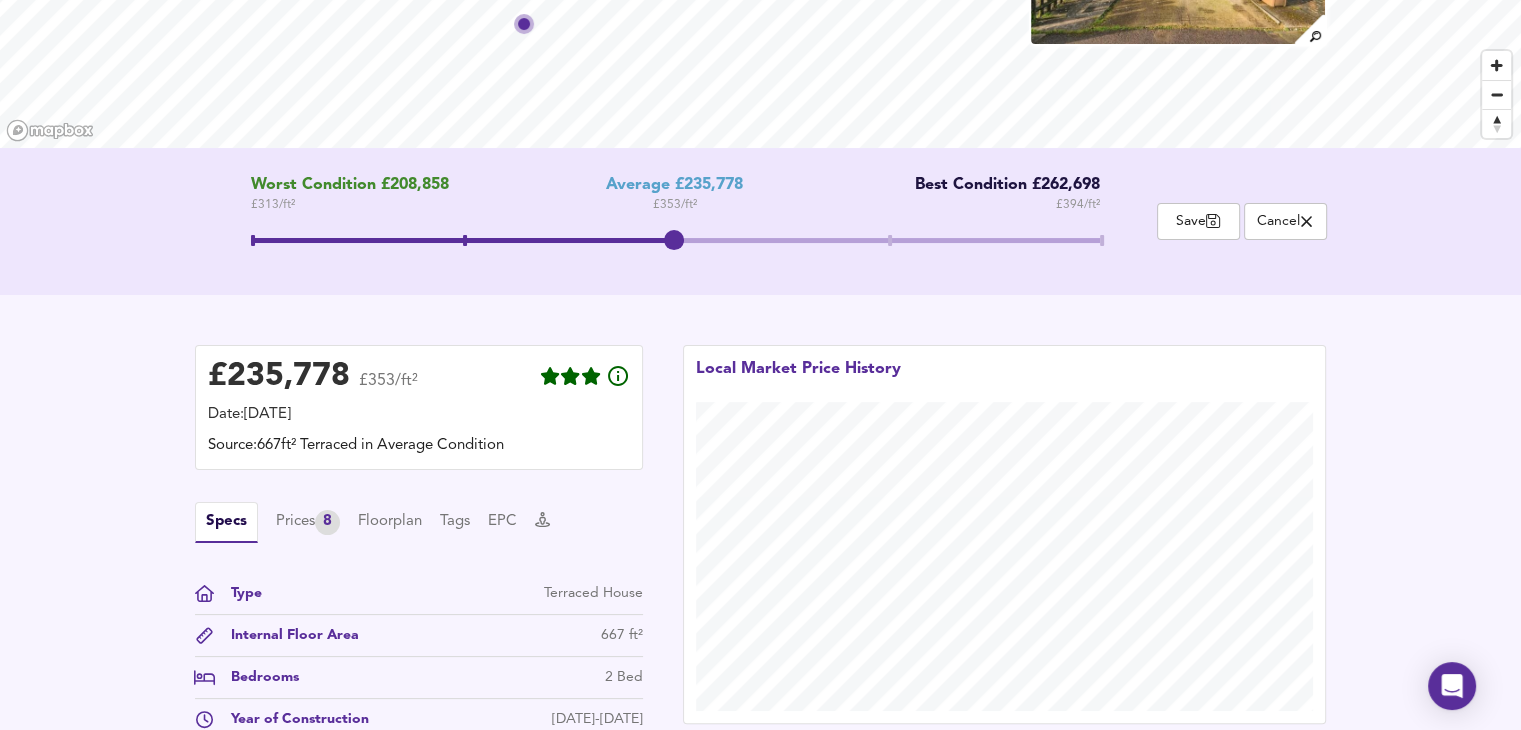 drag, startPoint x: 880, startPoint y: 237, endPoint x: 692, endPoint y: 246, distance: 188.2153 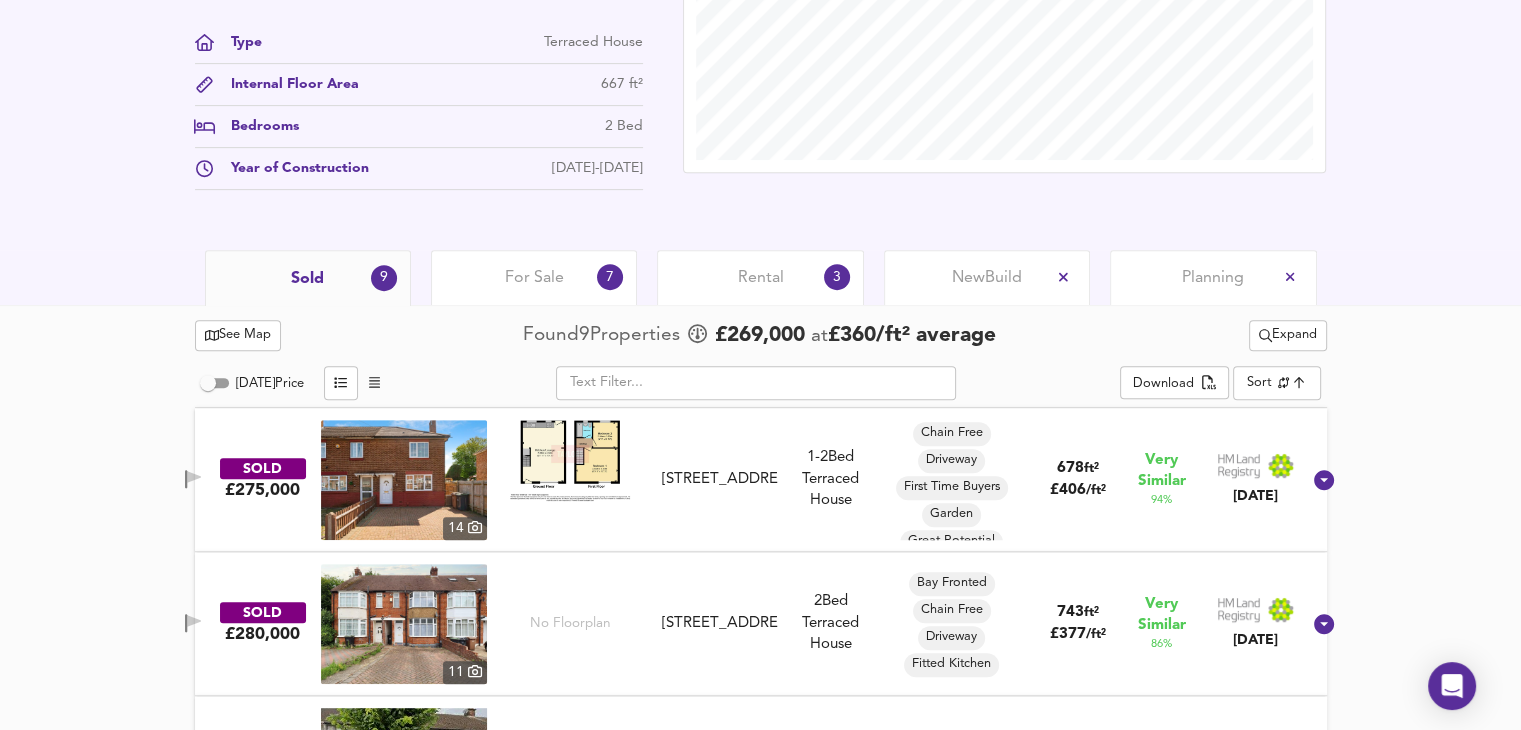 scroll, scrollTop: 832, scrollLeft: 0, axis: vertical 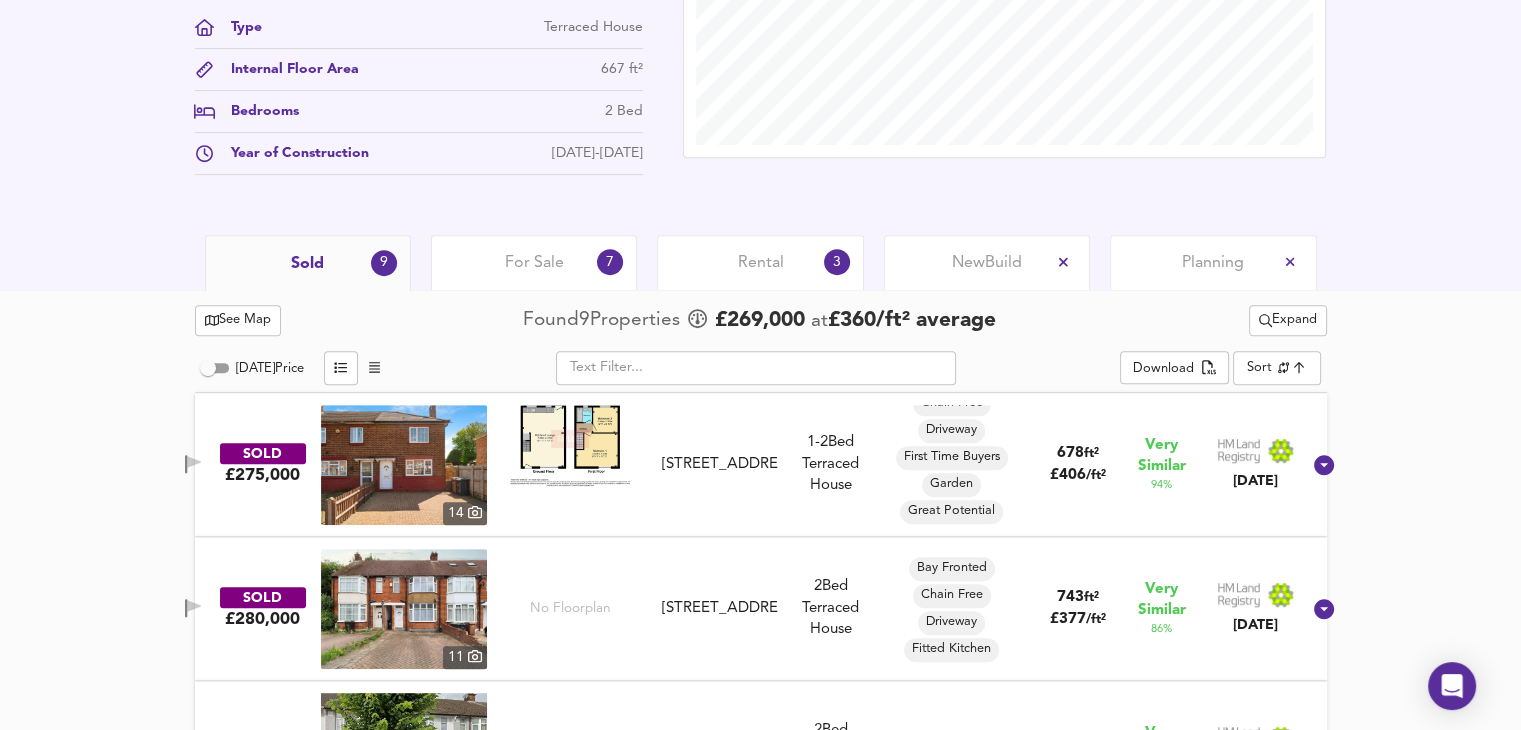 click on "Map Search Valuation    4 Log out 22 Trent Road, Luton, LU3 1TA Worst Condition   £208,858 £ 313 / ft² Average   £235,778 £ 353 / ft² Best Condition   £262,698 £ 394 / ft² Move the slider to refine the Estimated Price Save     Cancel   £ 235,778   £353/ft²   Date:  22 July 2025 Source:  667ft² Terraced in Average Condition Specs Prices   8 Floorplan Tags EPC Type Terraced House Internal Floor Area 667 ft² Bedrooms 2 Bed Year of Construction 1950-1966   Local Market Price History   Sold 9 For Sale 7 Rental 3 New  Build Planning   See Map Found  9  Propert ies     £ 269,000   at  £ 360 / ft²   average      Expand Today  Price           ​ Download   Sort   similarityscore ​ SOLD £275,000     14     39 Trent Road, LU3 1SZ 39 Trent Road, LU3 1SZ 1-2  Bed Rightmove thinks this is a 2 bed but Zoopla states 1 bed, so we're showing you both here   Terraced House Chain Free Driveway First Time Buyers Garden Great Potential 678 ft² £ 406 / ft² Very Similar 94" at bounding box center [760, -467] 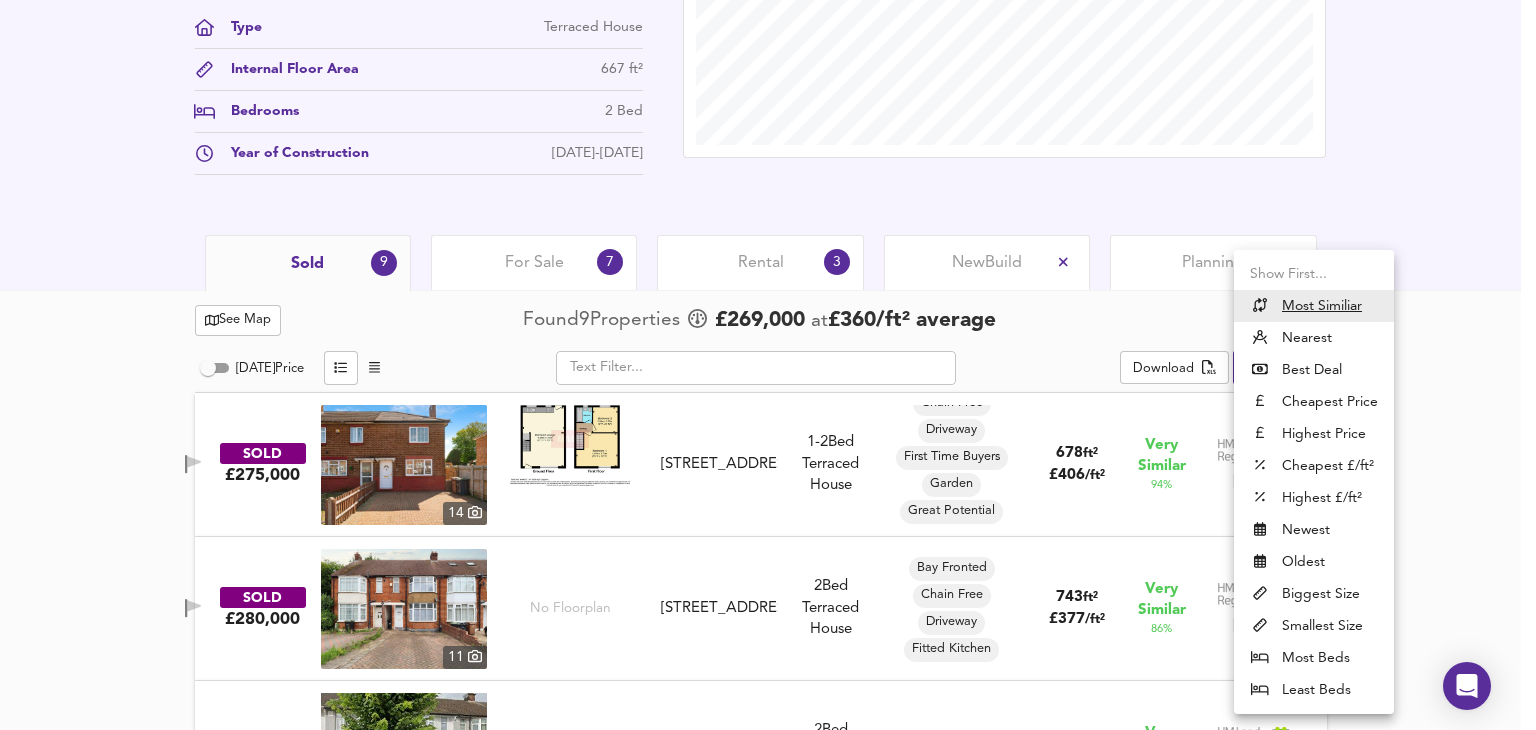 click on "Nearest" at bounding box center [1314, 338] 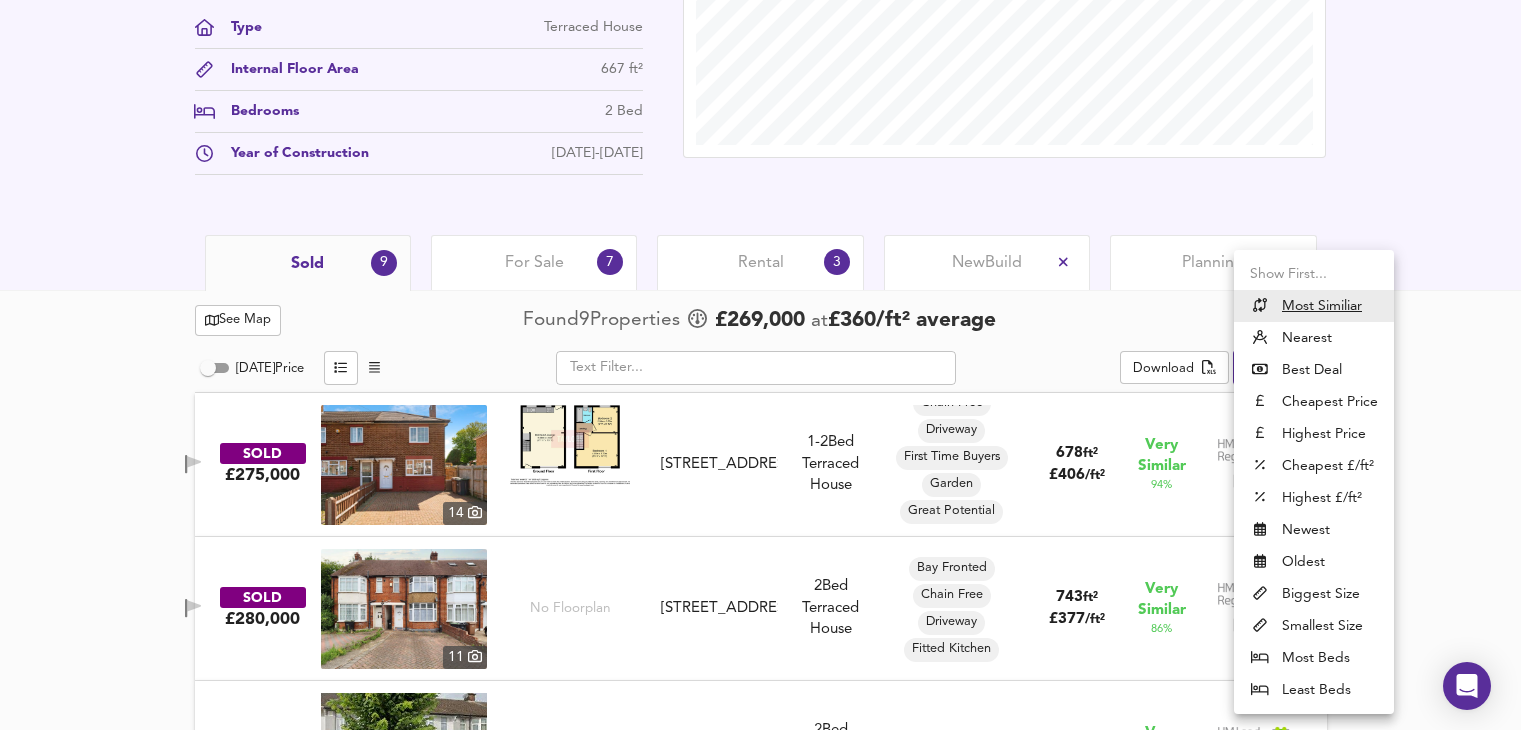 type on "distancetocenter" 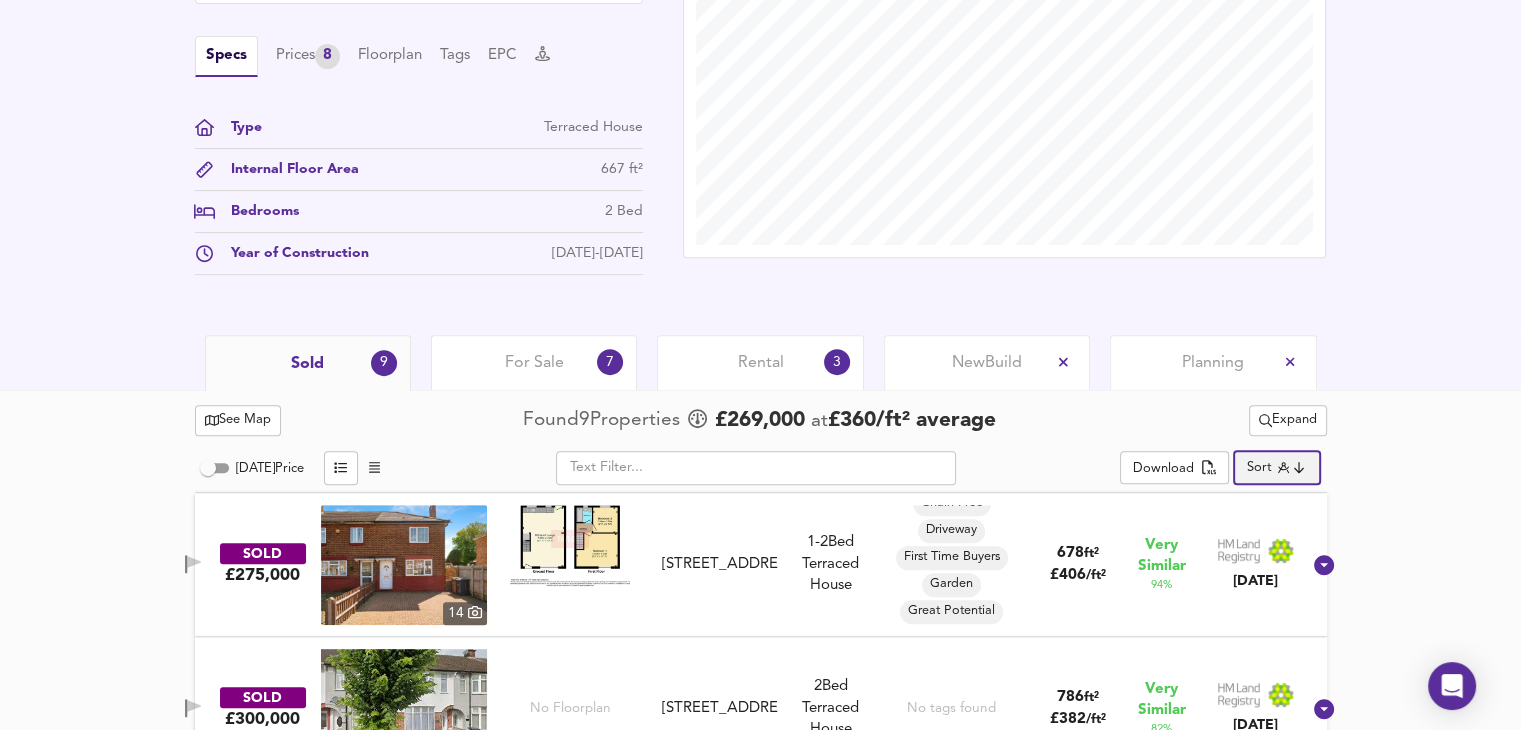 scroll, scrollTop: 733, scrollLeft: 0, axis: vertical 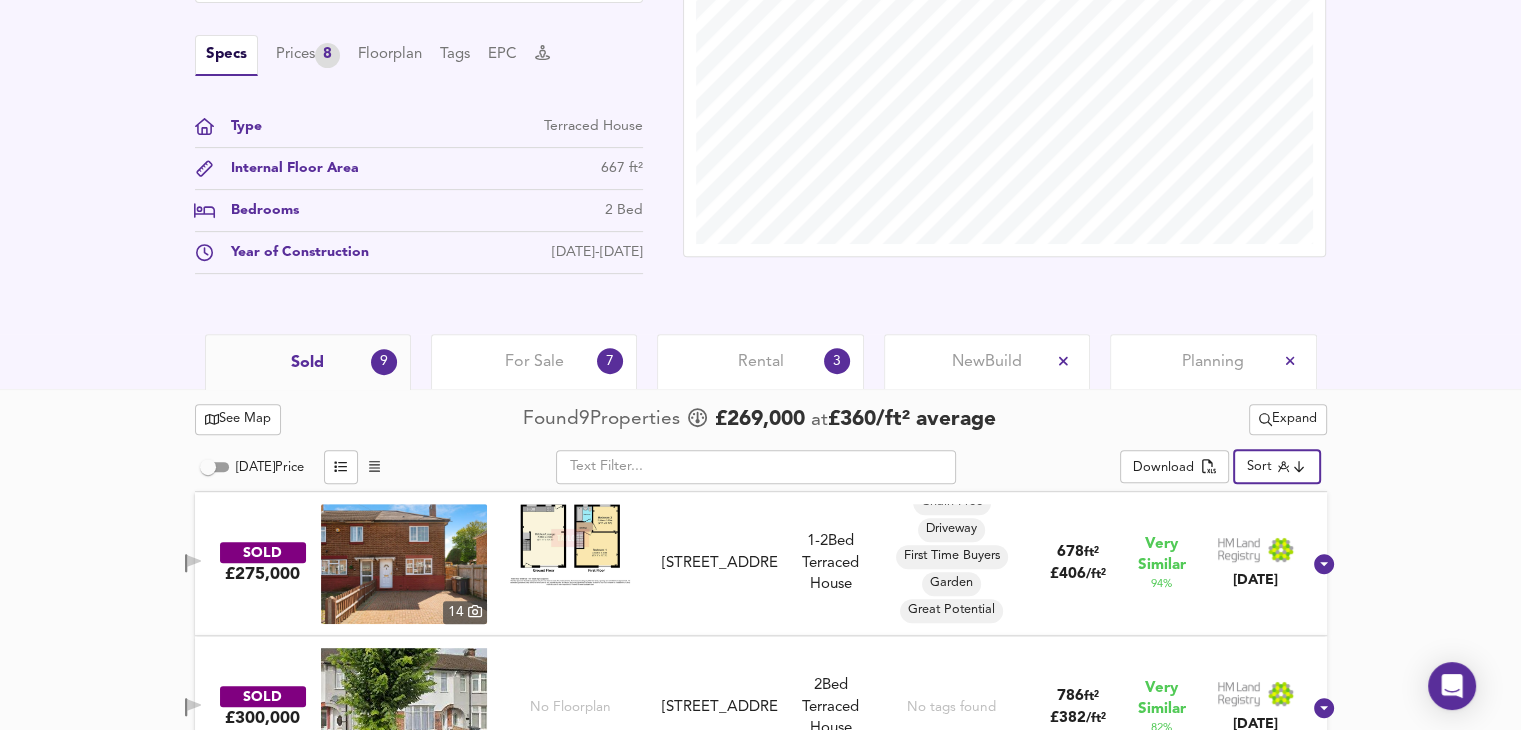 click on "Expand" at bounding box center (1288, 419) 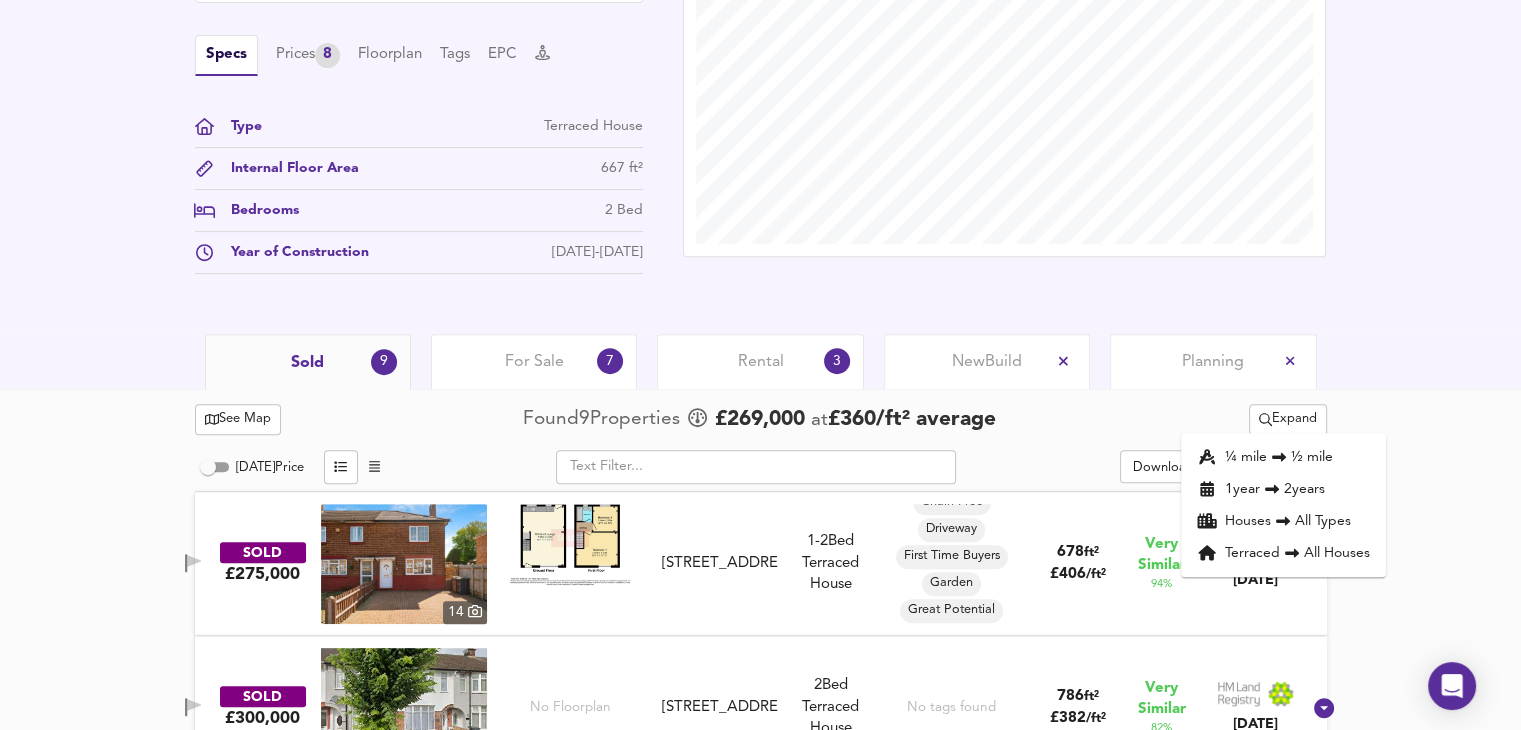 click on "¼ mile ½ mile" at bounding box center [1283, 457] 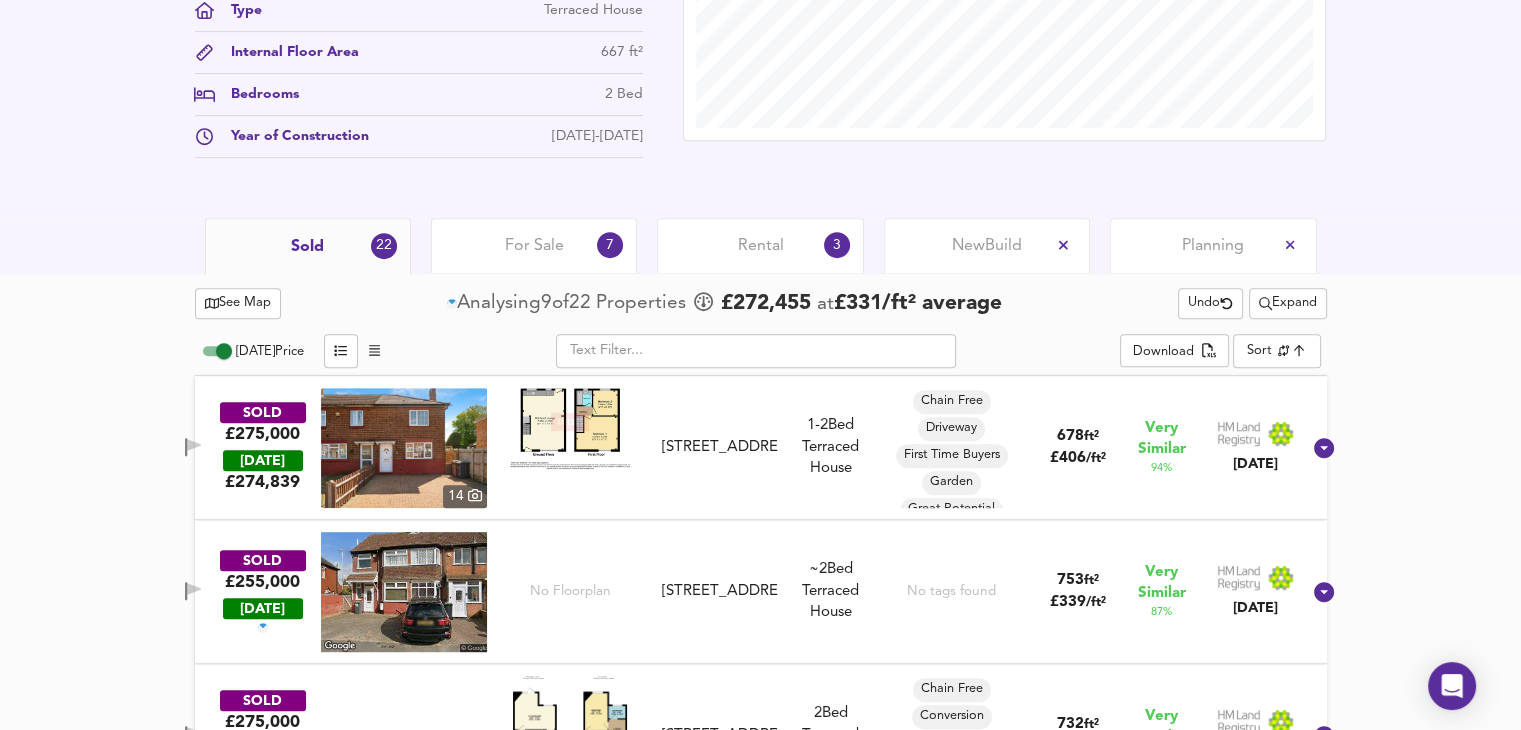 scroll, scrollTop: 866, scrollLeft: 0, axis: vertical 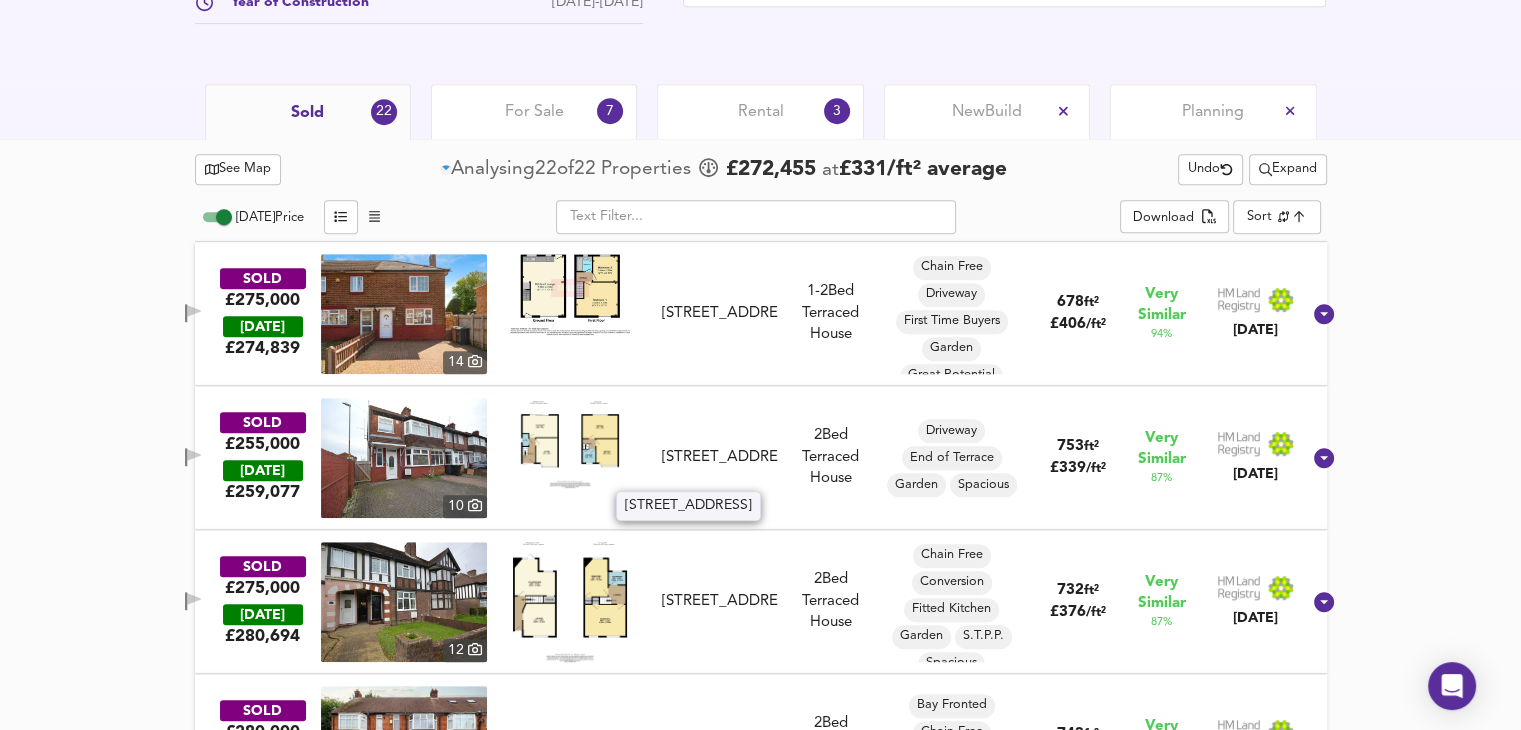 click on "156 Gardenia Avenue, LU3 2NT" at bounding box center (719, 457) 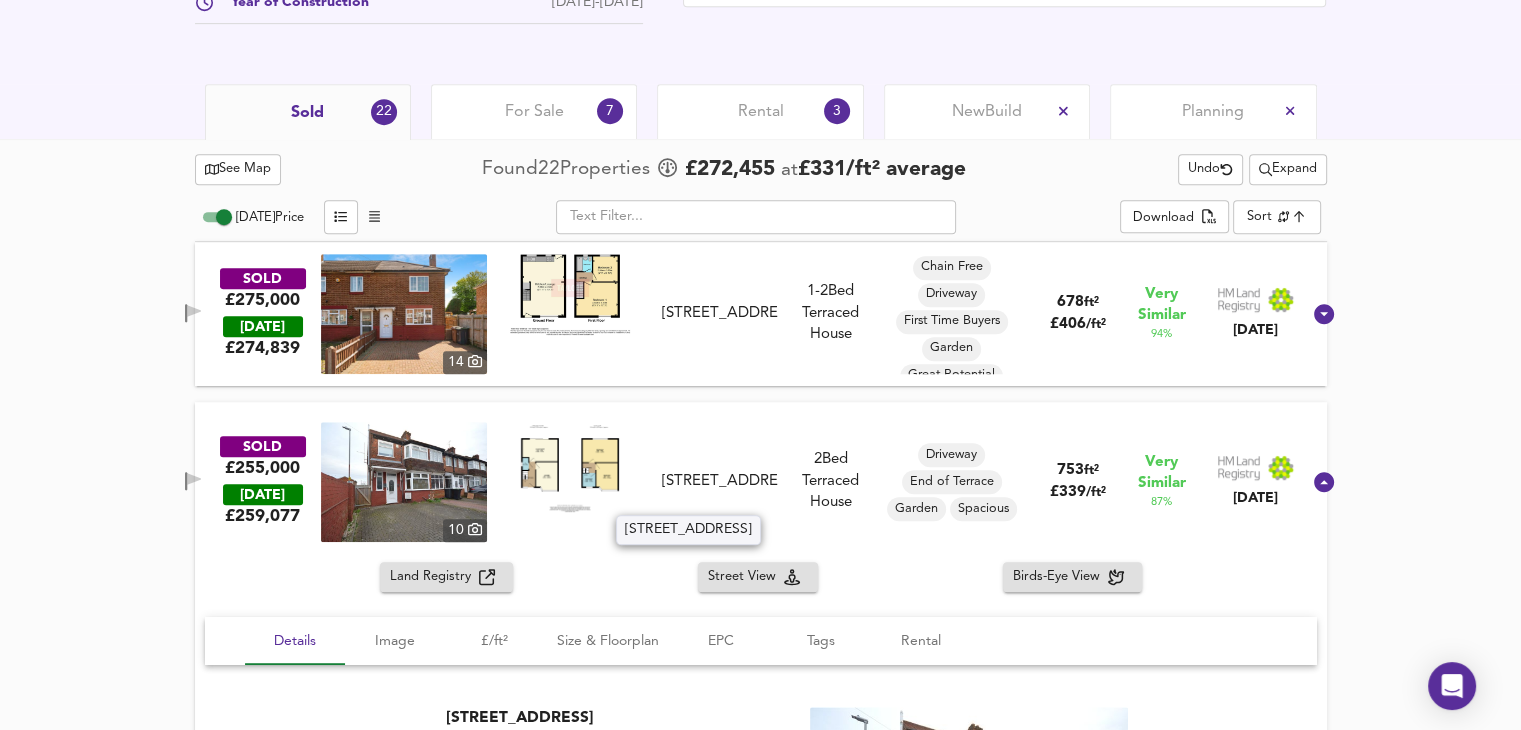click on "156 Gardenia Avenue, LU3 2NT" at bounding box center [719, 481] 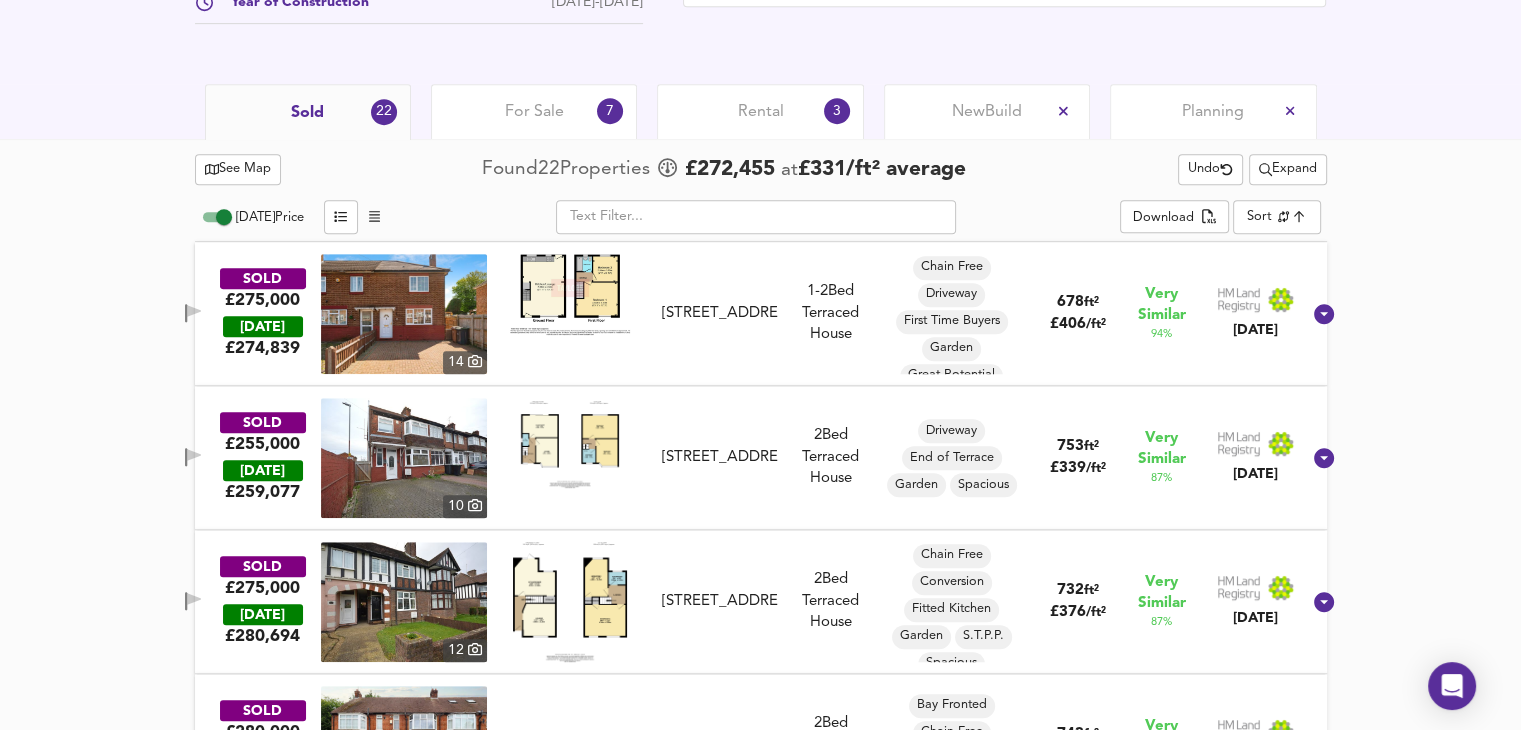 click at bounding box center [404, 458] 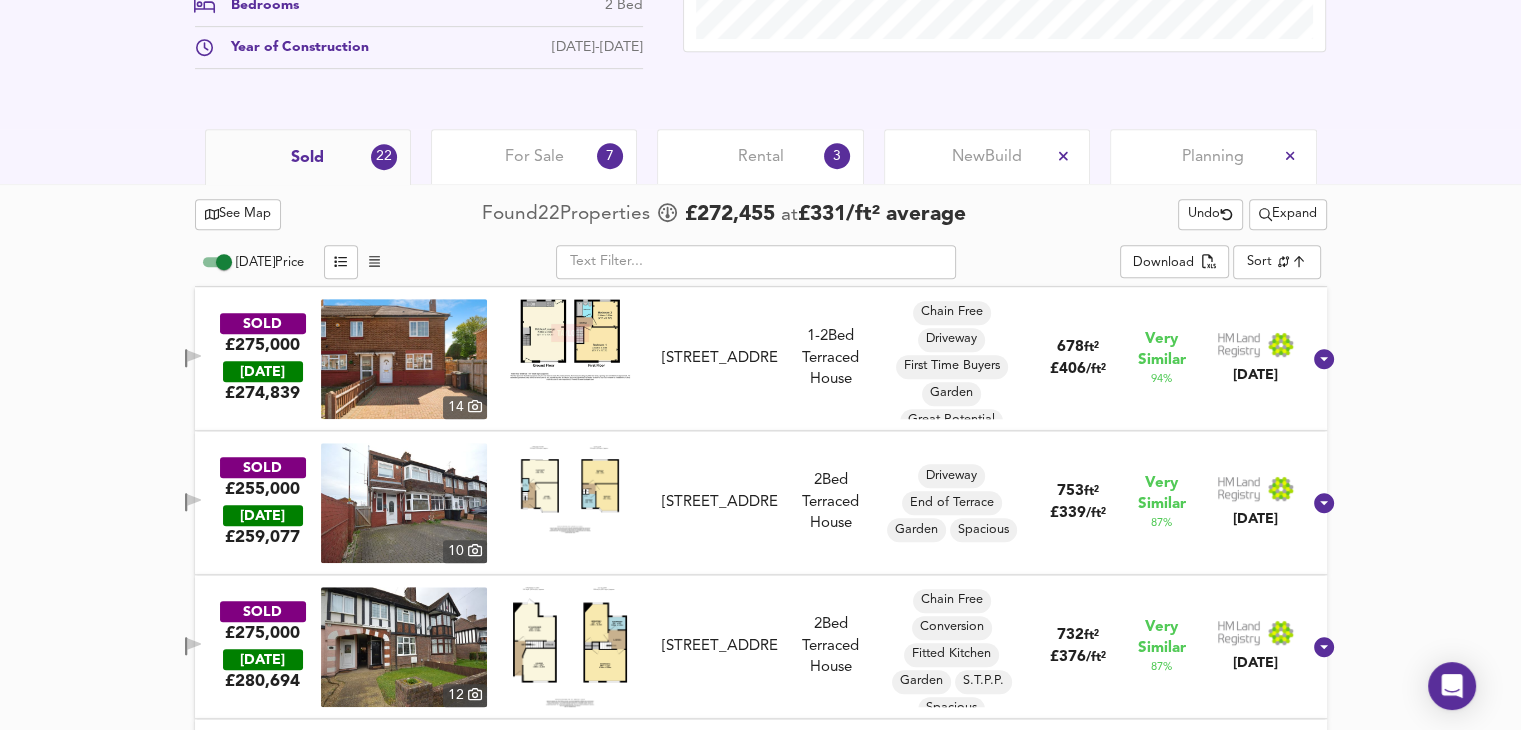 scroll, scrollTop: 949, scrollLeft: 0, axis: vertical 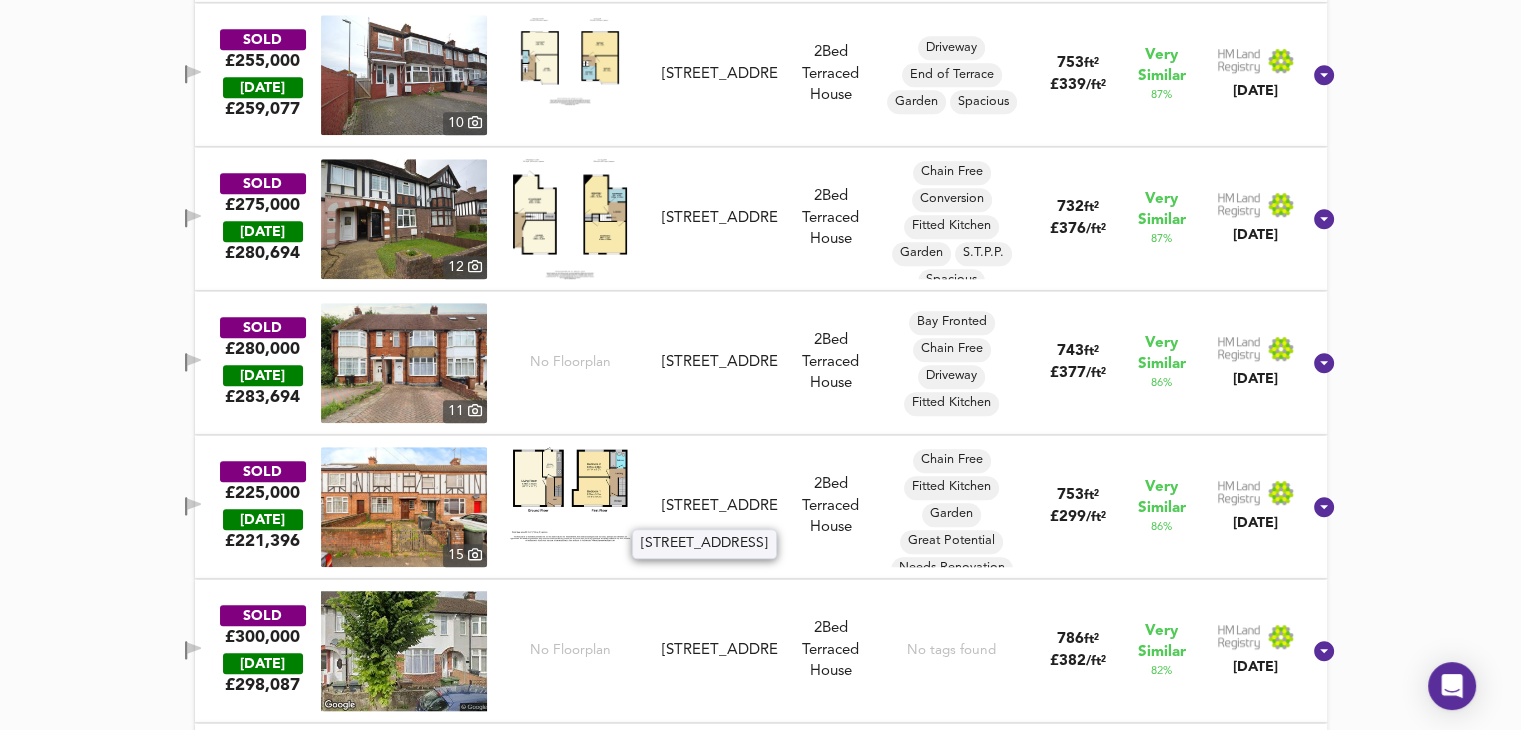 click on "49 Icknield Road, LU3 2NY" at bounding box center [719, 506] 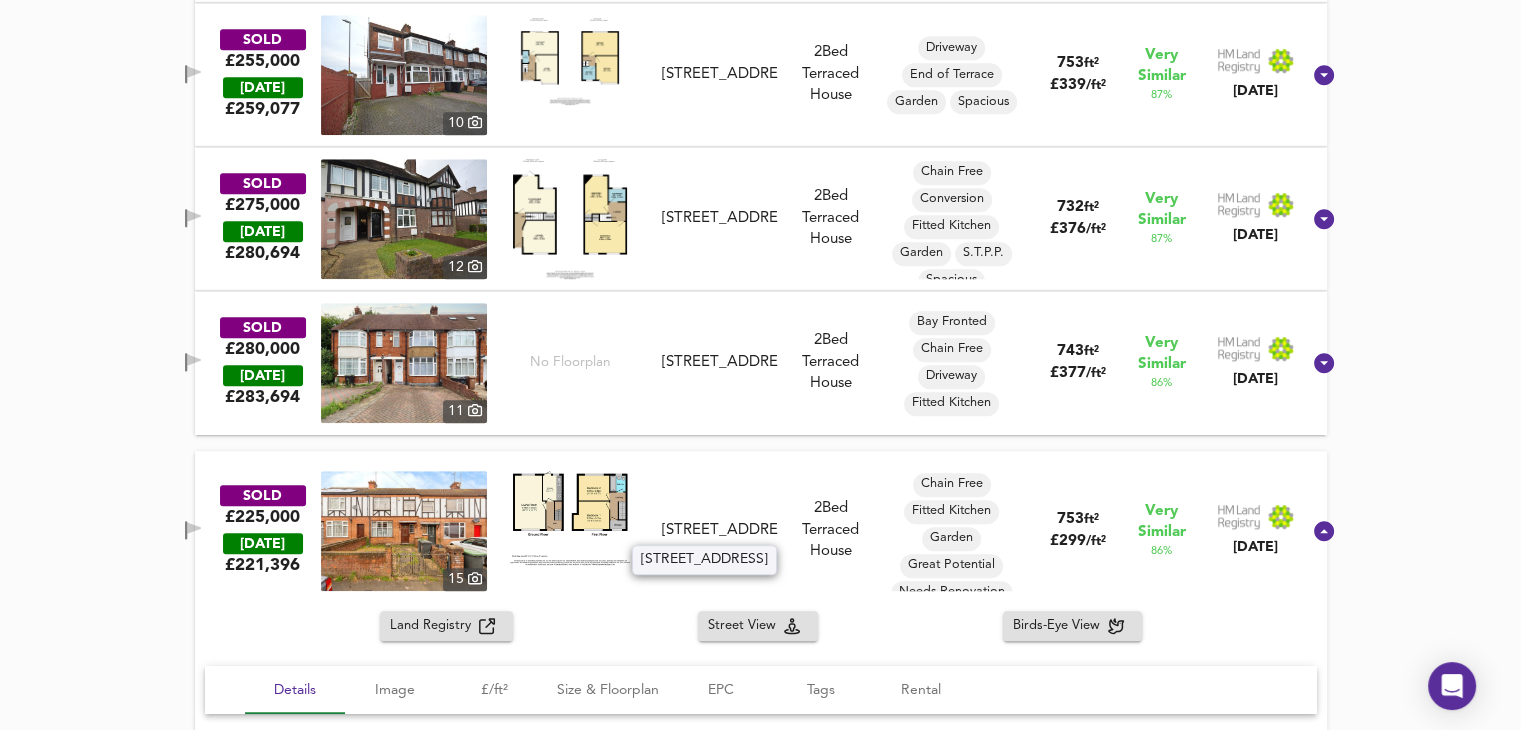 click on "49 Icknield Road, LU3 2NY" at bounding box center (719, 530) 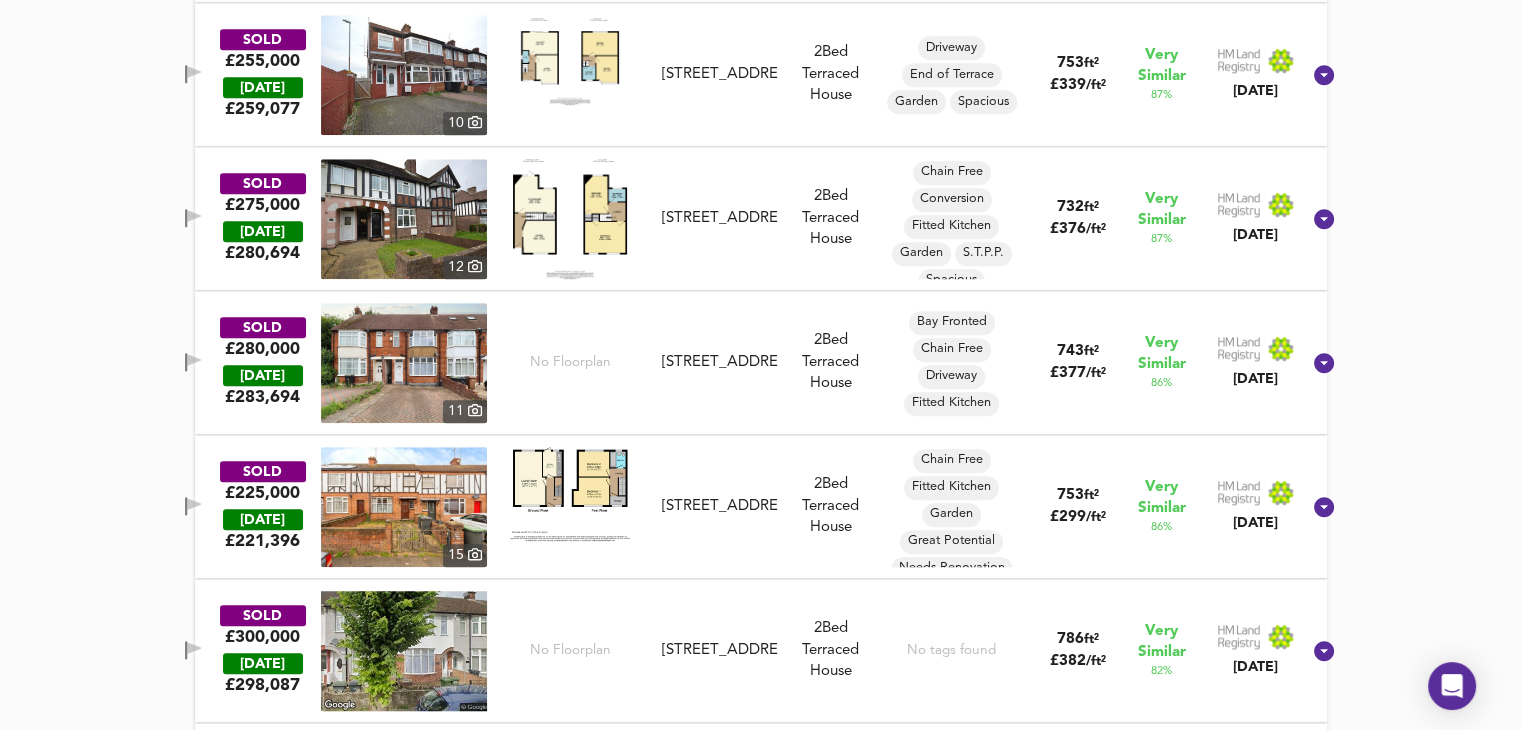 click at bounding box center (404, 507) 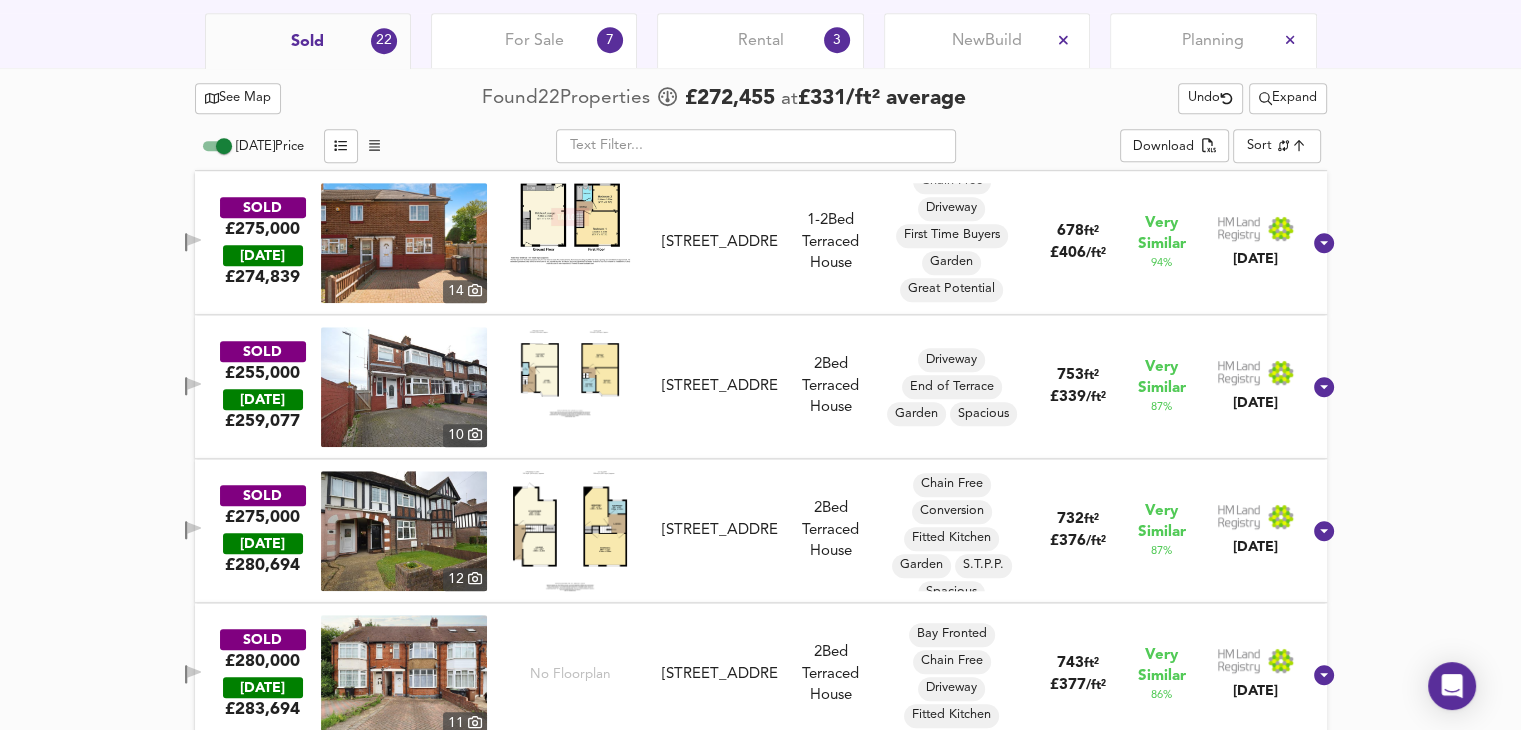 scroll, scrollTop: 1049, scrollLeft: 0, axis: vertical 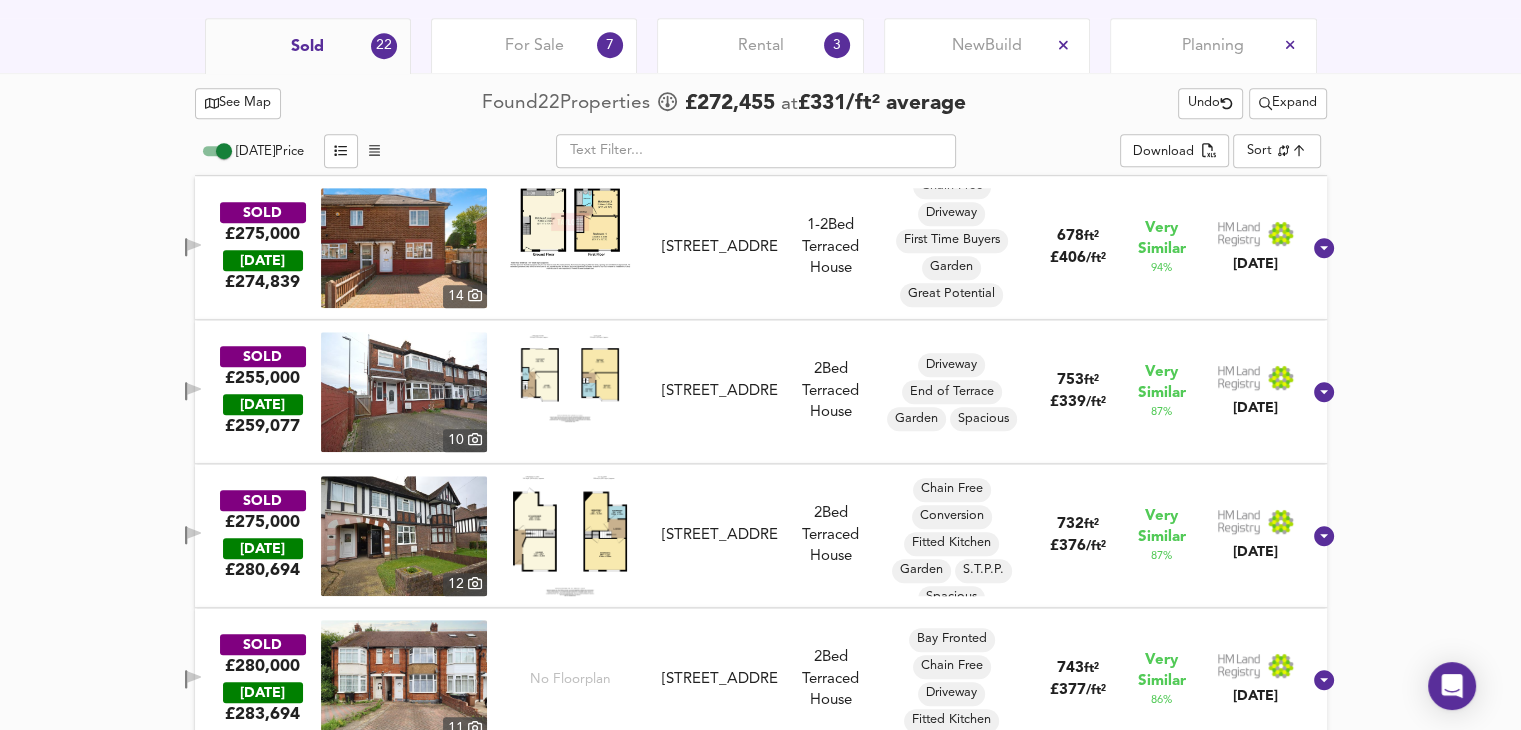 click at bounding box center (404, 248) 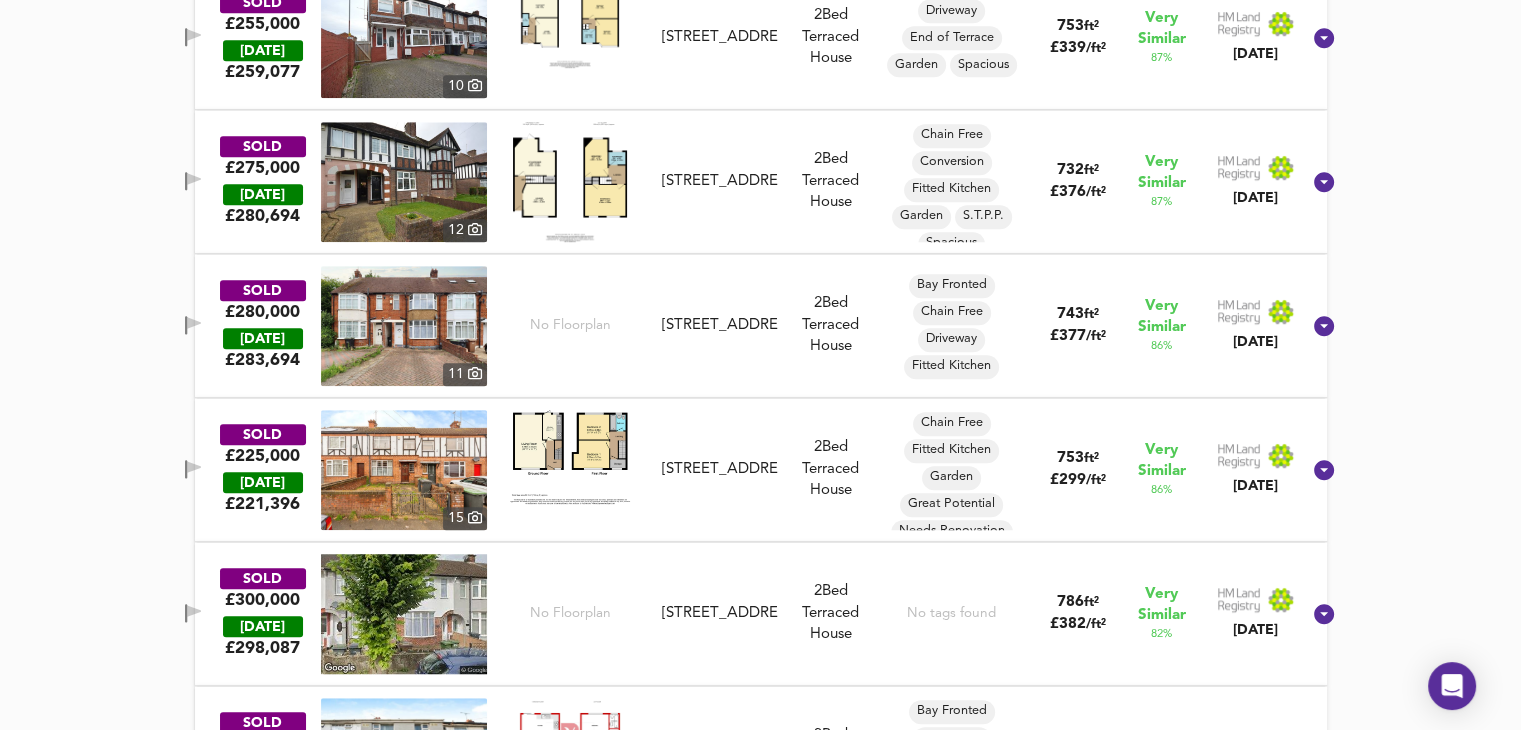 scroll, scrollTop: 1432, scrollLeft: 0, axis: vertical 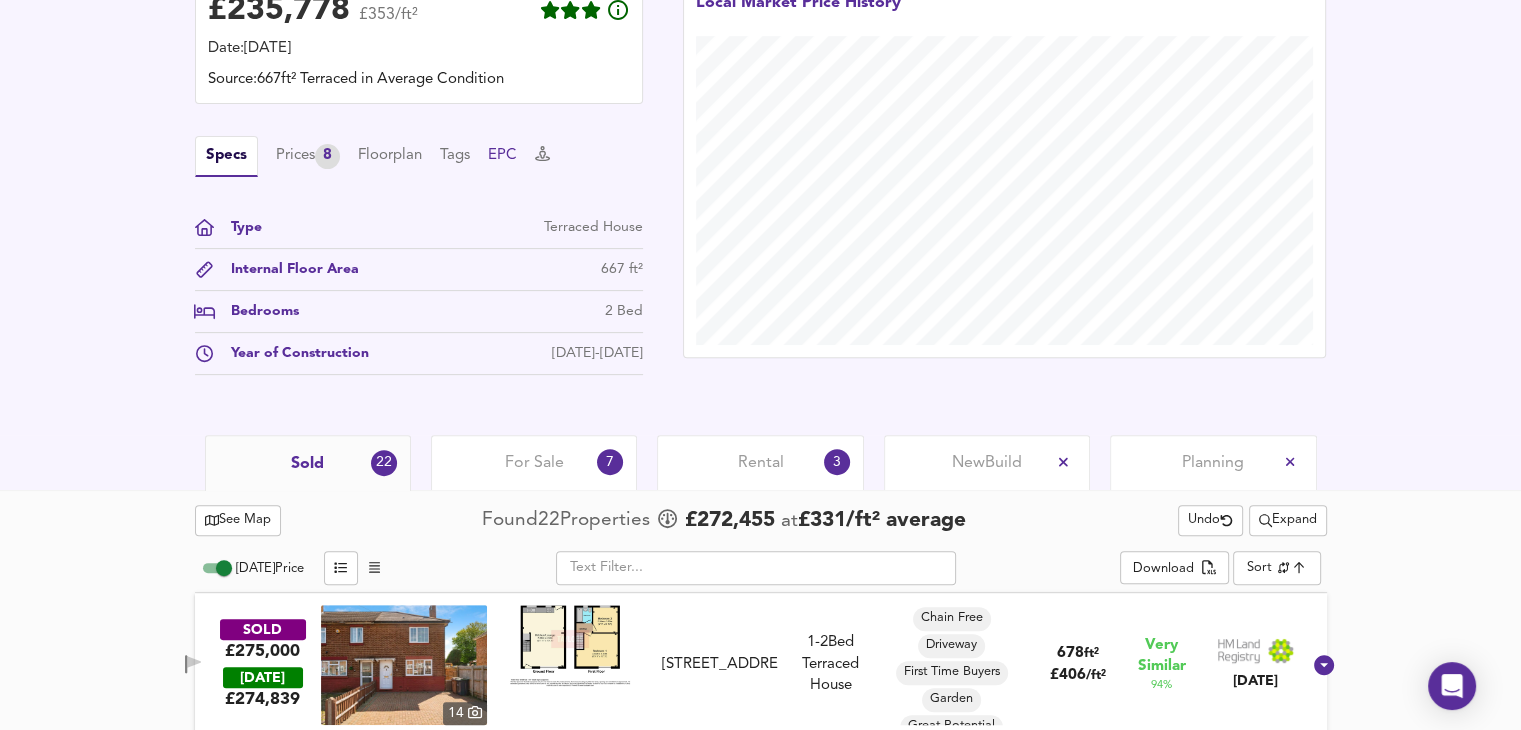 click on "EPC" at bounding box center (502, 156) 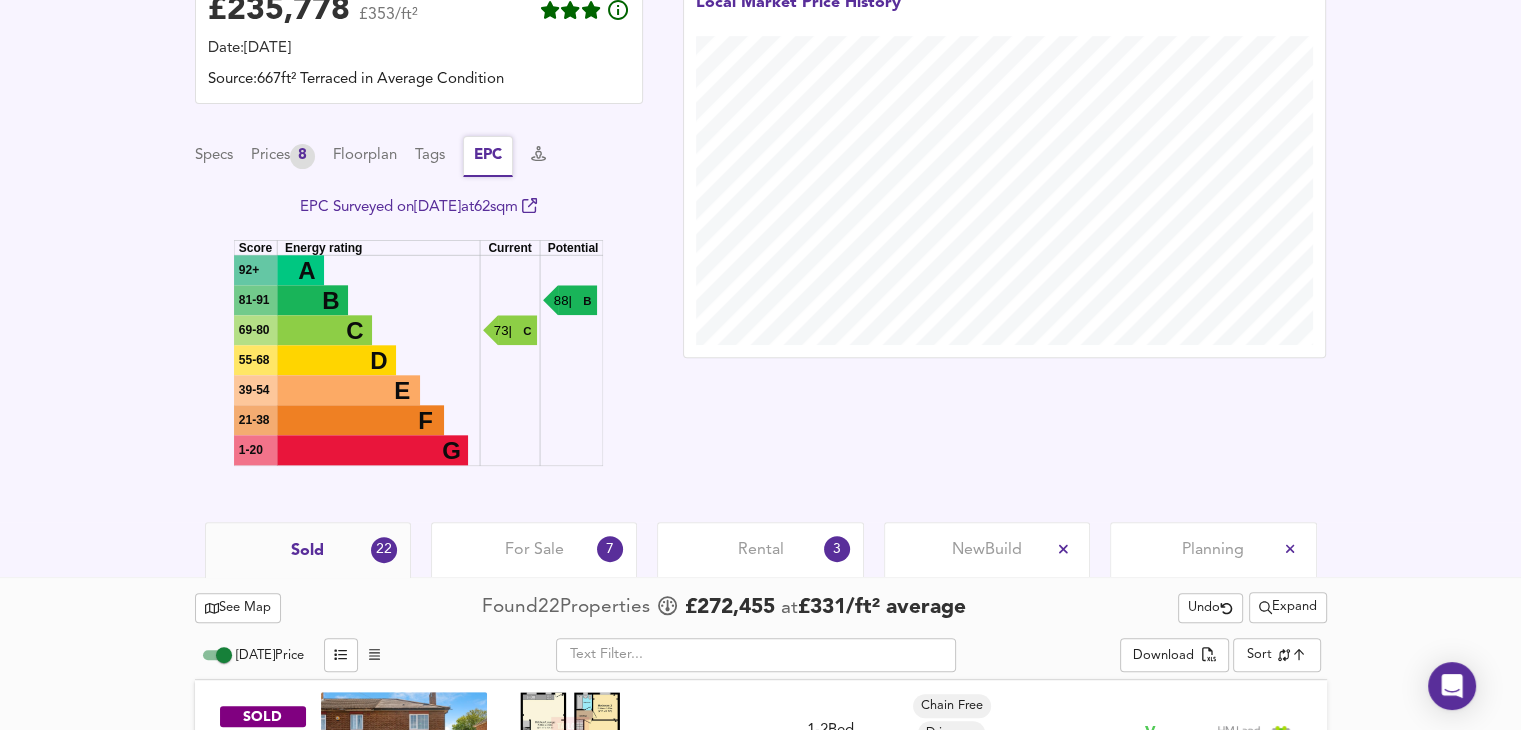 click on "EPC" at bounding box center (488, 156) 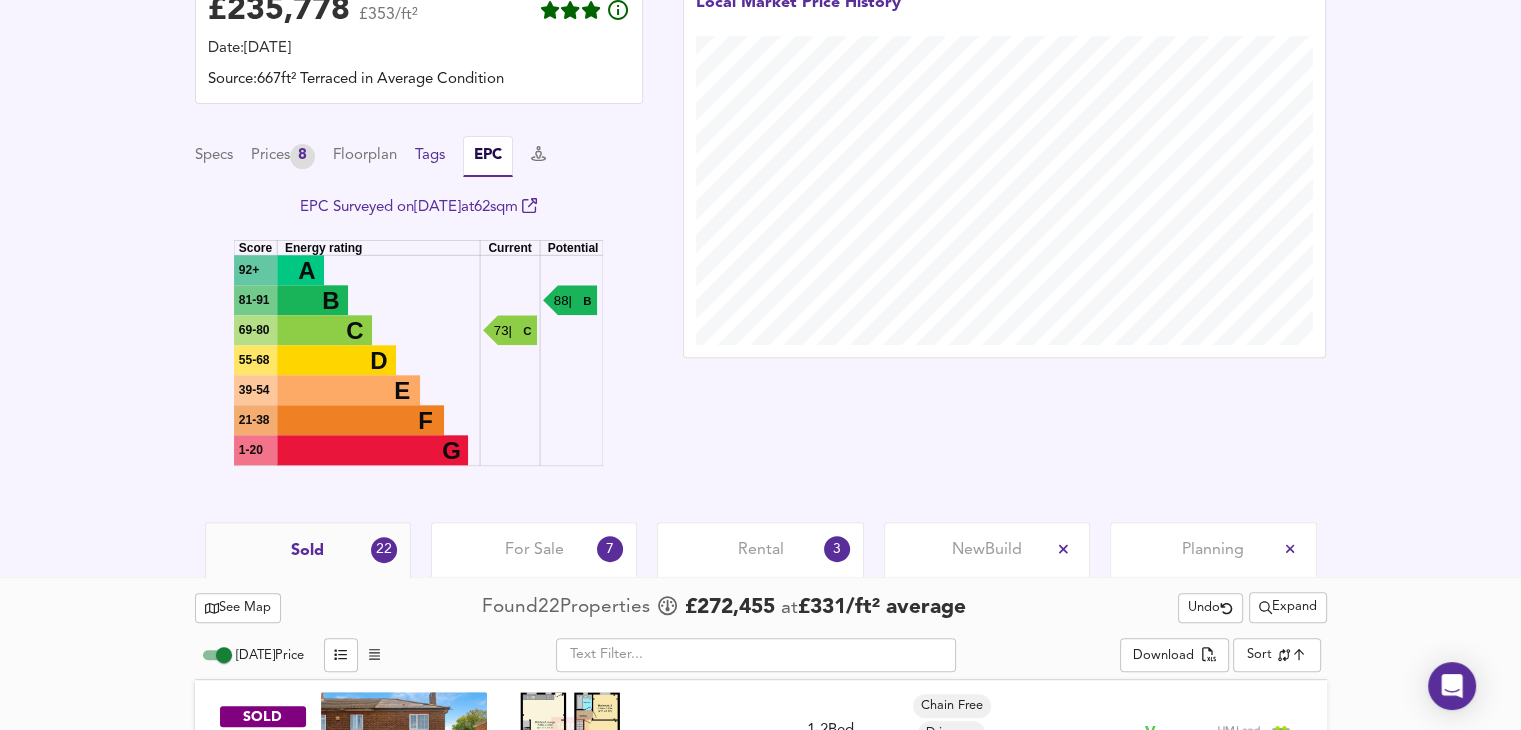 click on "Tags" at bounding box center [430, 156] 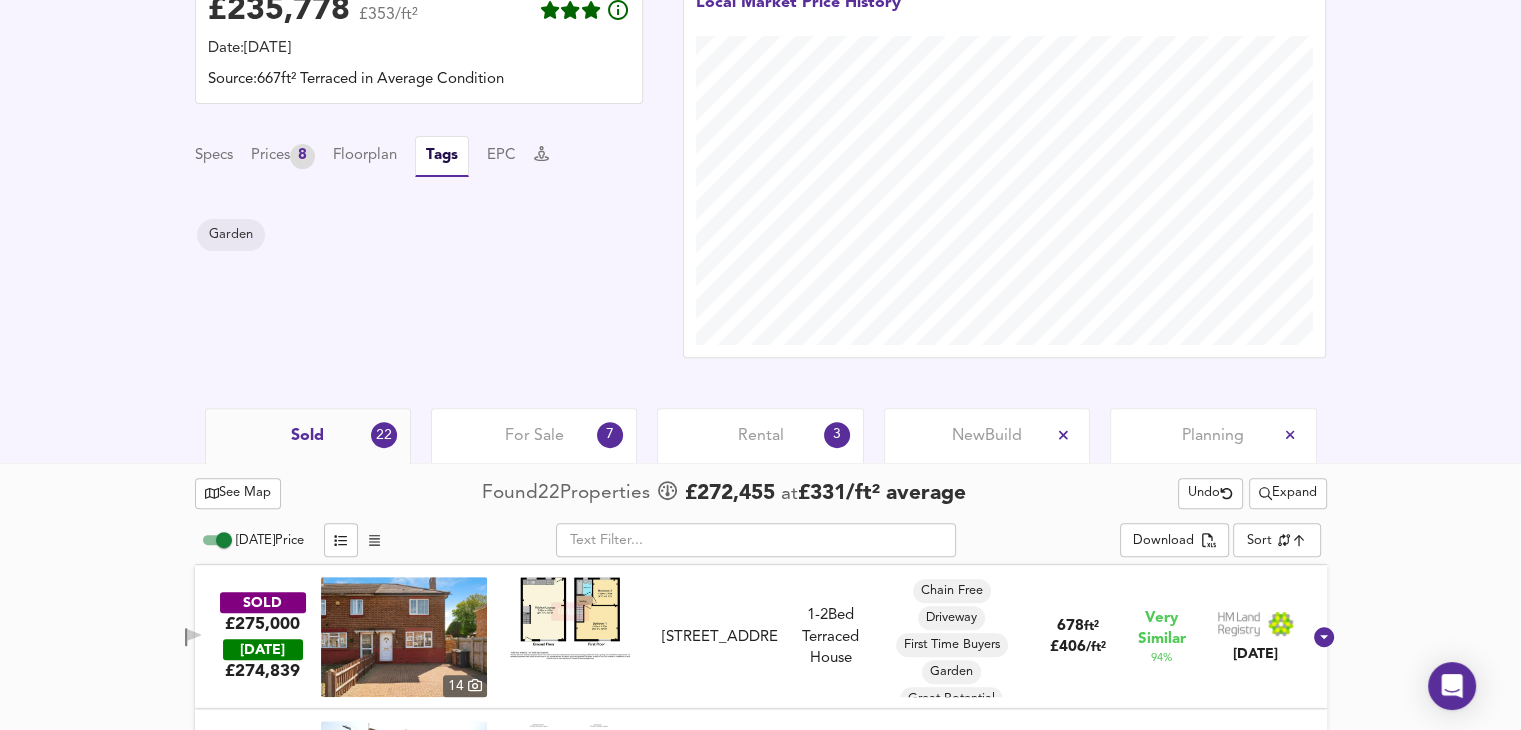click on "Specs Prices   8 Floorplan Tags EPC" at bounding box center (419, 156) 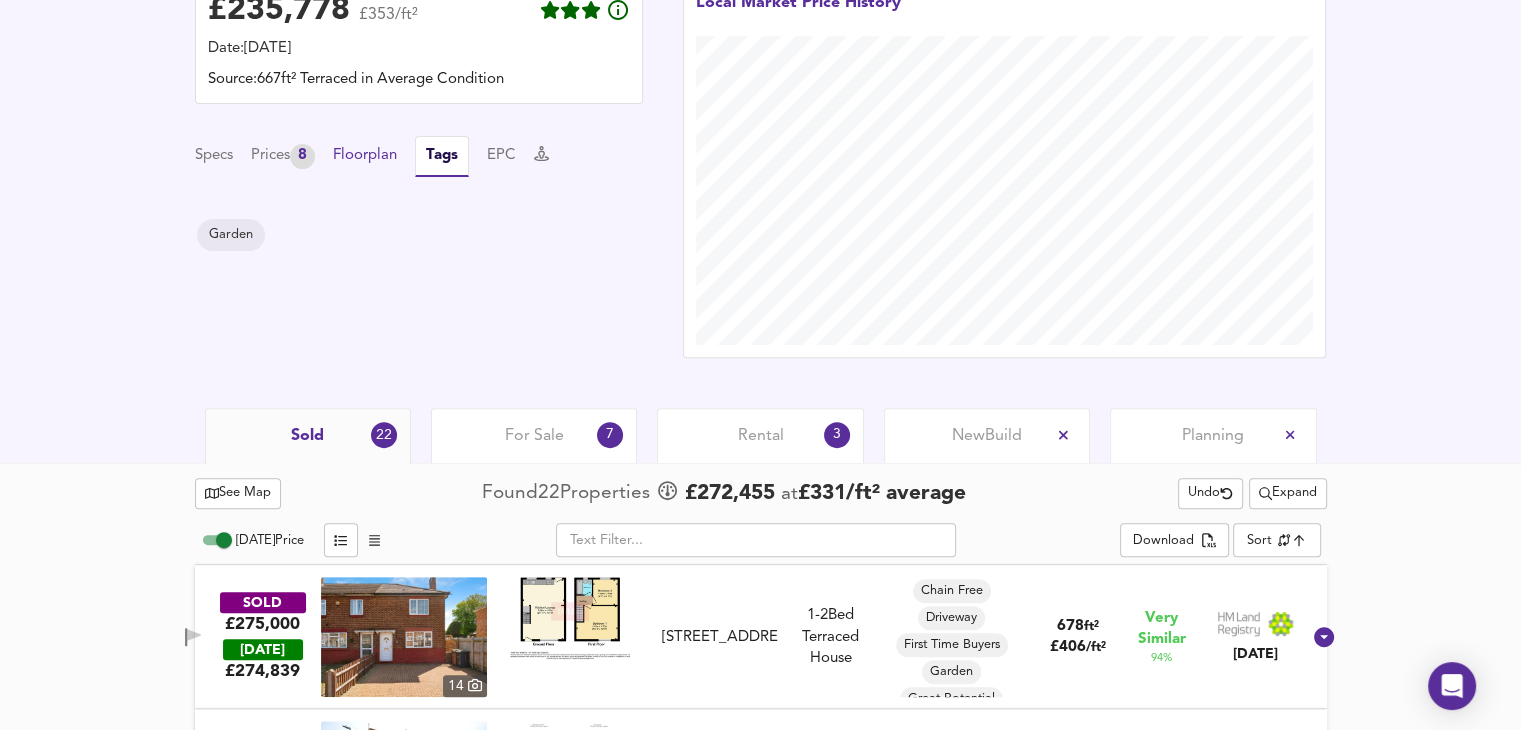 click on "Floorplan" at bounding box center [365, 156] 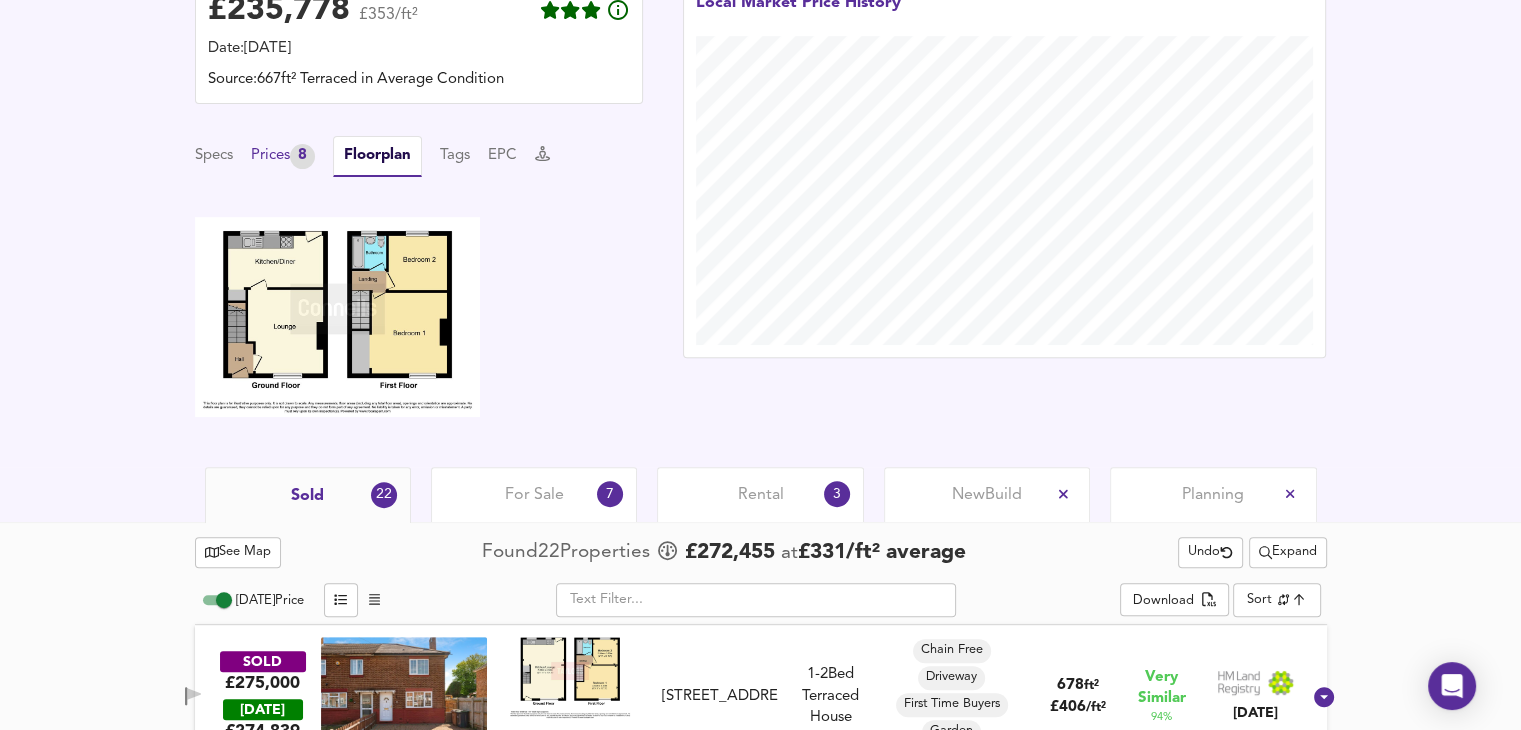 click on "Prices   8" at bounding box center (283, 156) 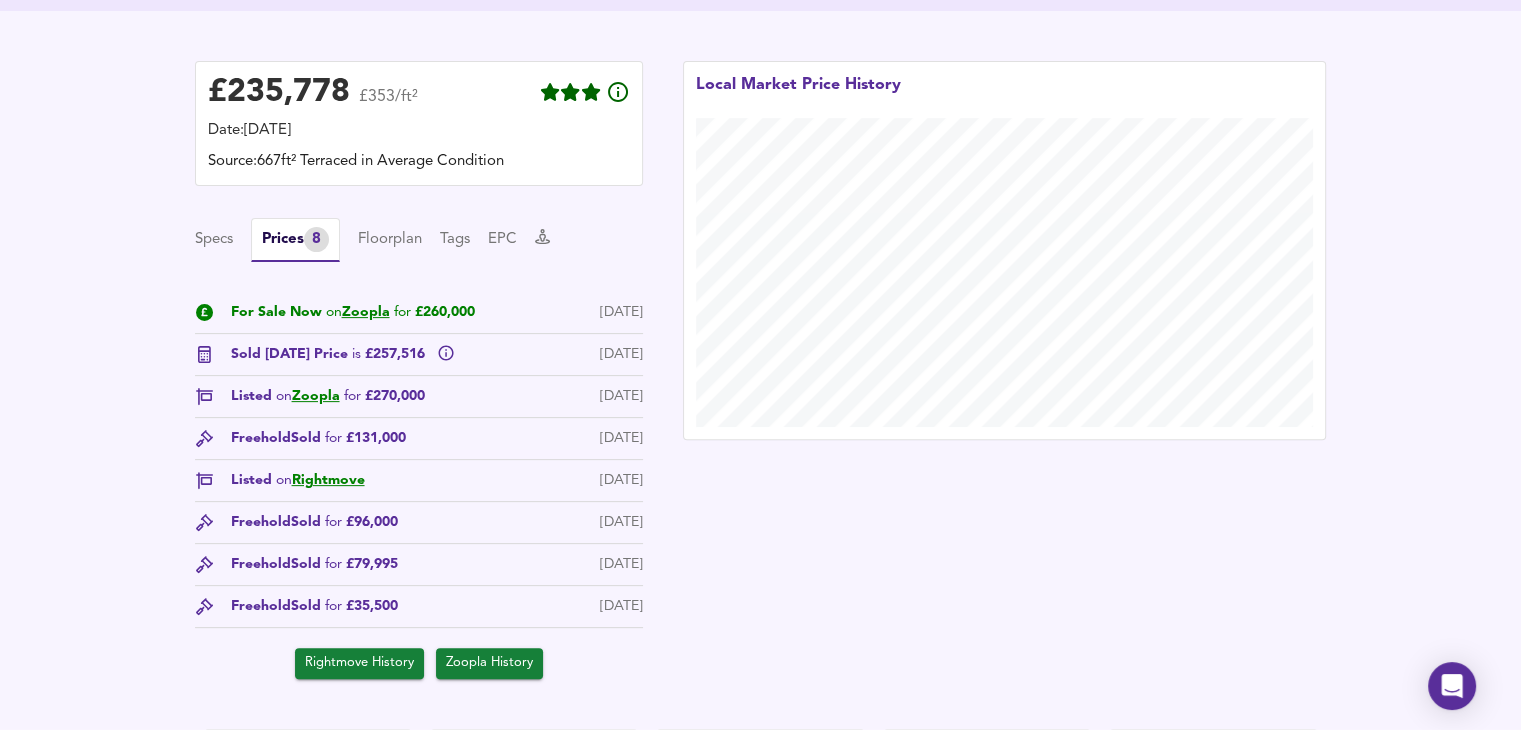 scroll, scrollTop: 549, scrollLeft: 0, axis: vertical 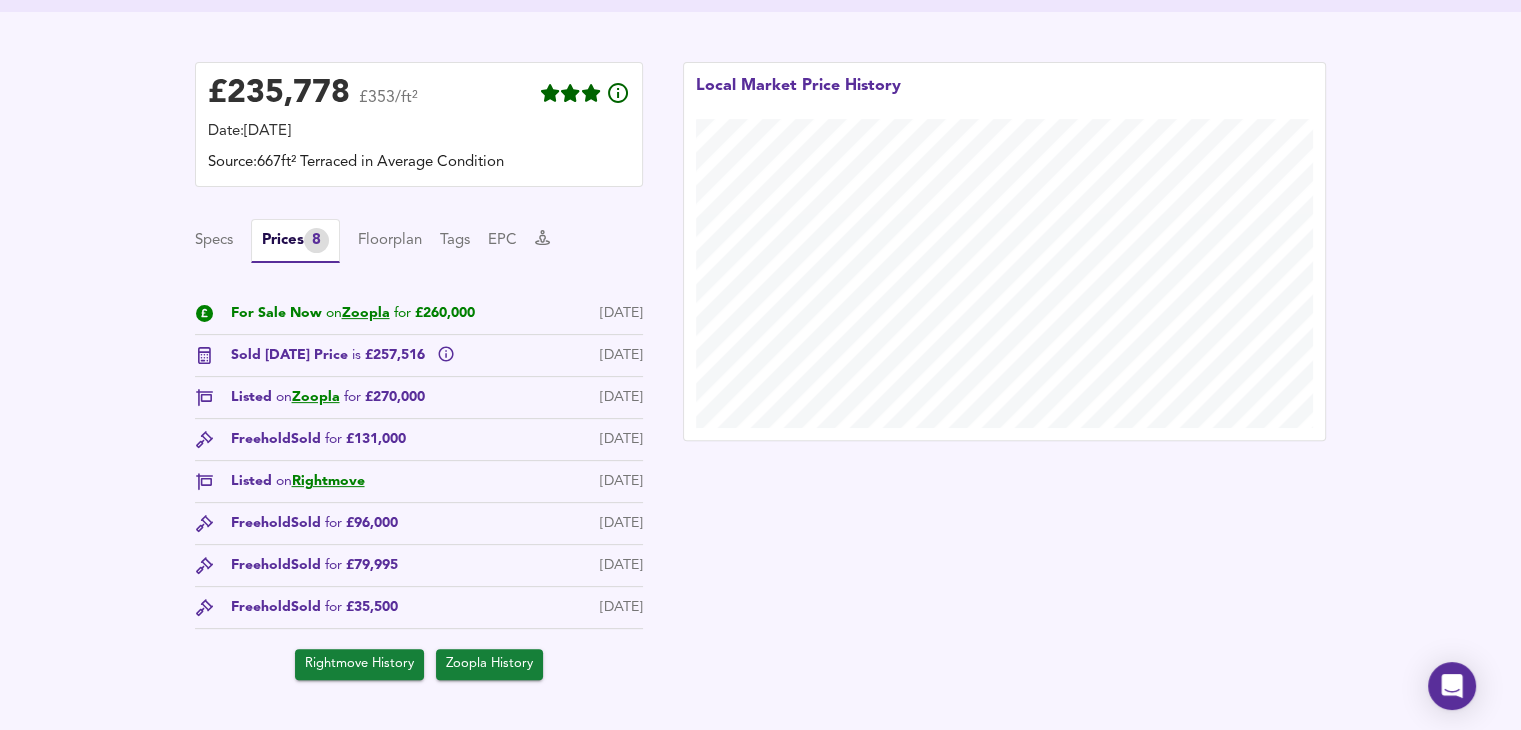 click on "Specs Prices   8 Floorplan Tags EPC" at bounding box center [419, 241] 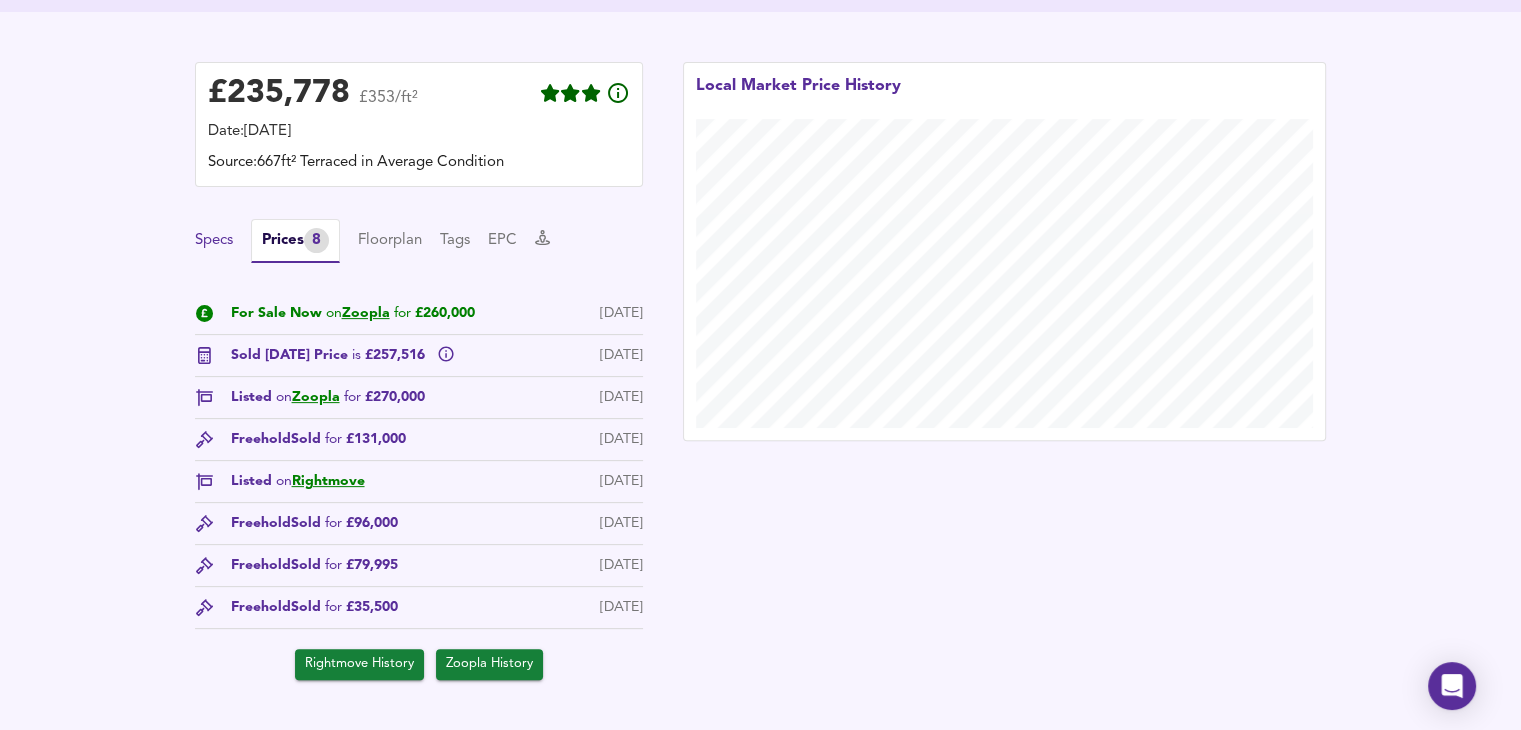 click on "Specs" at bounding box center (214, 241) 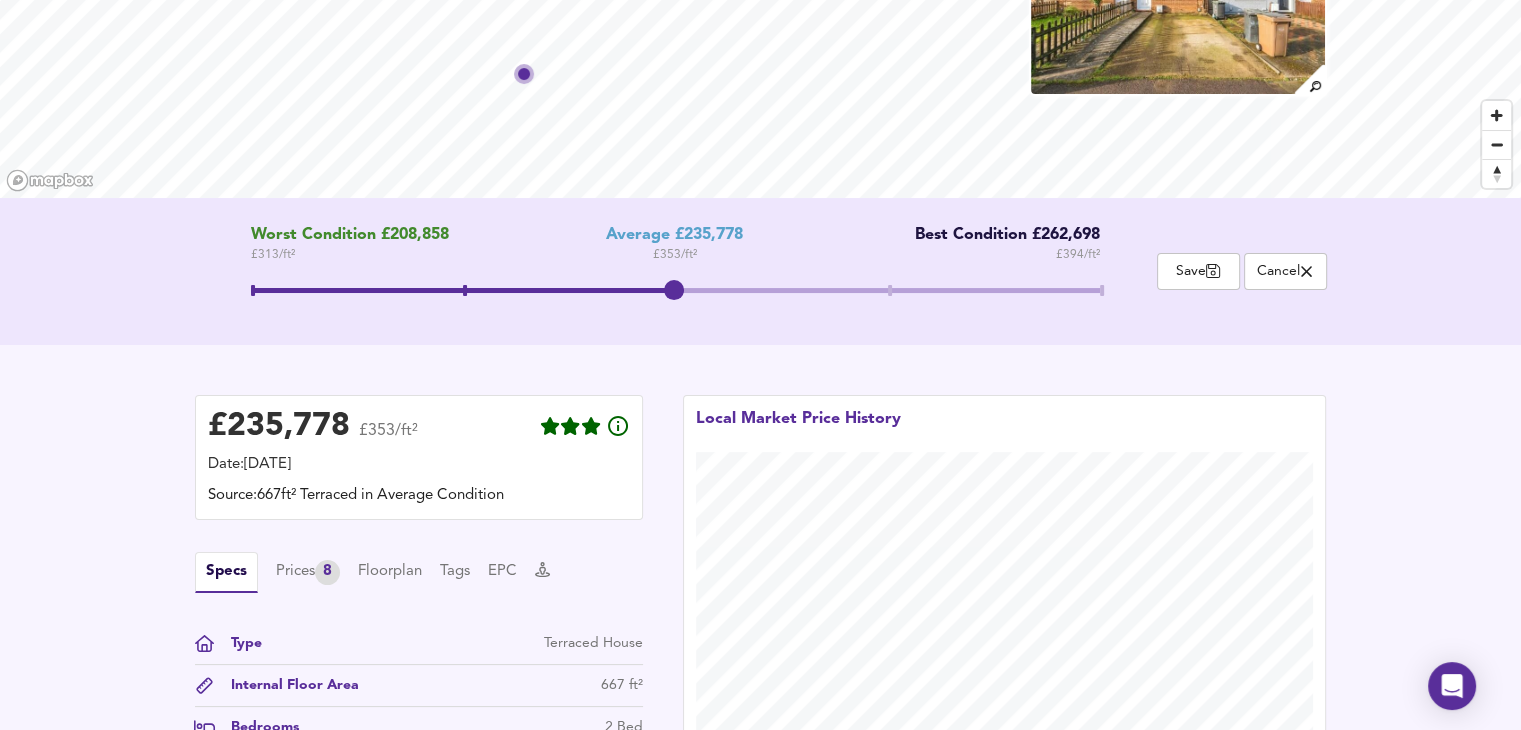 scroll, scrollTop: 232, scrollLeft: 0, axis: vertical 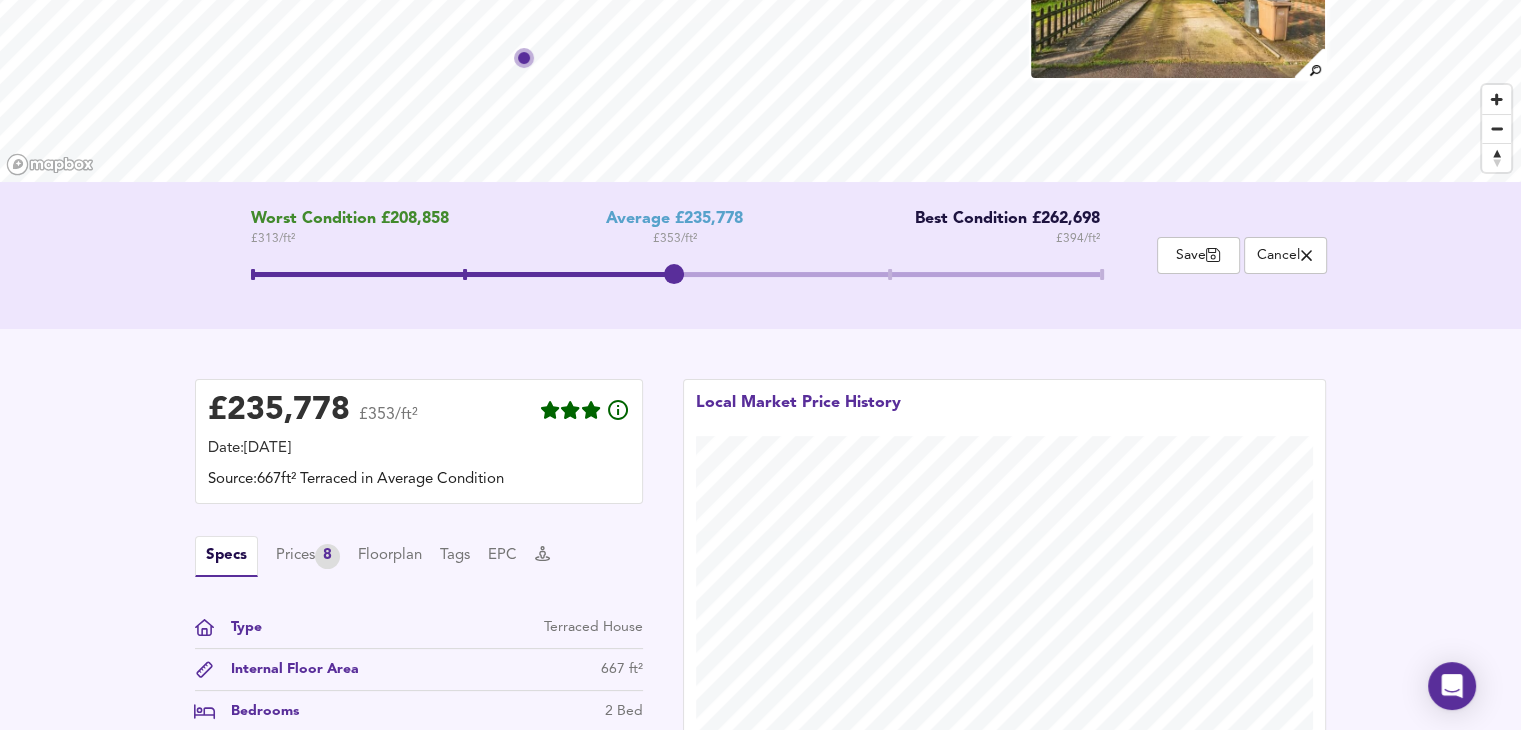drag, startPoint x: 670, startPoint y: 269, endPoint x: 686, endPoint y: 283, distance: 21.260292 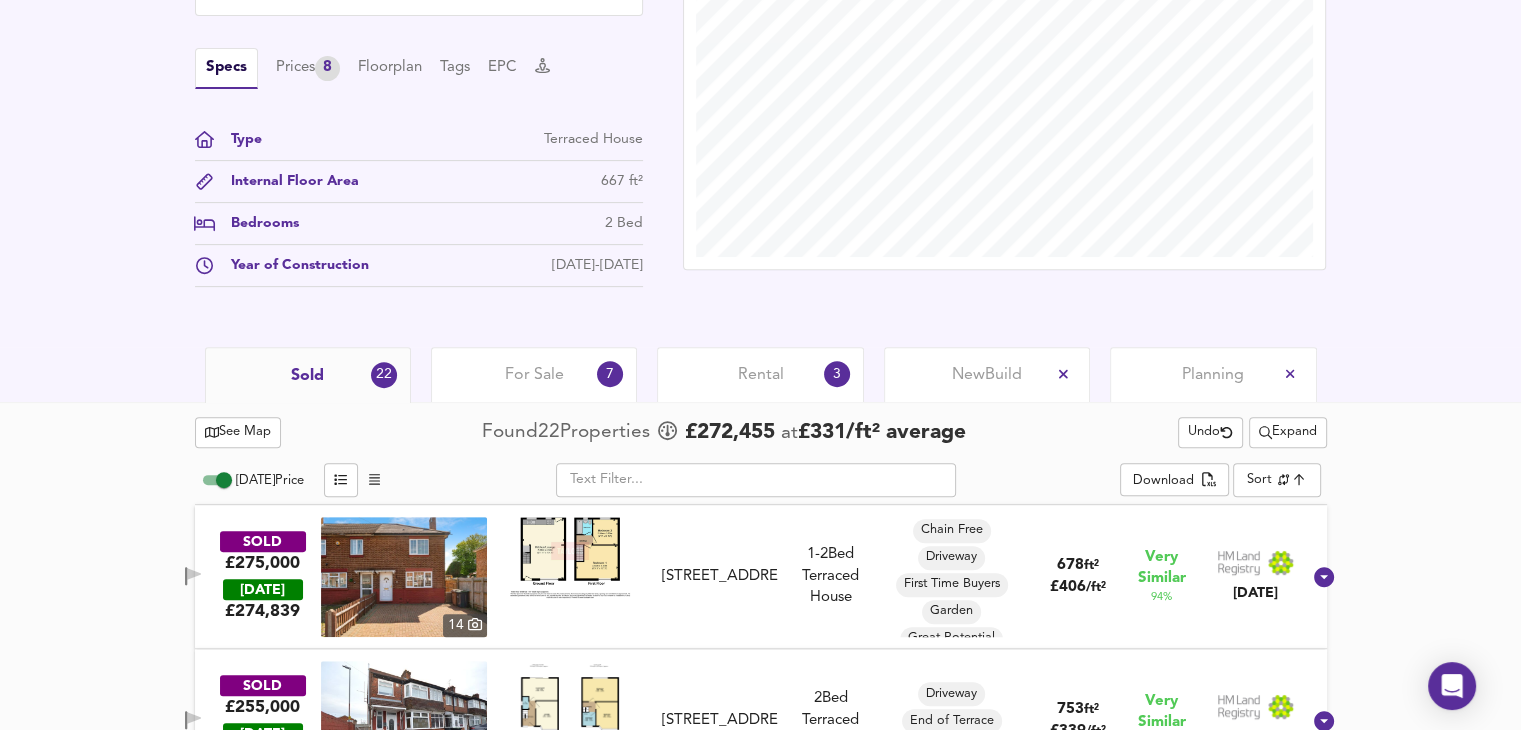scroll, scrollTop: 716, scrollLeft: 0, axis: vertical 